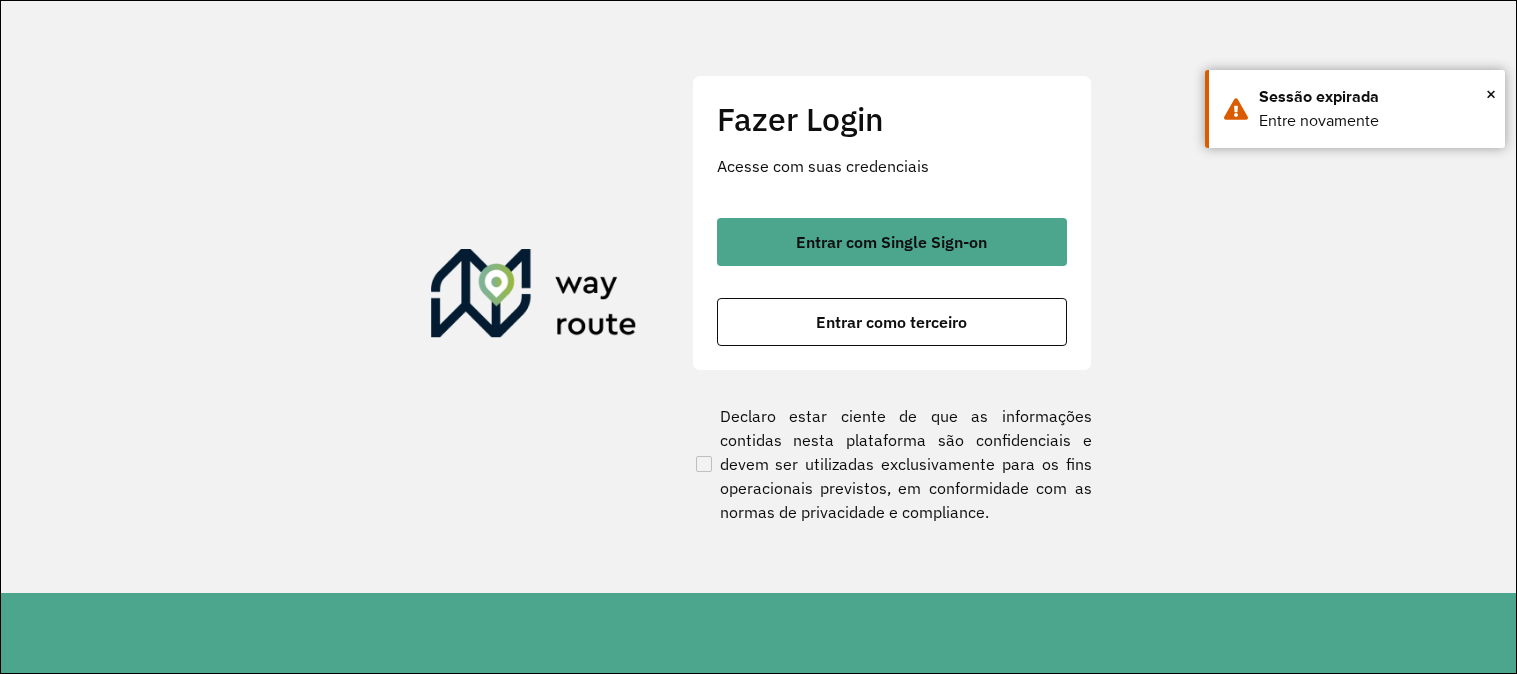 scroll, scrollTop: 0, scrollLeft: 0, axis: both 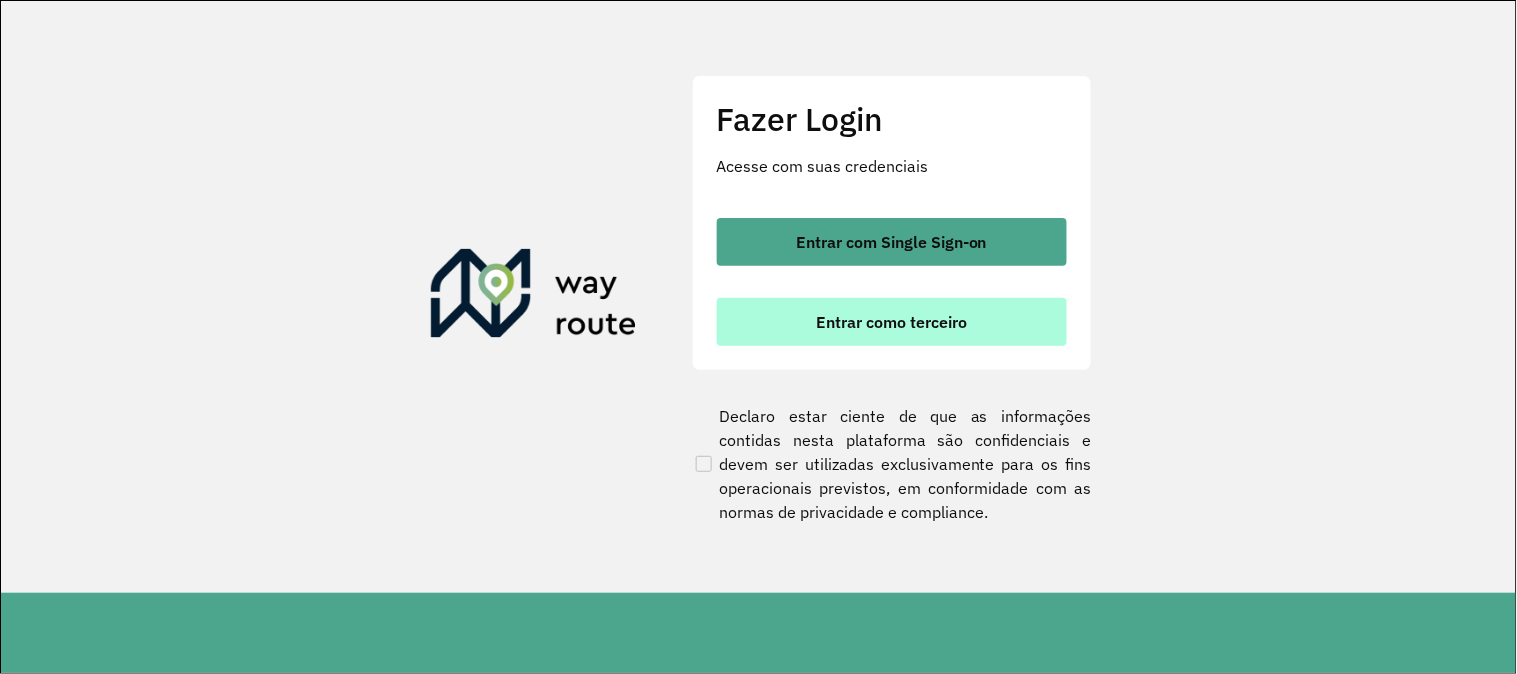 drag, startPoint x: 938, startPoint y: 348, endPoint x: 941, endPoint y: 328, distance: 20.22375 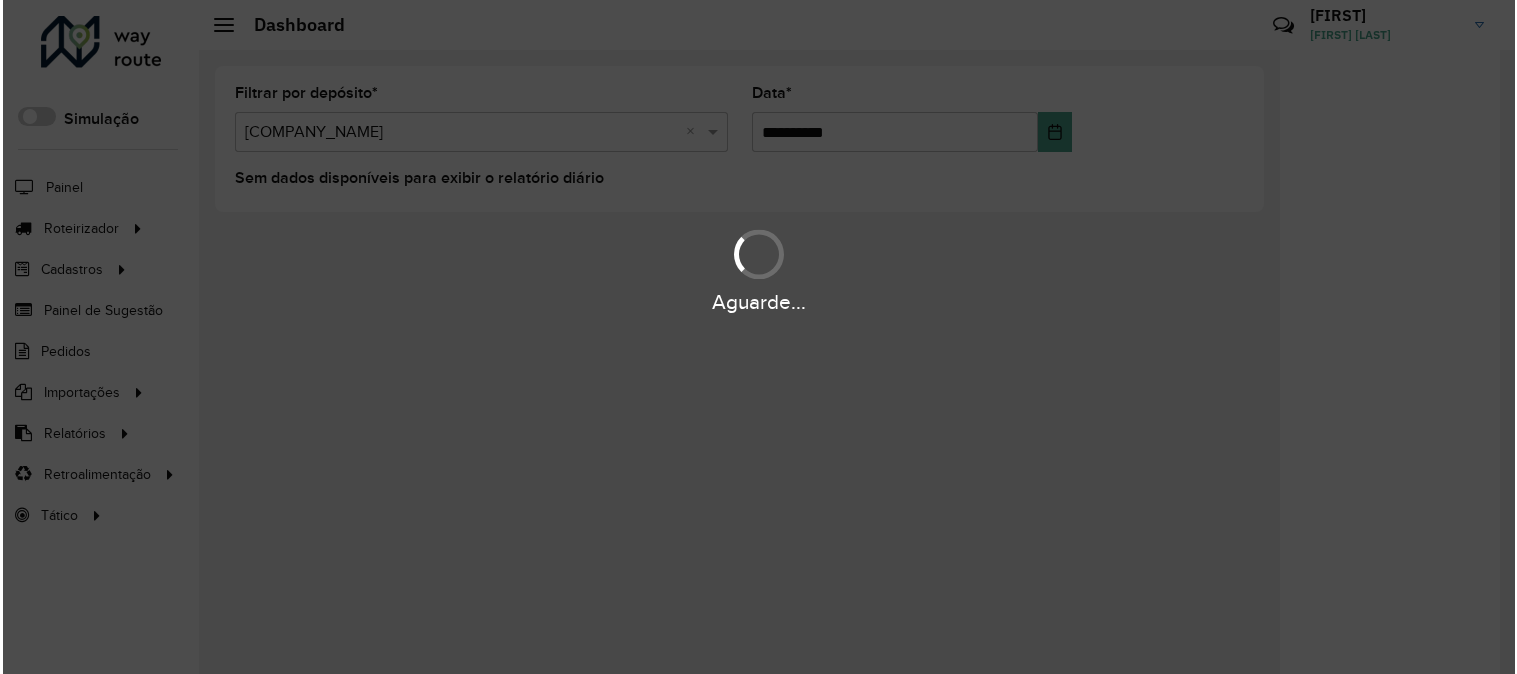 scroll, scrollTop: 0, scrollLeft: 0, axis: both 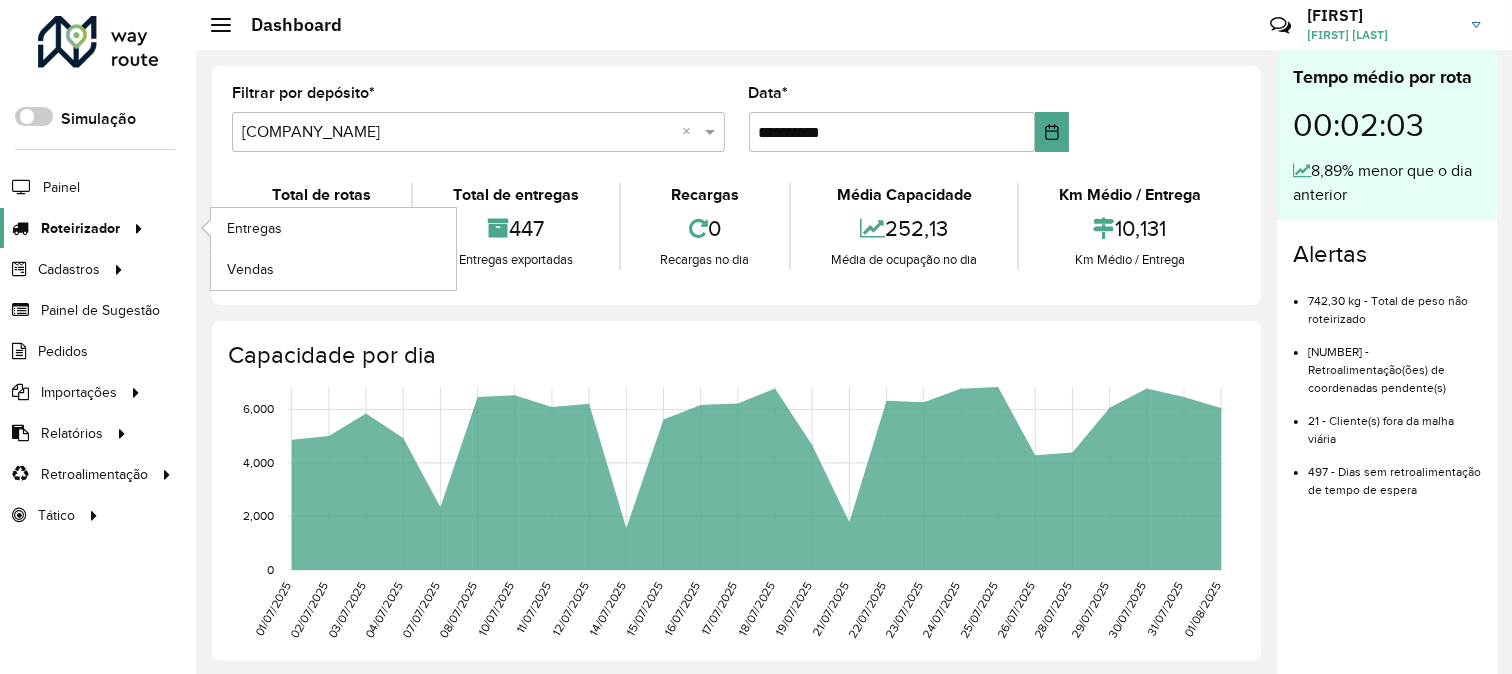 click on "Roteirizador" 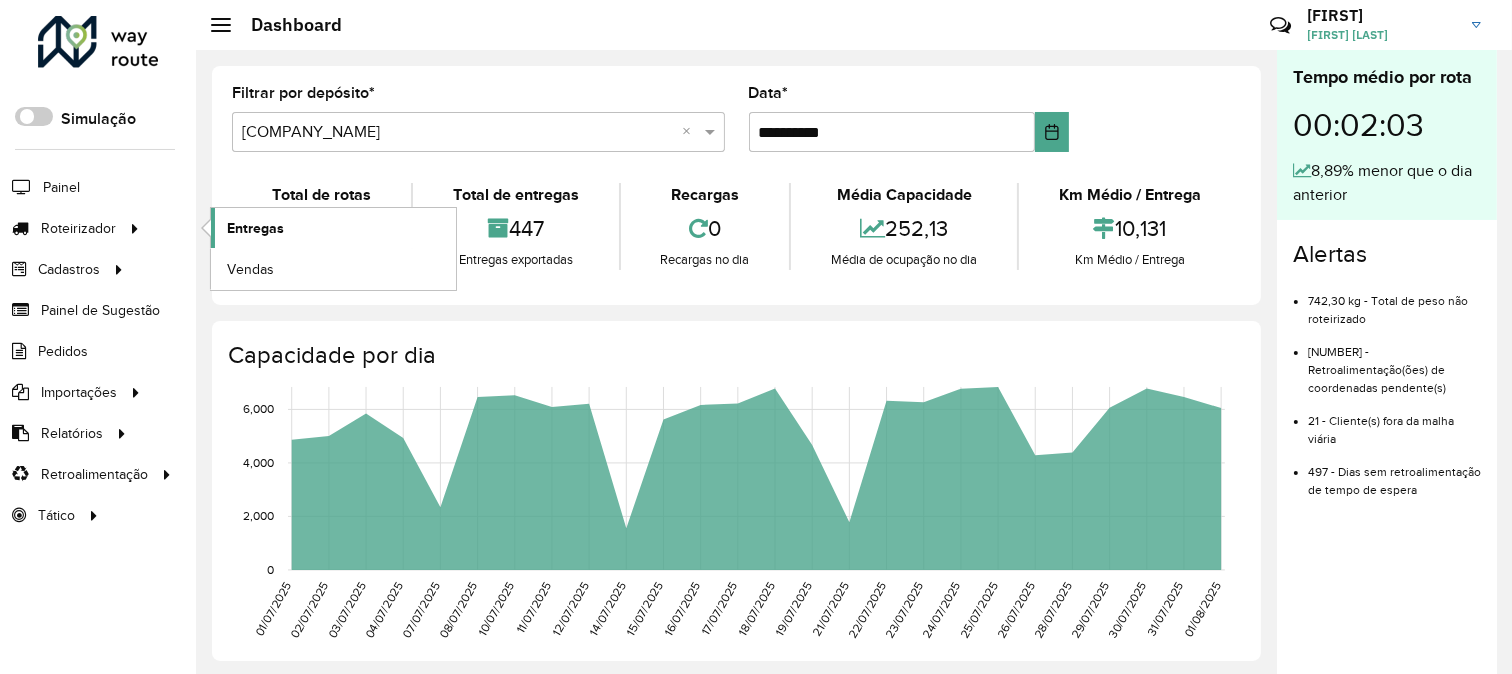 click on "Entregas" 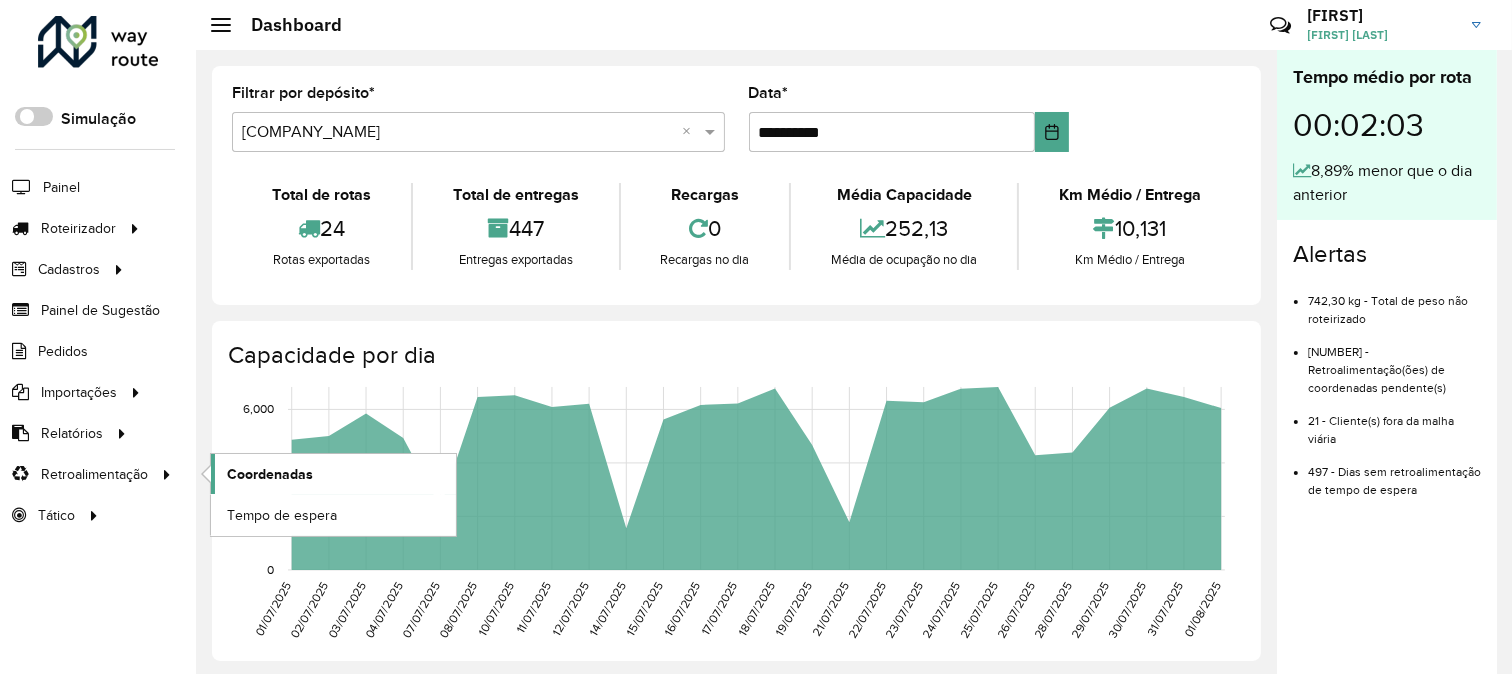 click on "Coordenadas" 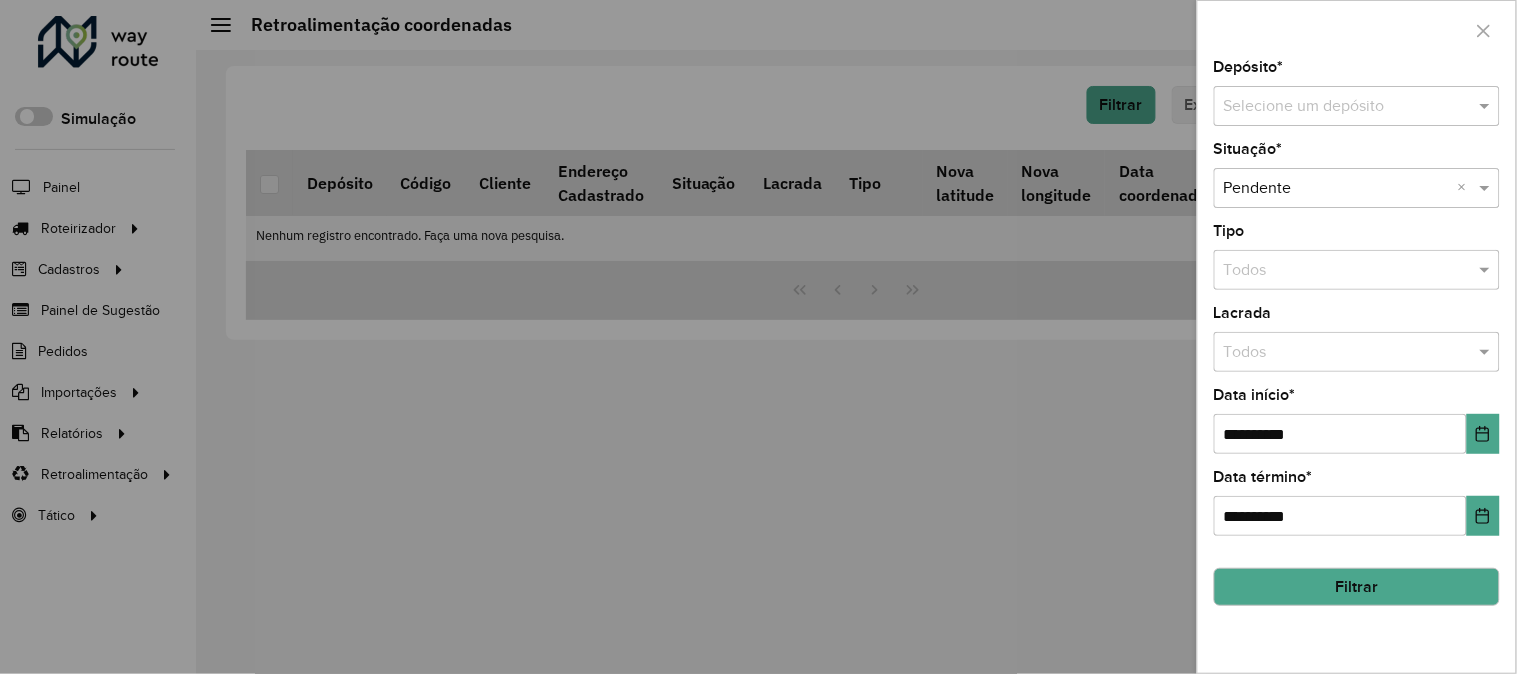 click at bounding box center (1337, 107) 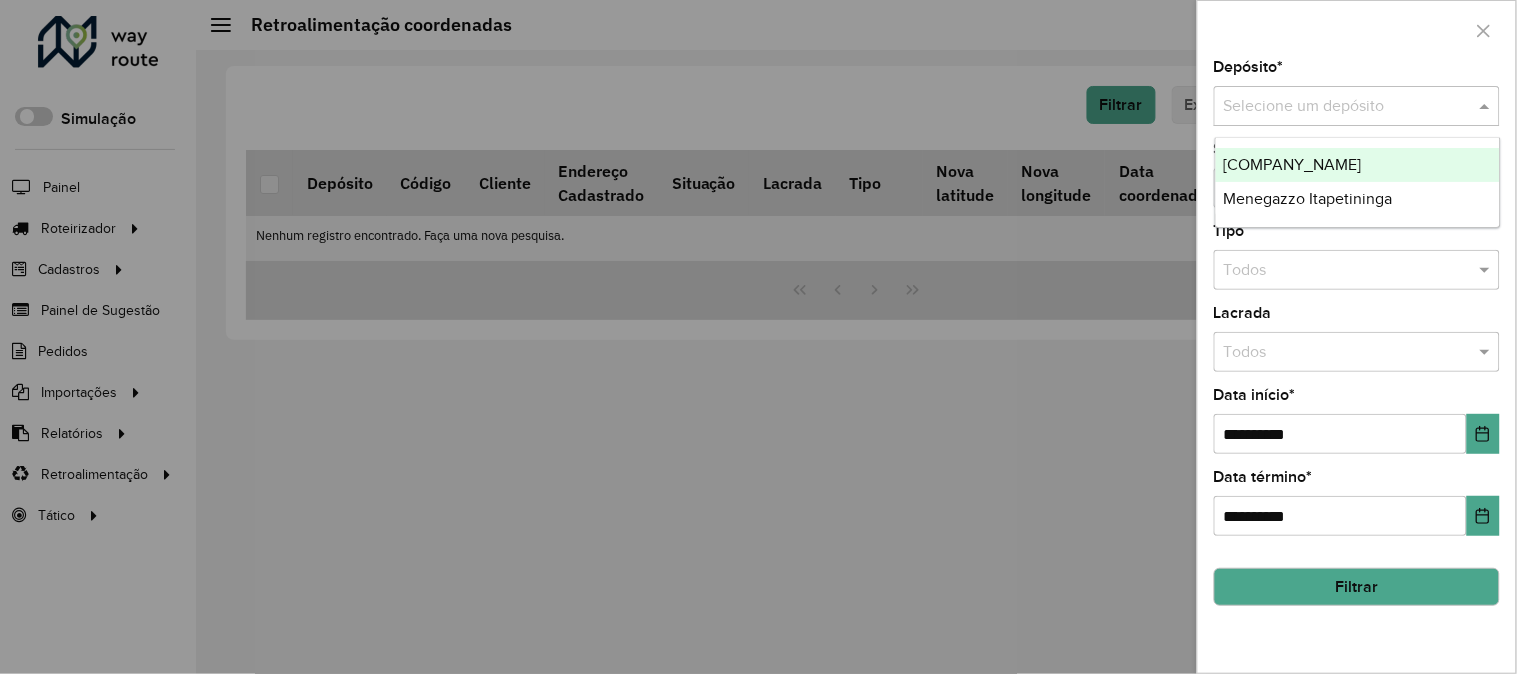 click on "Menegazzo - Avaré" at bounding box center (1293, 164) 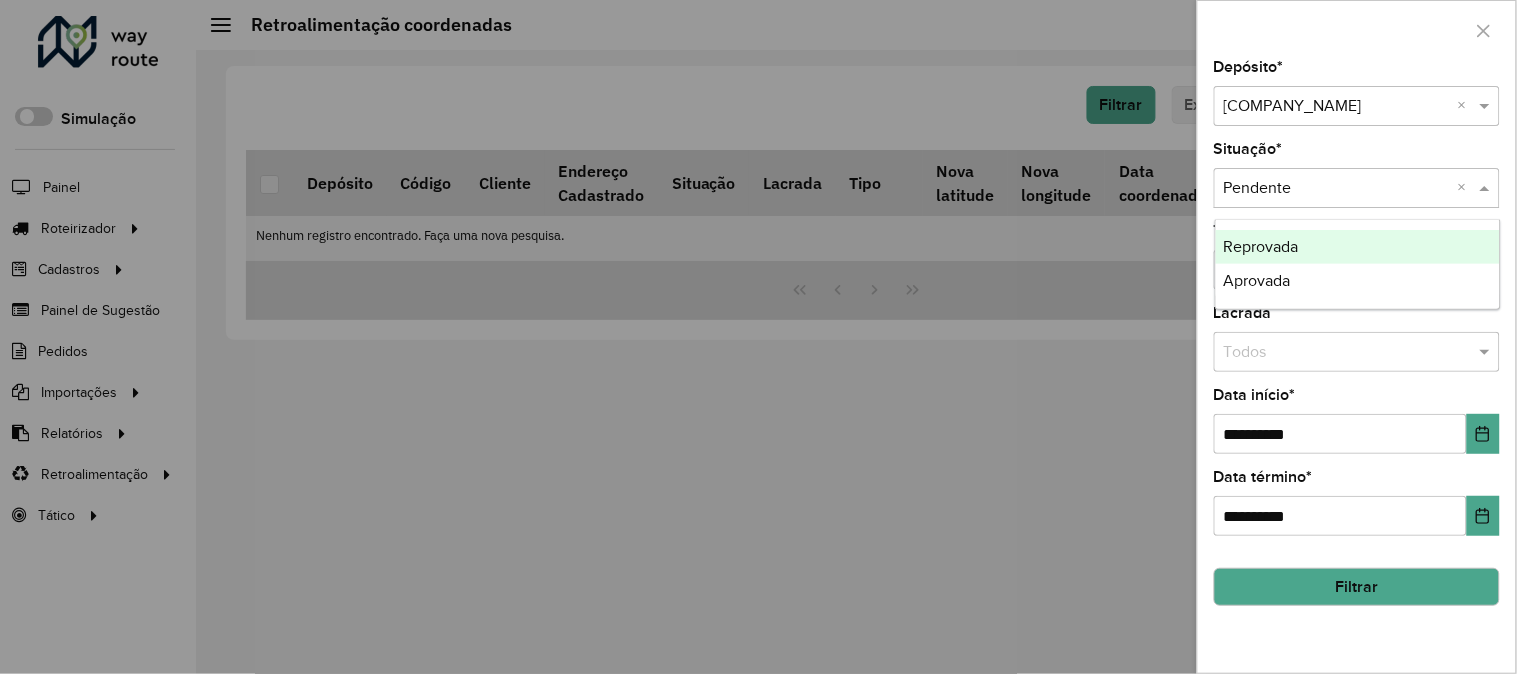 click at bounding box center [1337, 189] 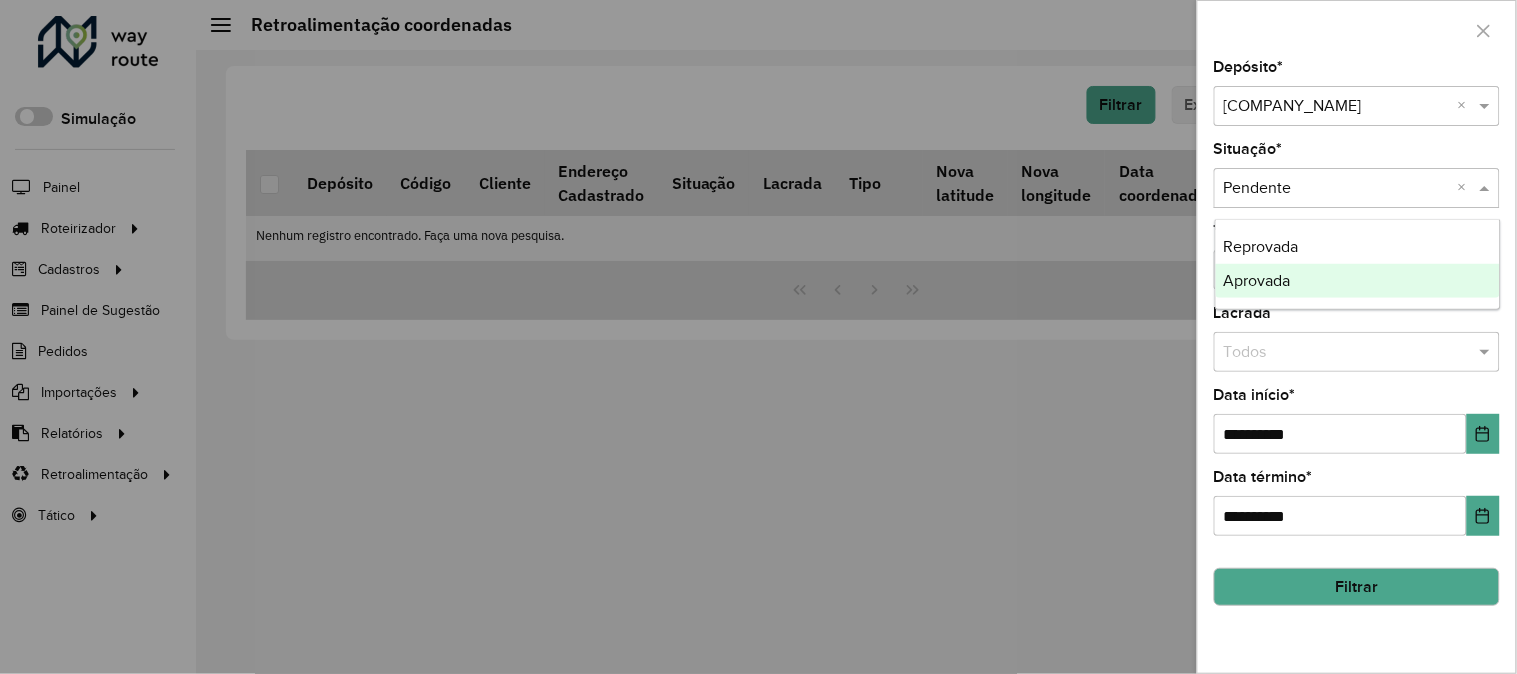 click on "Aprovada" at bounding box center (1257, 280) 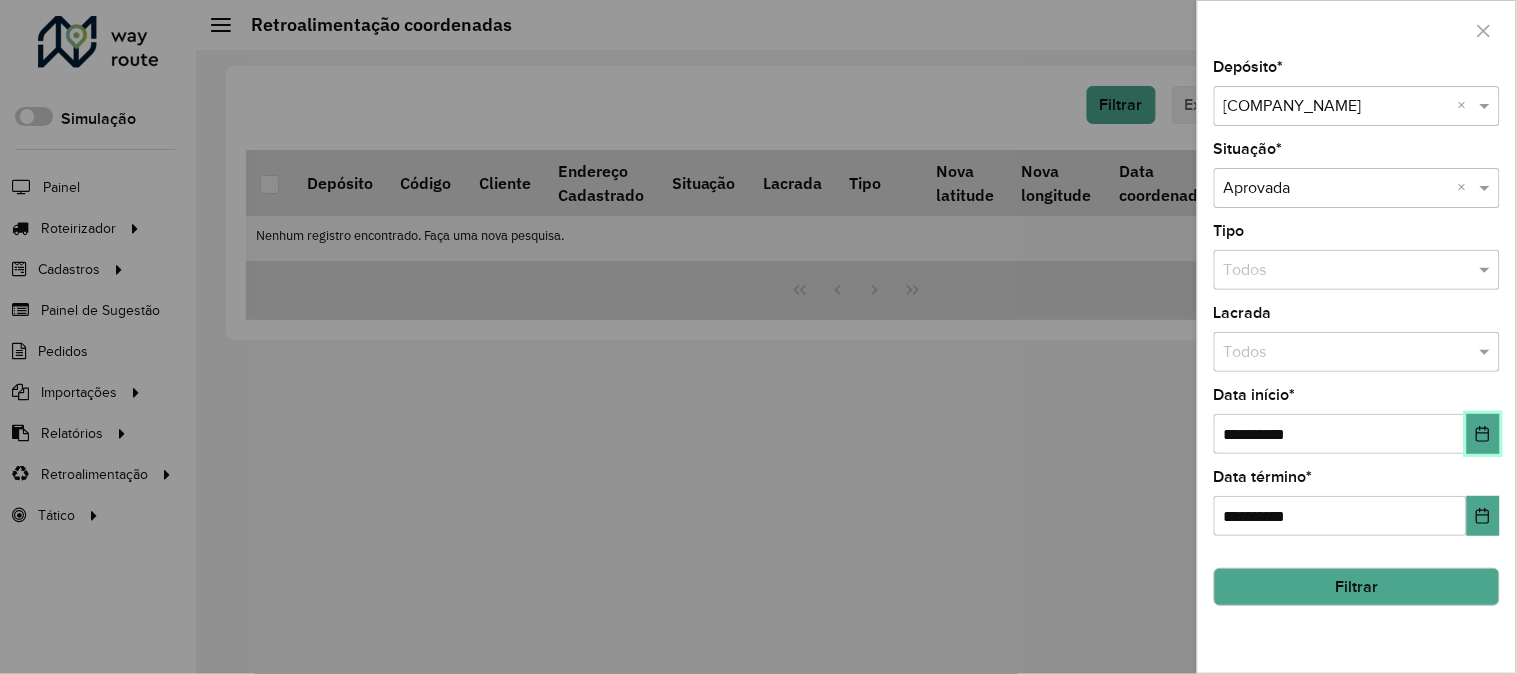 click at bounding box center [1483, 434] 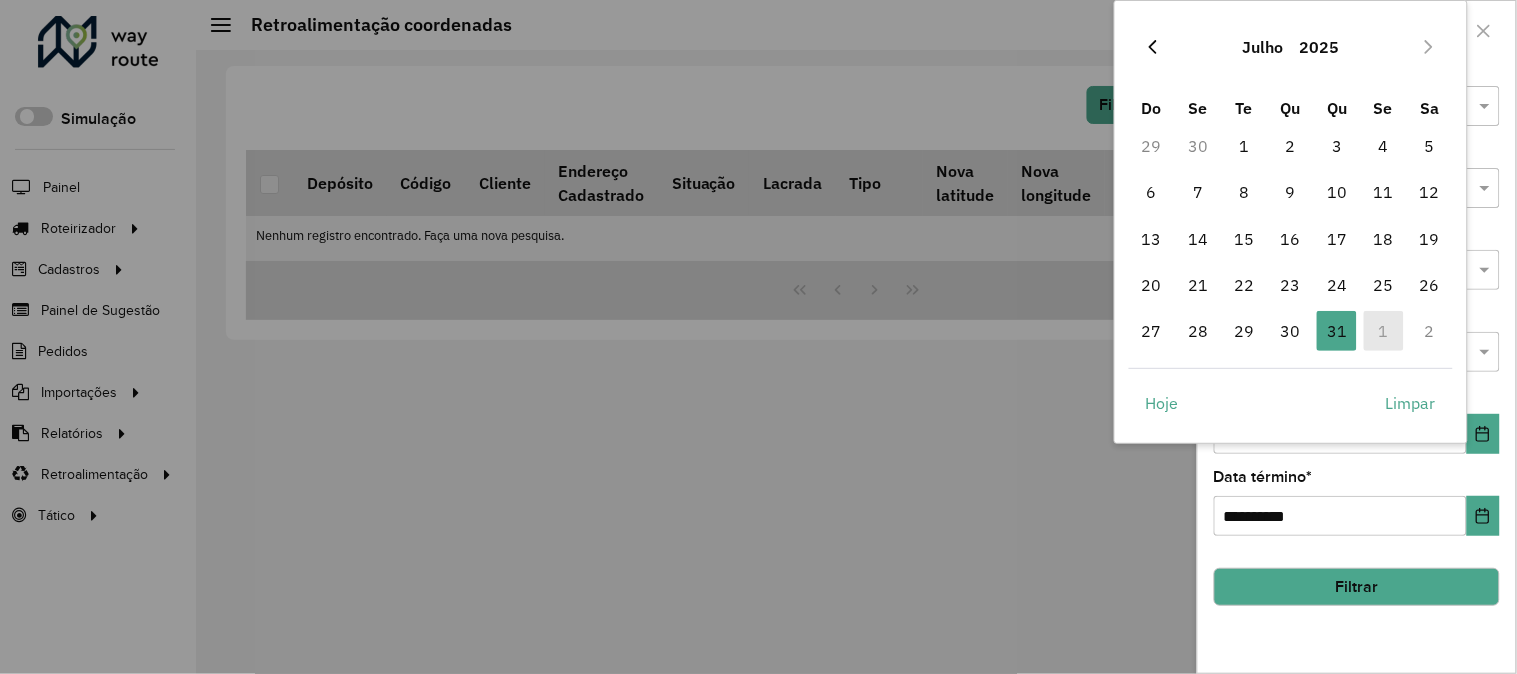 click 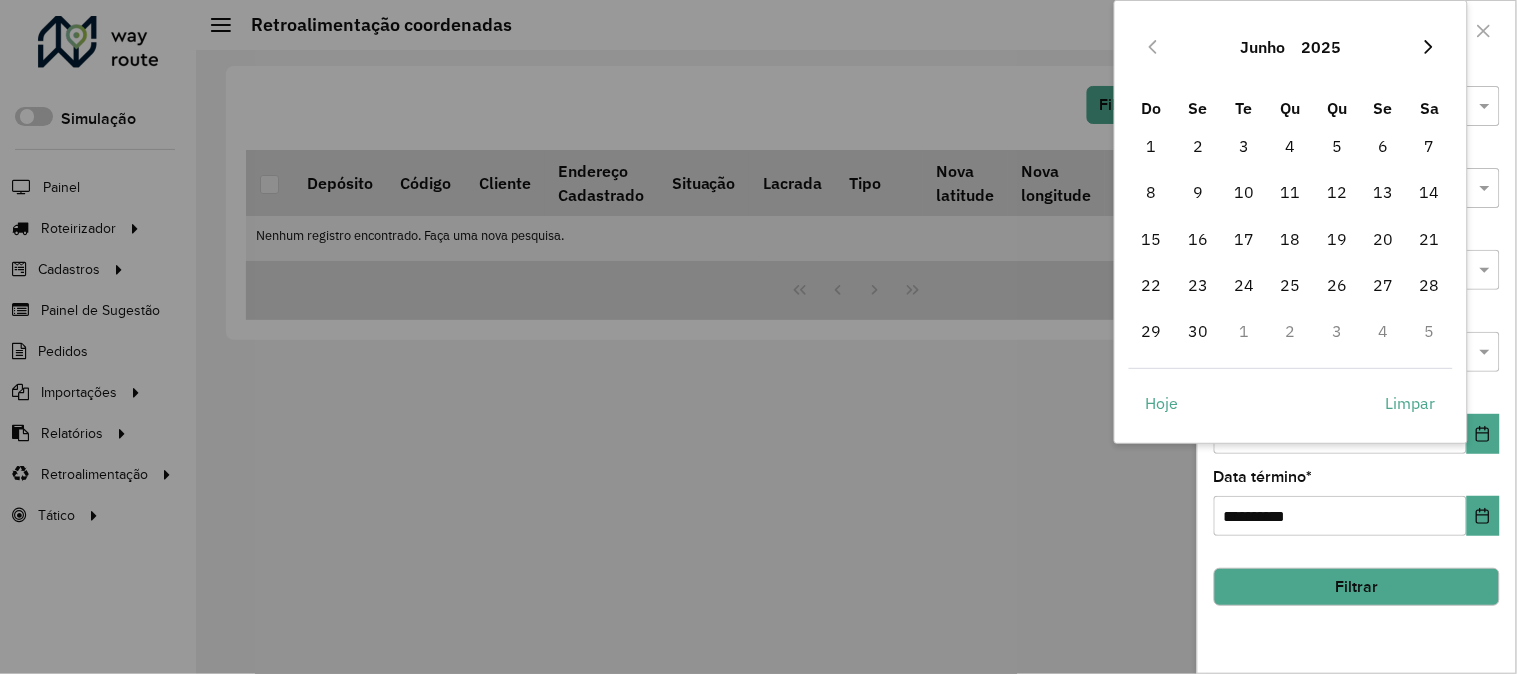 click 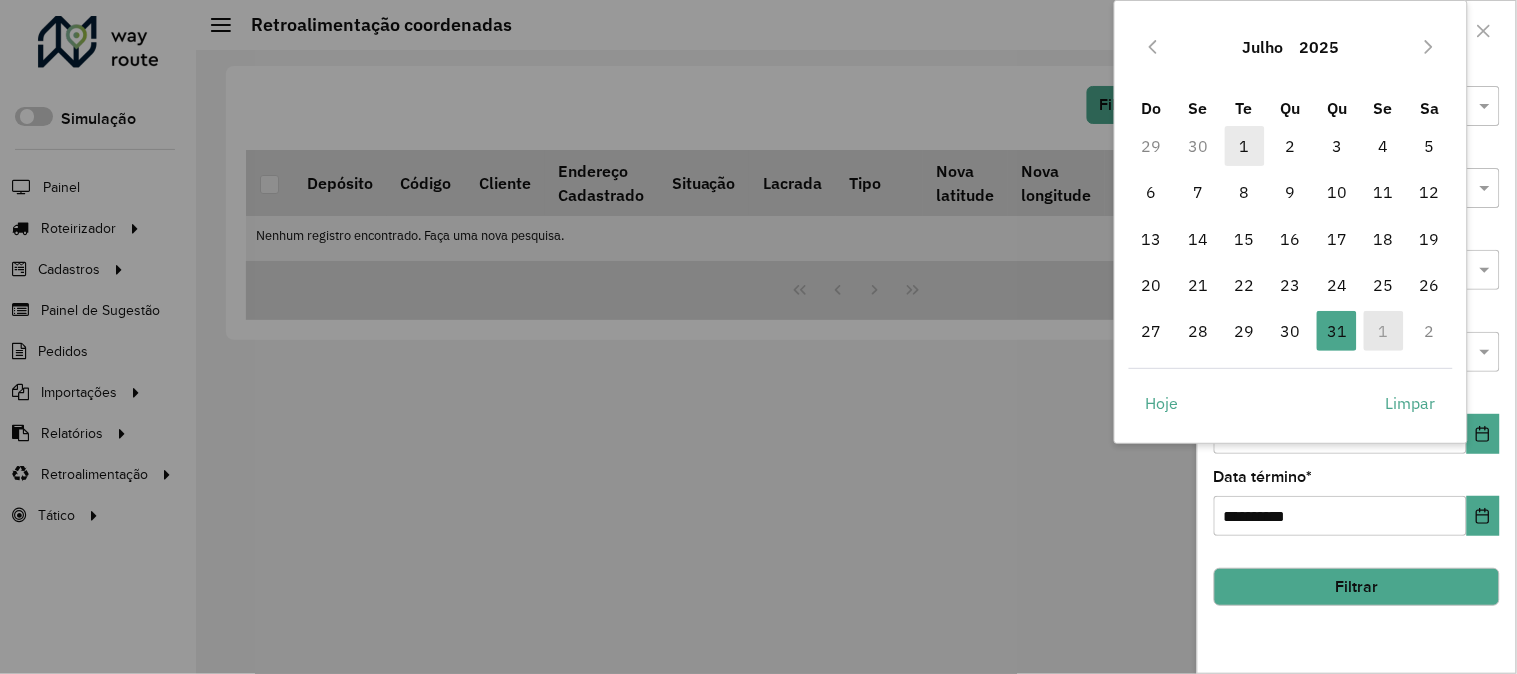click on "1" at bounding box center [1245, 146] 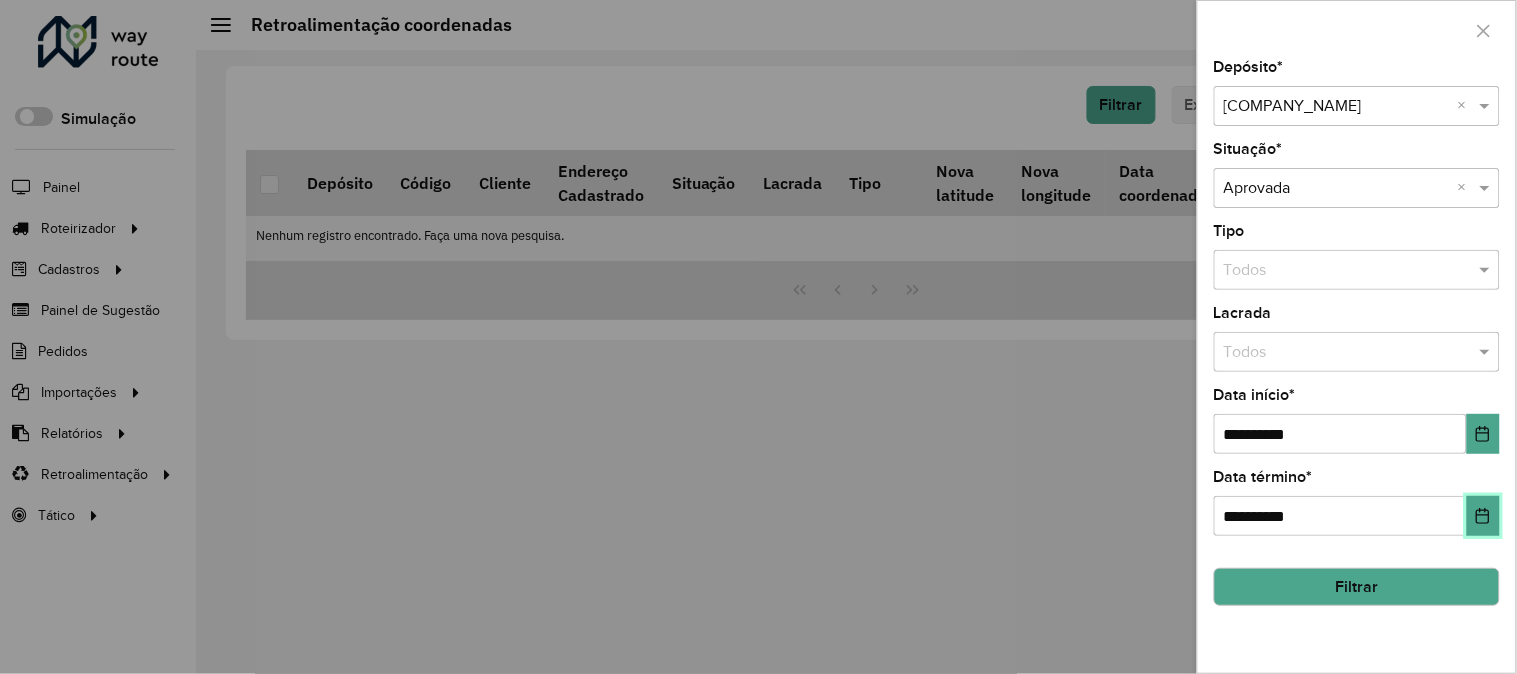 click 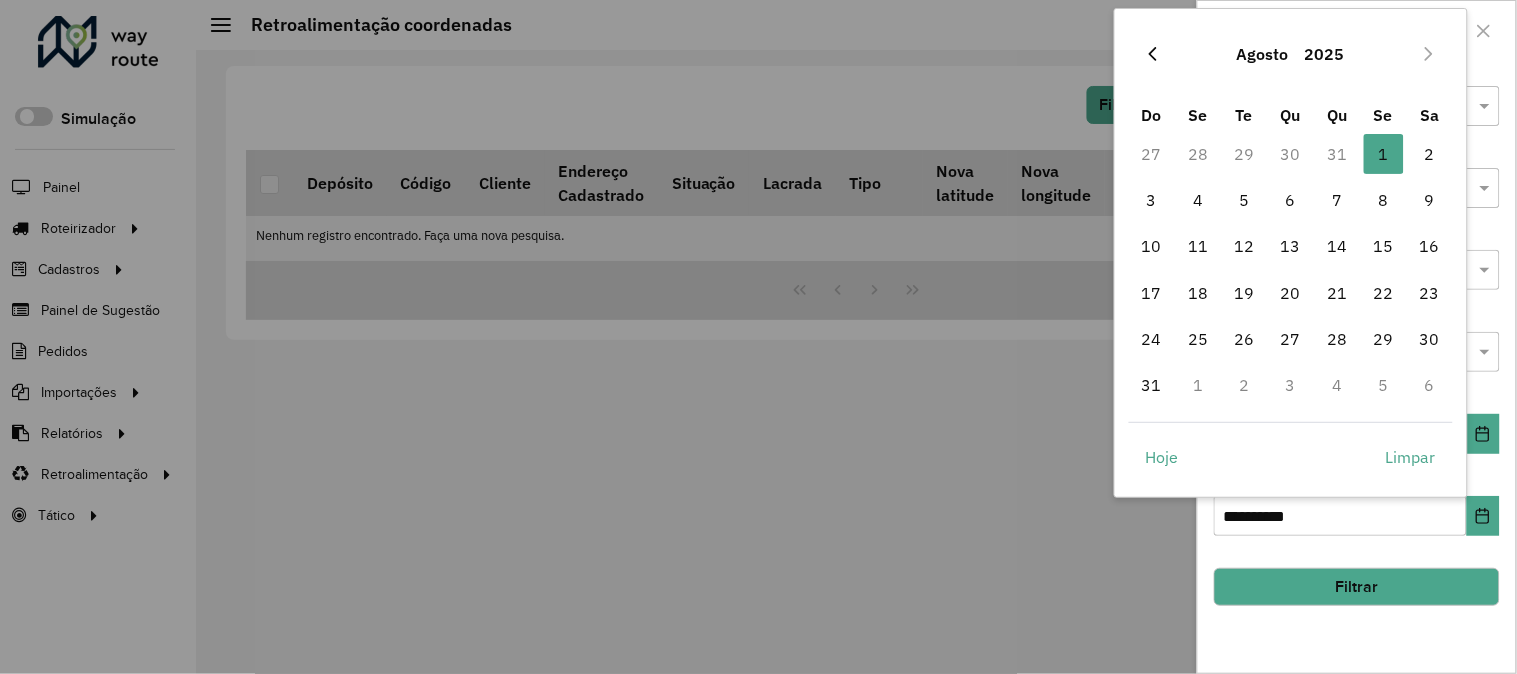 click 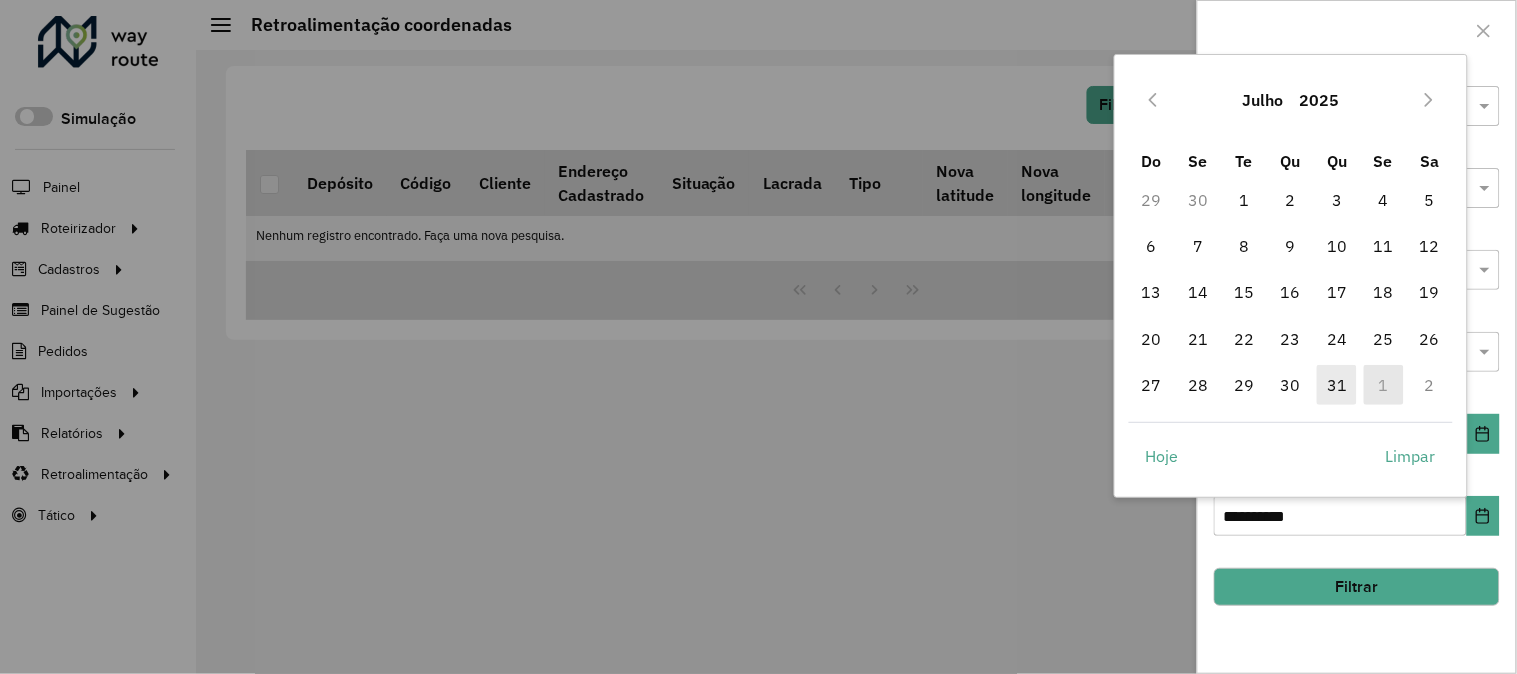 click on "31" at bounding box center (1337, 385) 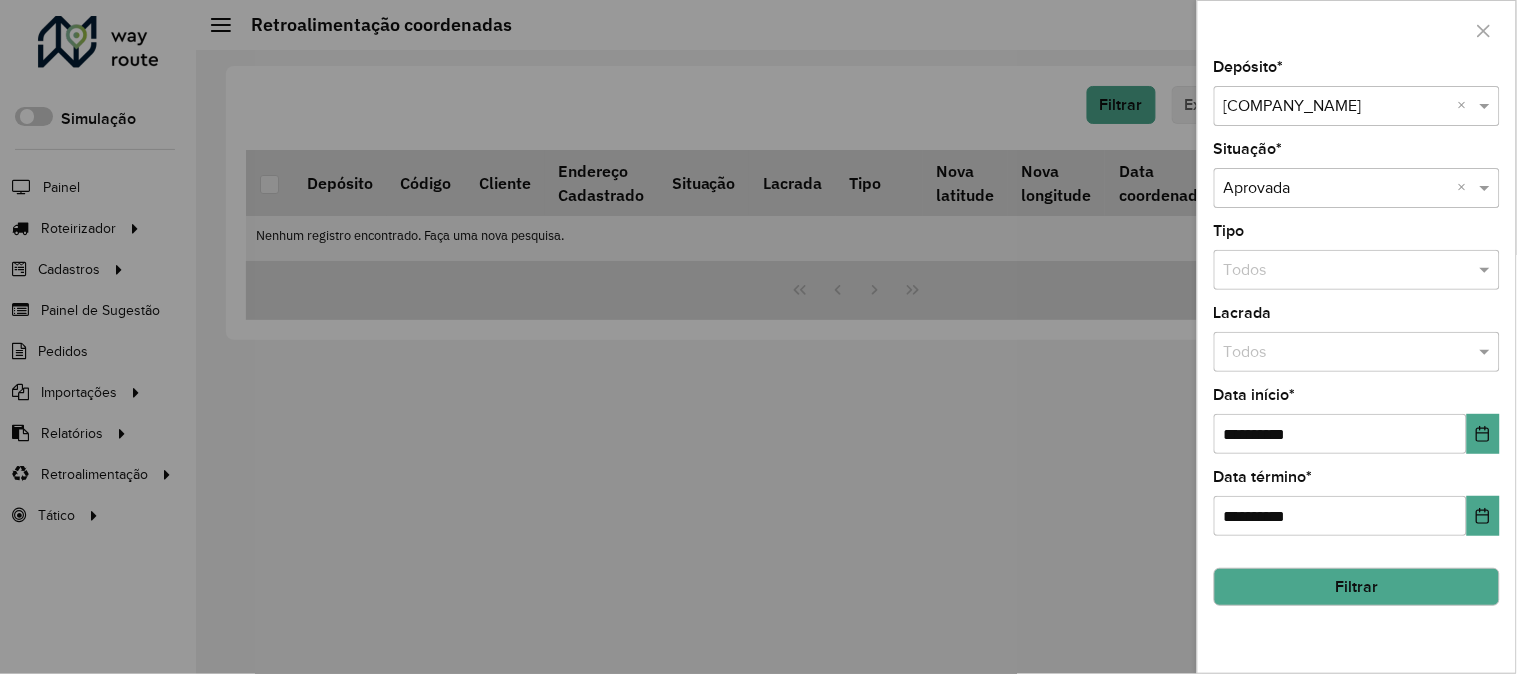 click on "Filtrar" 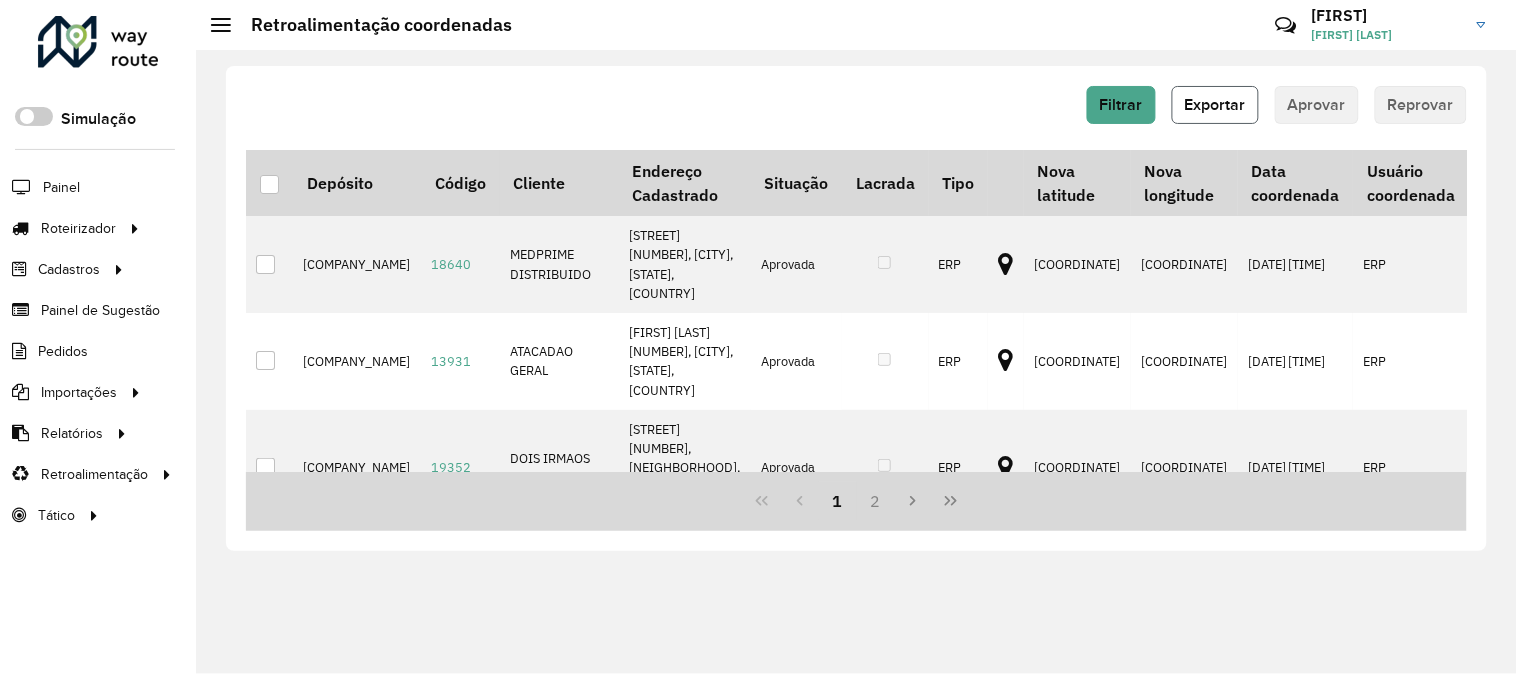 click on "Exportar" 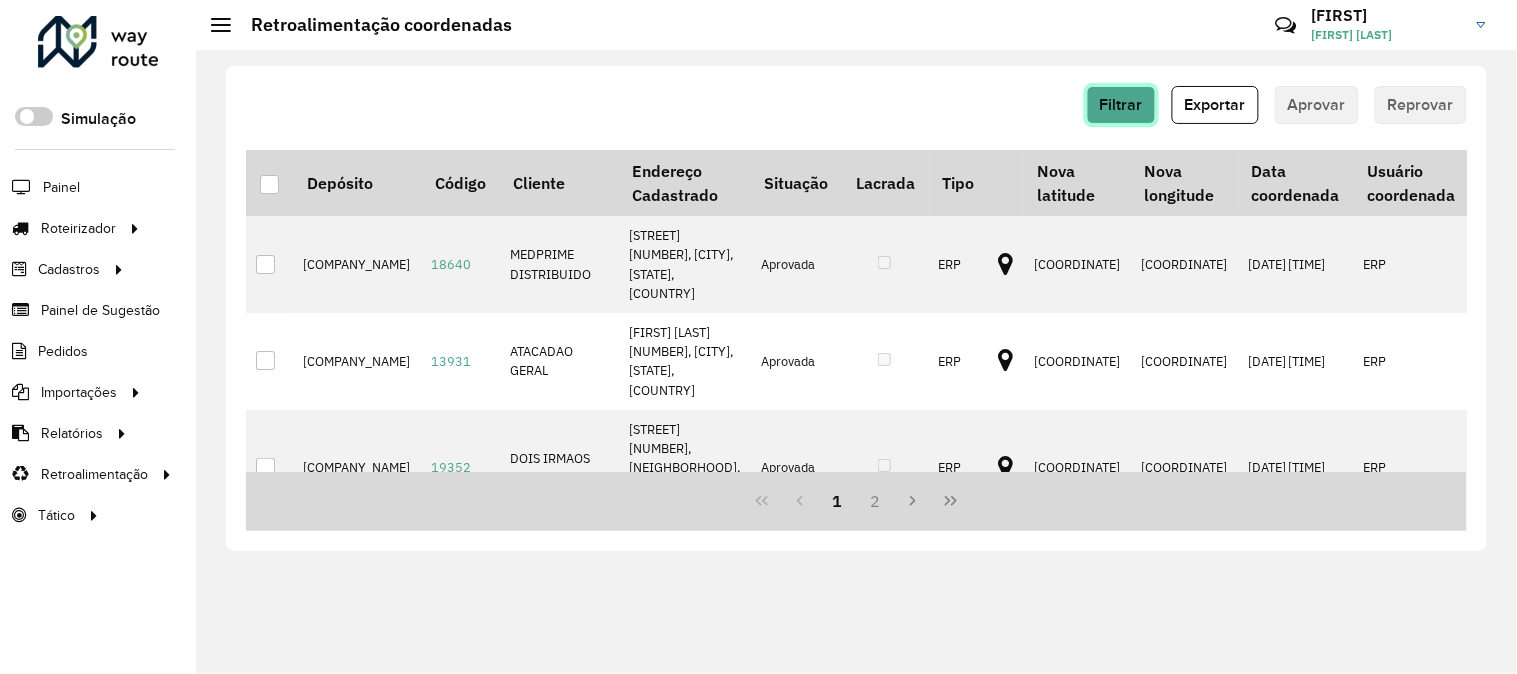click on "Filtrar" 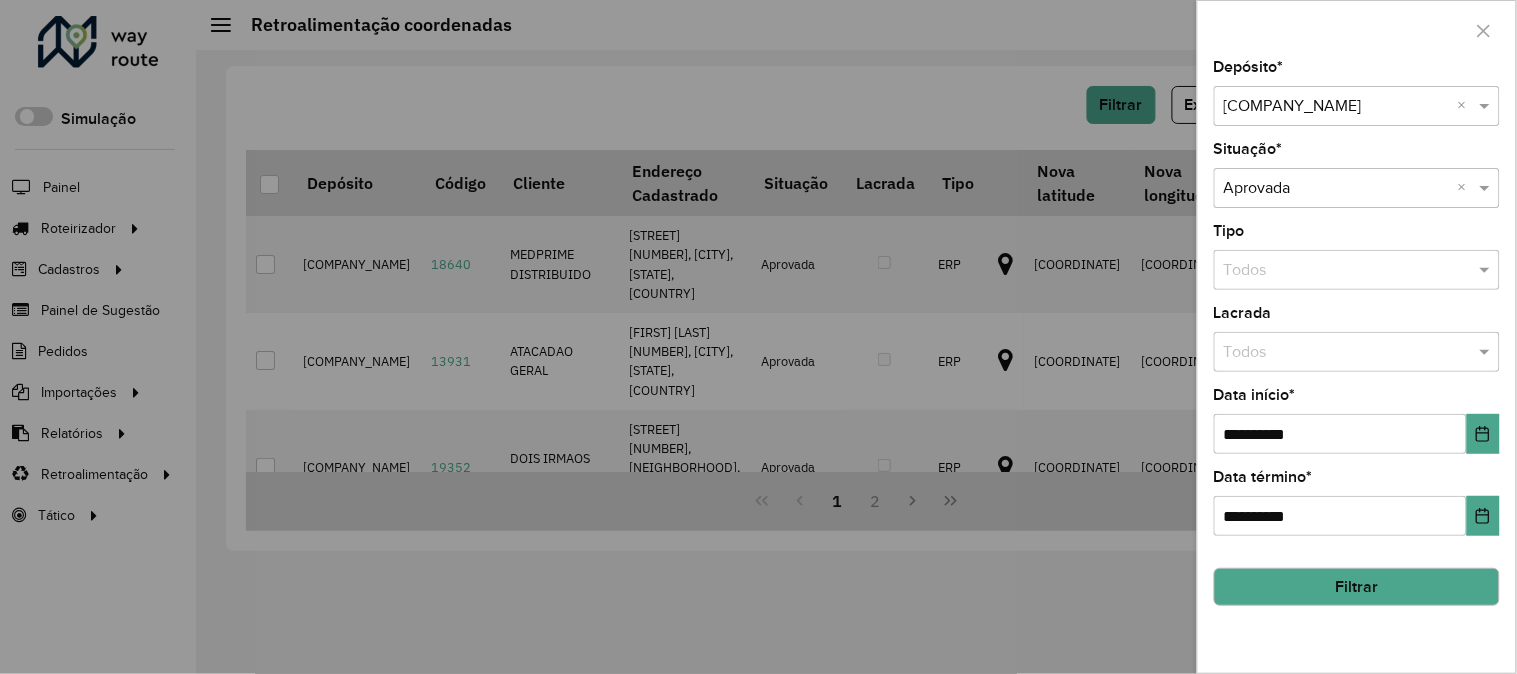 click on "Depósito  * Selecione um depósito × Menegazzo - Avaré ×" 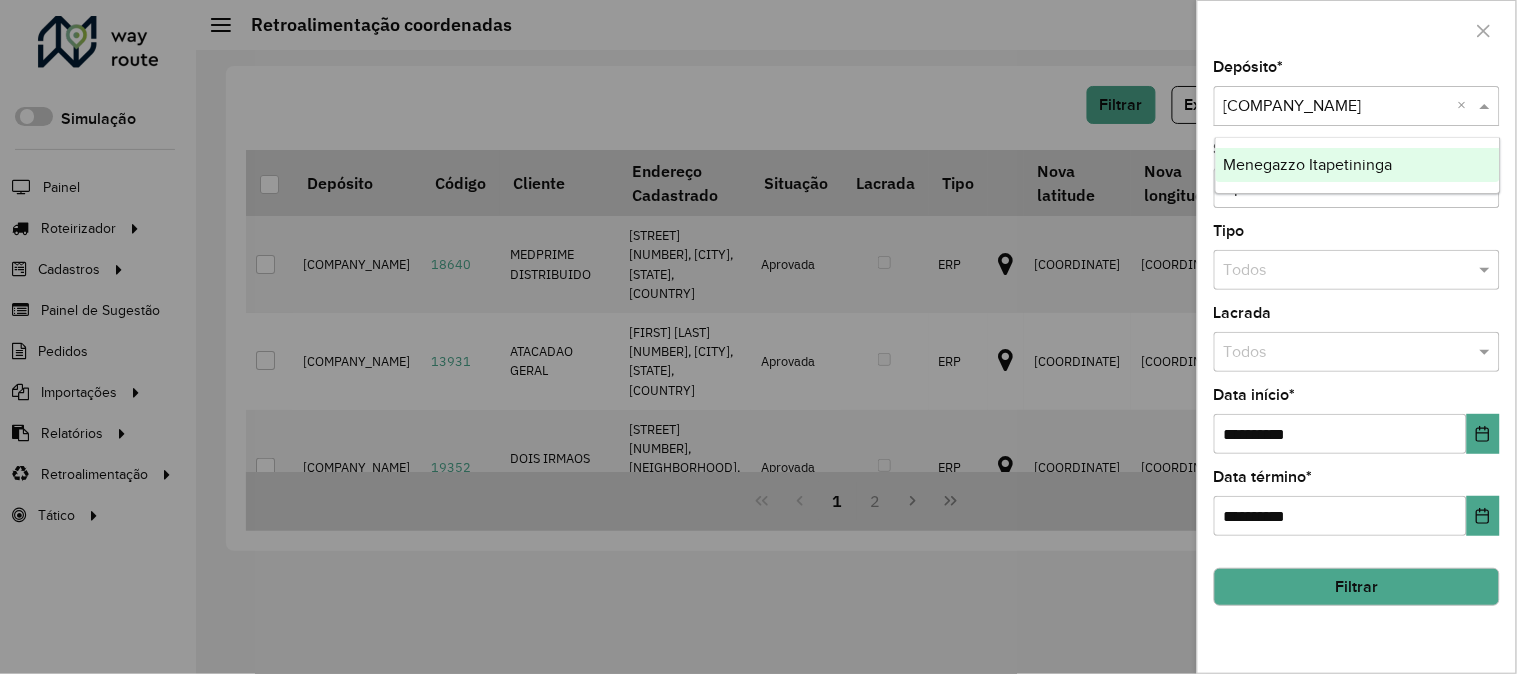 click at bounding box center (1337, 107) 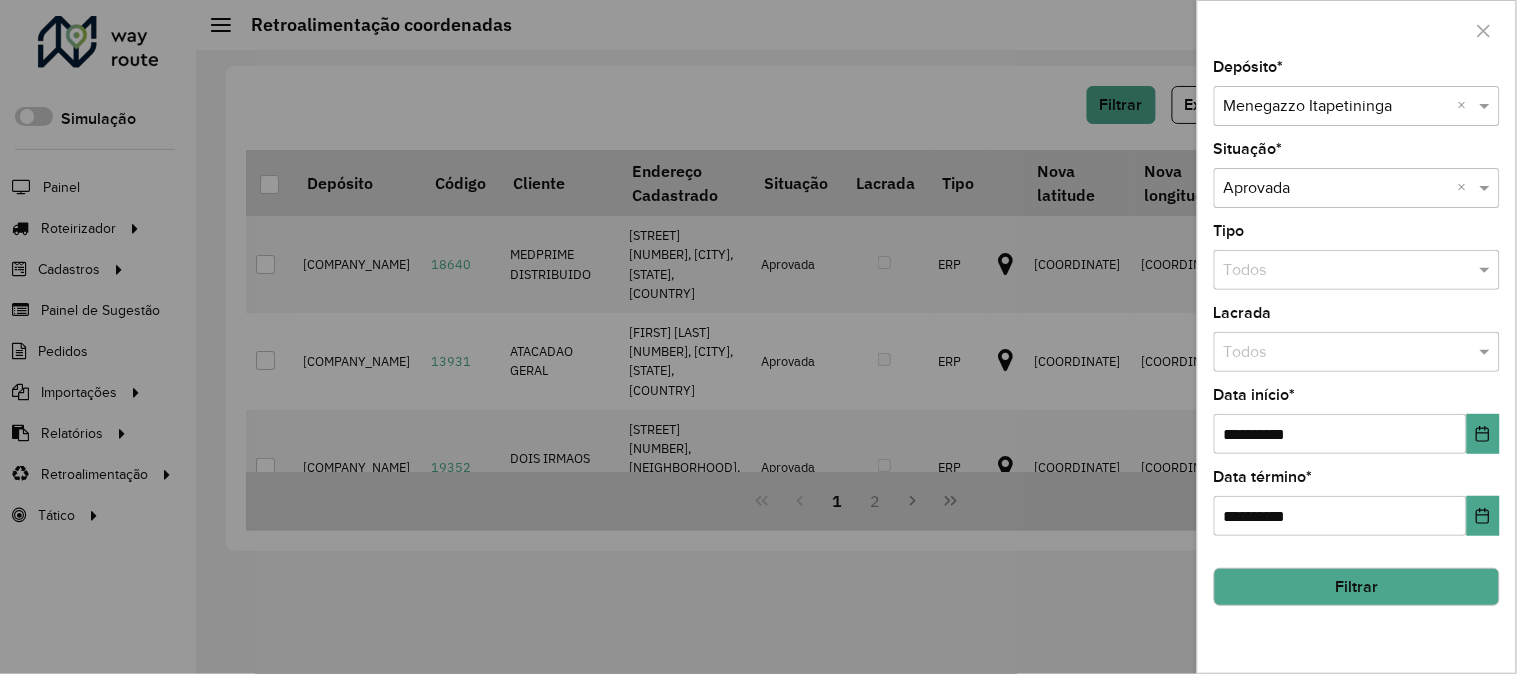 click on "Filtrar" 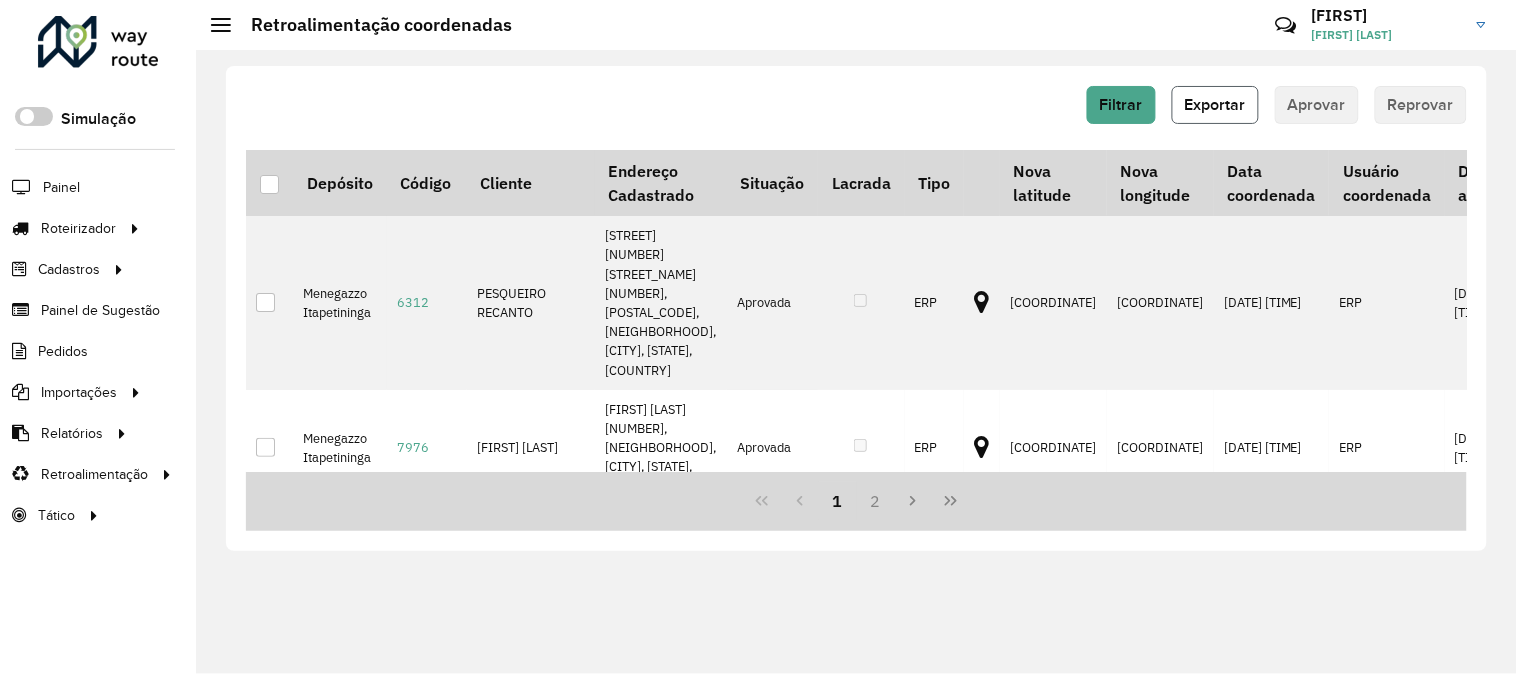 click on "Exportar" 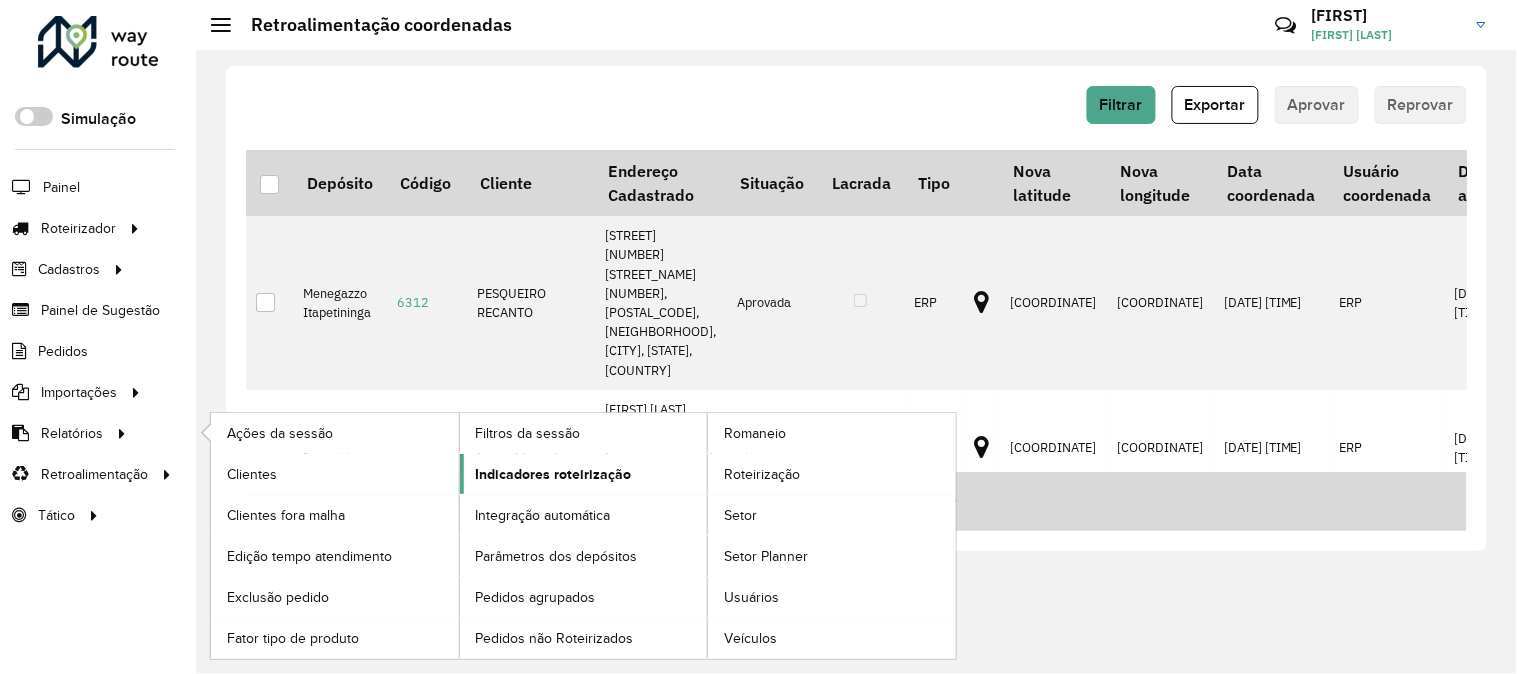 click on "Indicadores roteirização" 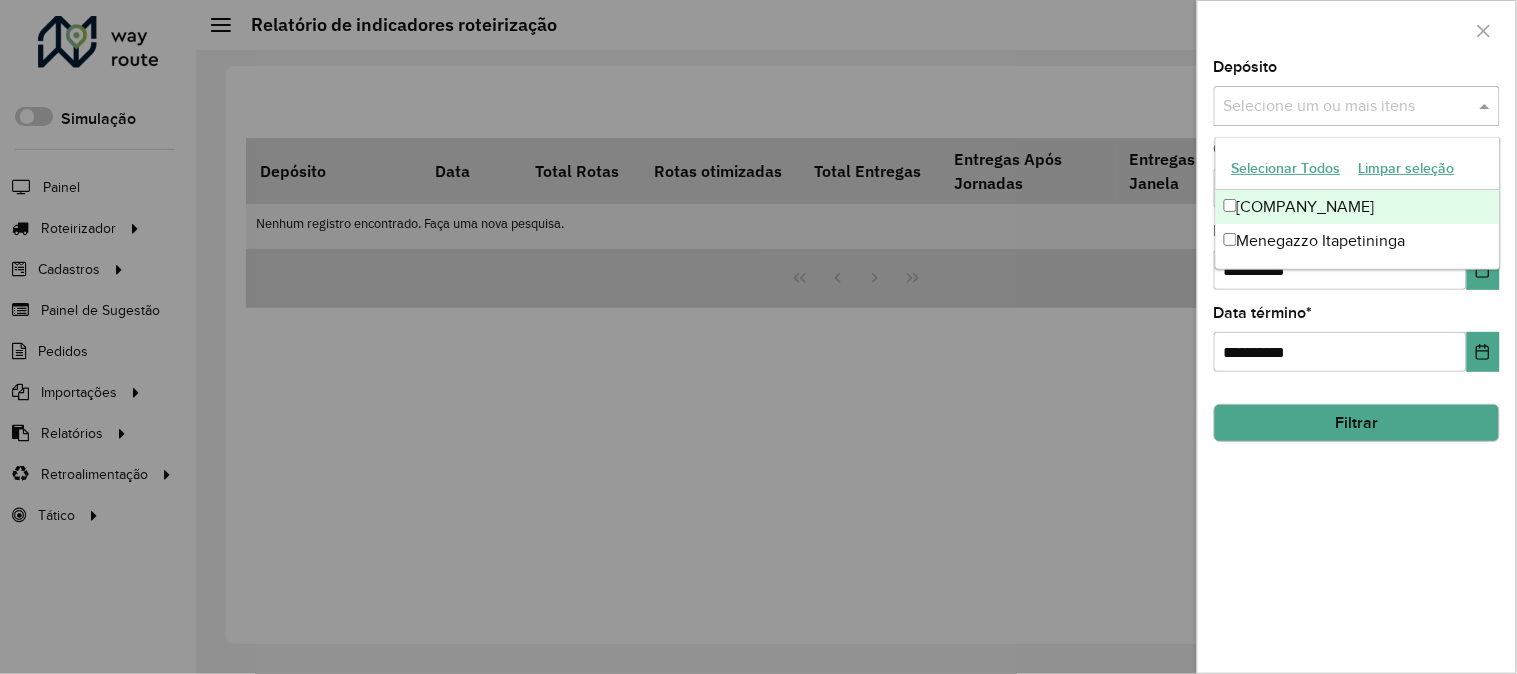 click at bounding box center (1347, 107) 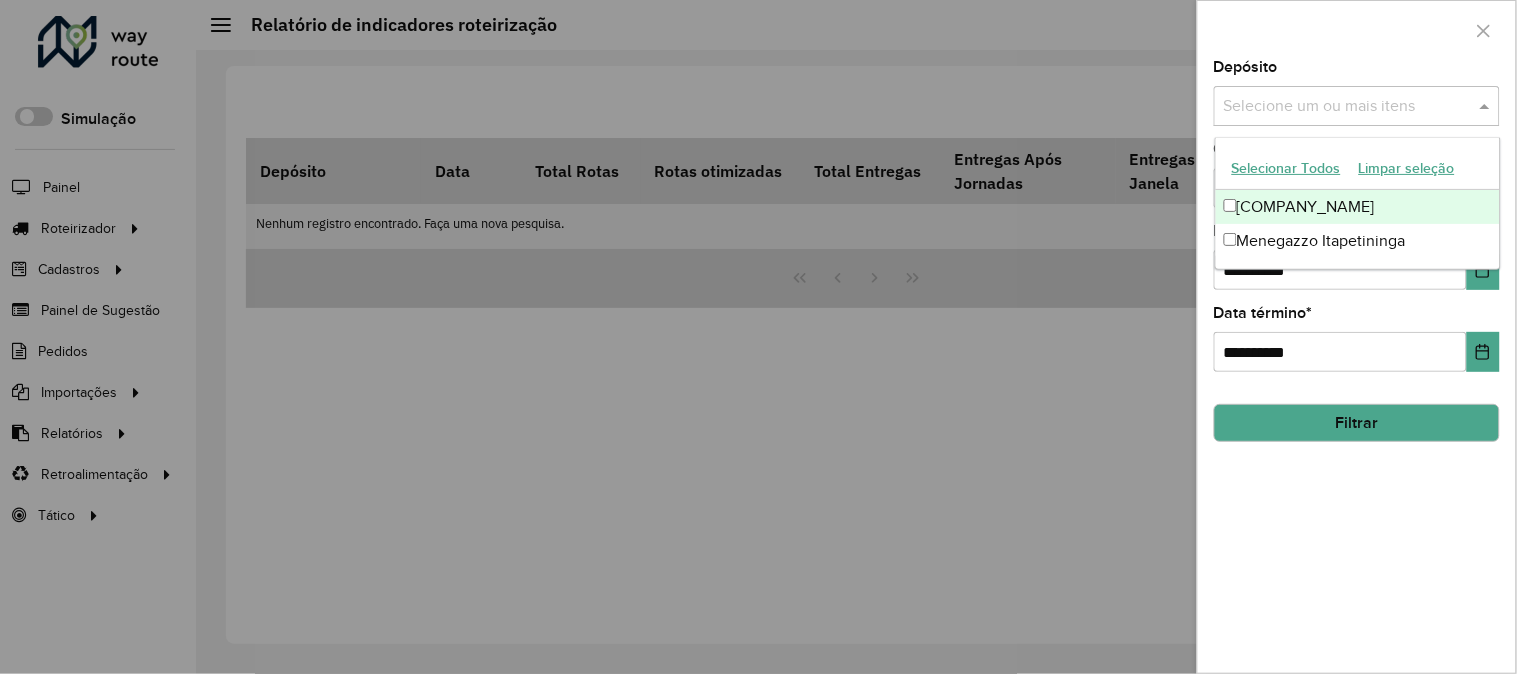 click on "Selecionar Todos" at bounding box center (1286, 168) 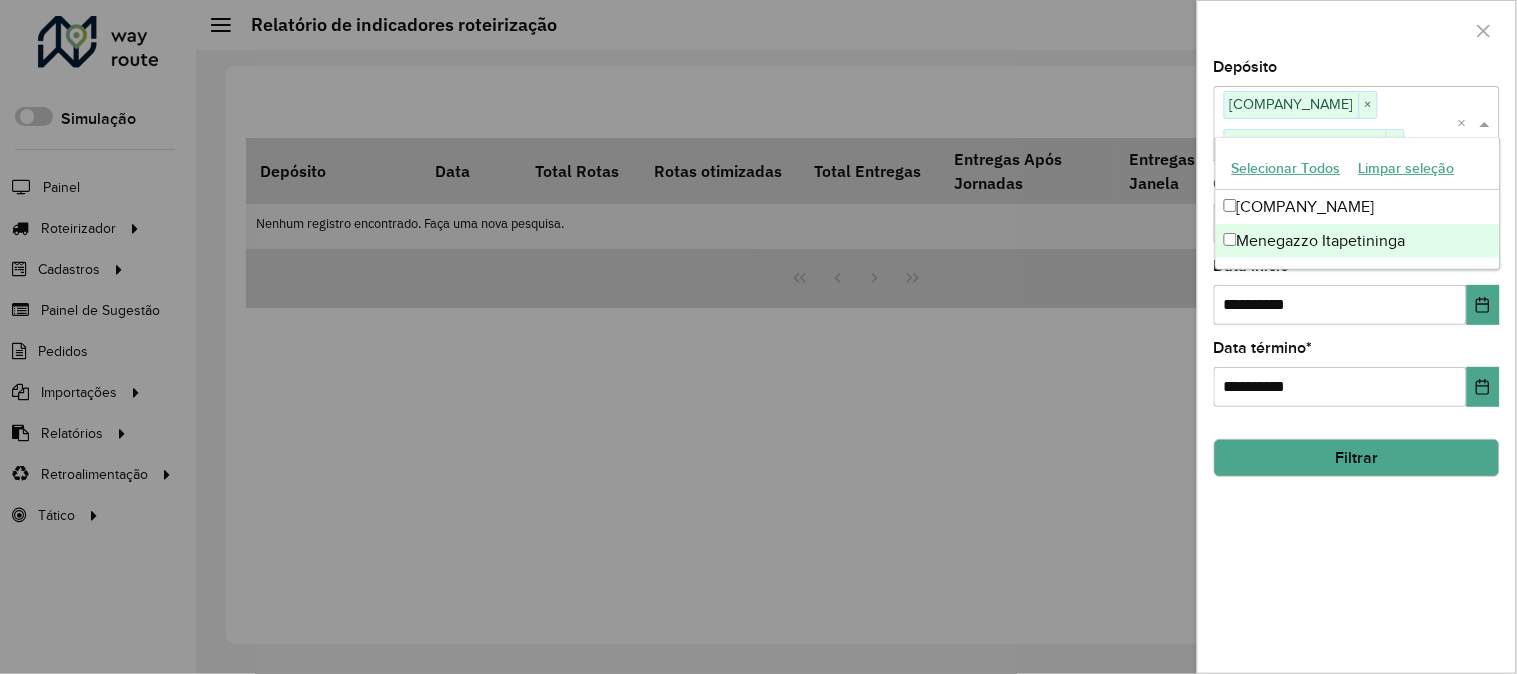 click on "Filtrar" 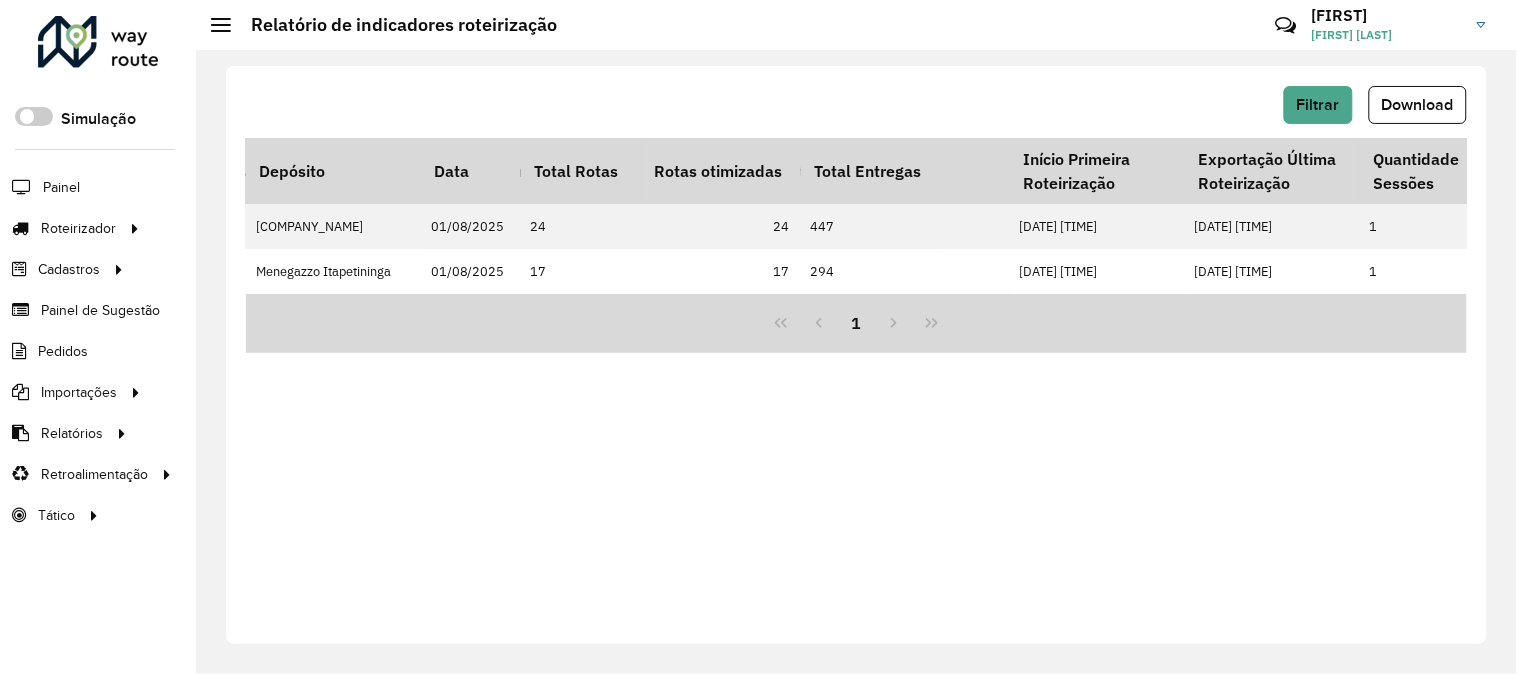 scroll, scrollTop: 0, scrollLeft: 4715, axis: horizontal 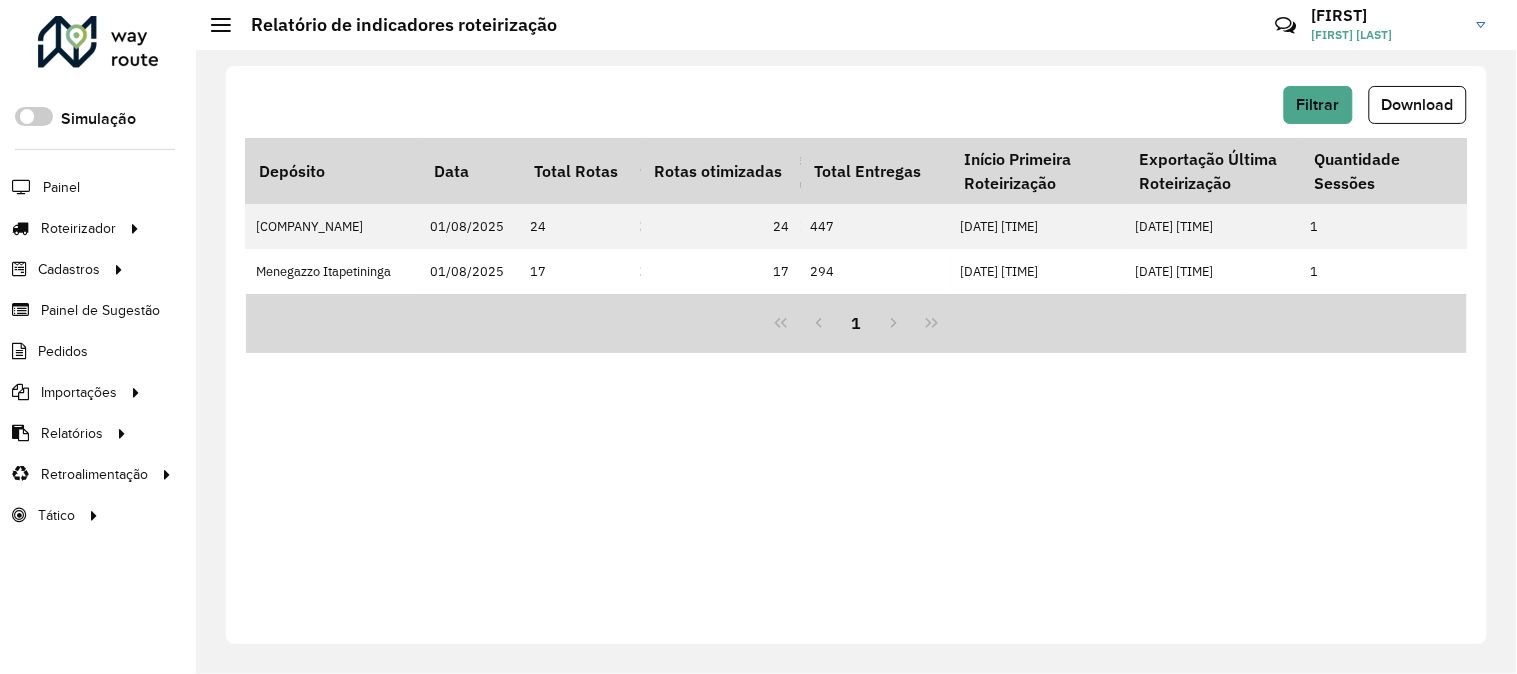 click on "Filtrar   Download   Depósito  Data  Total Rotas   Rotas otimizadas   Total Entregas   Entregas Após Jornadas   Entregas fora Janela  Recargas  Distância Total   Rotas Excesso Peso   Rotas Excesso Capacidade   Rotas Estouro Jornada   Rotas Improdutivas   Meta Ocupação (Capacidade)   Média Ocupação (Capacidade)   Média ocupação Mês (Capacidade)   Meta Ocupação (Peso)   Média Ocupação (Peso)   Média Ocupação Mês(Peso)   Meta Ocupação (Frota)   Média Ocupação (Frota)   Meta Caixas/viagem   Média Caixas/viagem   Capacidade Importada   Capacidade Roteirizada   Capacidade não Roteirizada   Peso Importado   Peso Roteirizado   Peso Não Roteirizado   Km Médio/Entrega   Tempo Médio/Rota   Tempo Total Sessões   Início Primeira Roteirização   Exportação Última Roteirização   Quantidade Sessões   Tempo Líquido Sessão   Tempo Líquido / Rota   Tempo Setup   Tempo Setup / Sessão   Pedidos Roteirizados   Pedidos Não Roteirizados   Pedidos Importados  Menegazzo - Avaré  24   24" 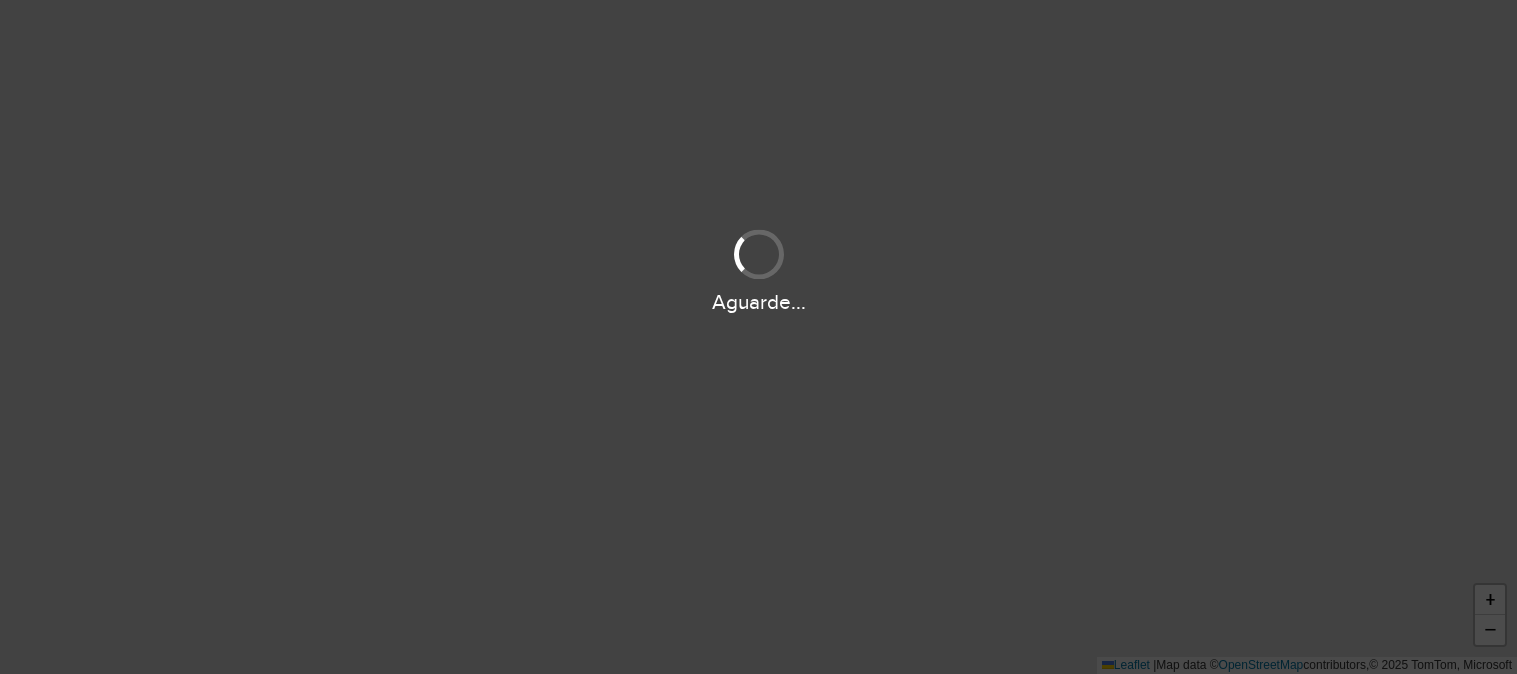 scroll, scrollTop: 0, scrollLeft: 0, axis: both 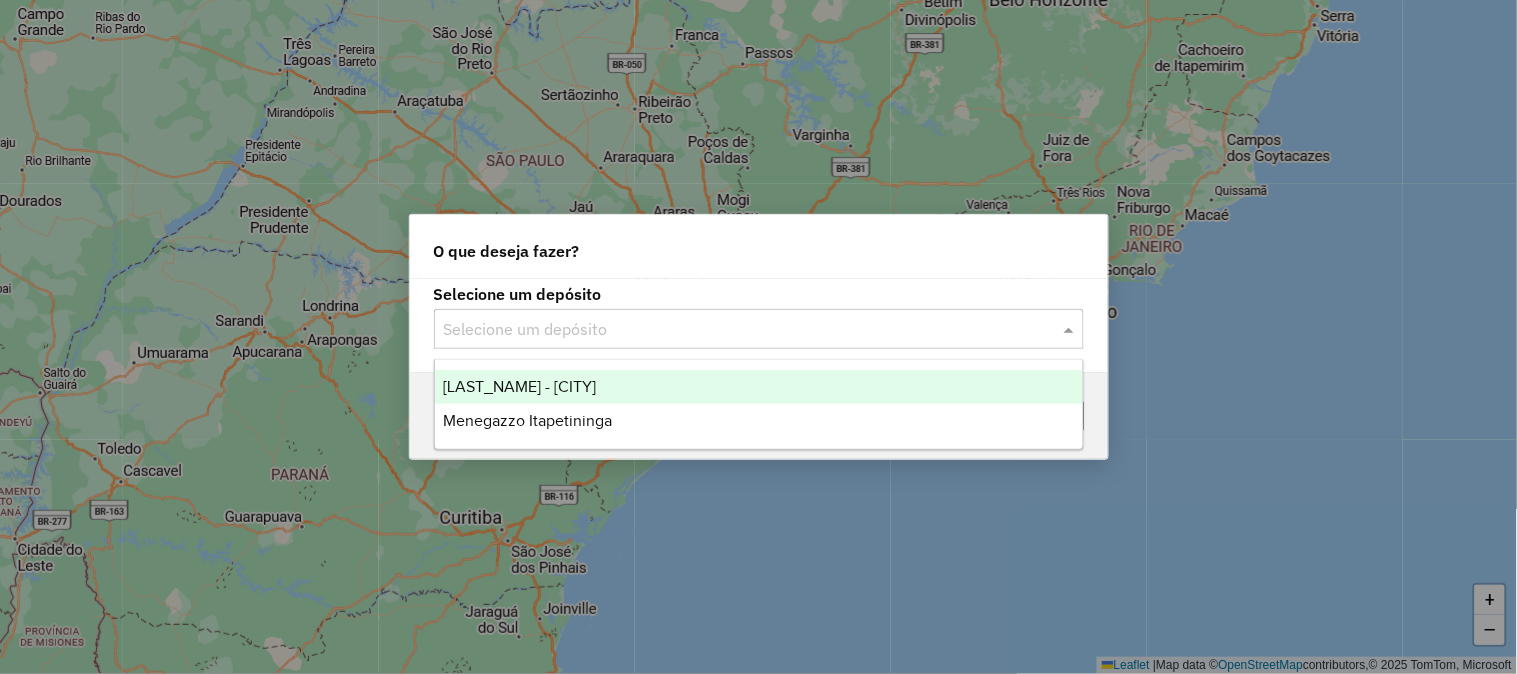click 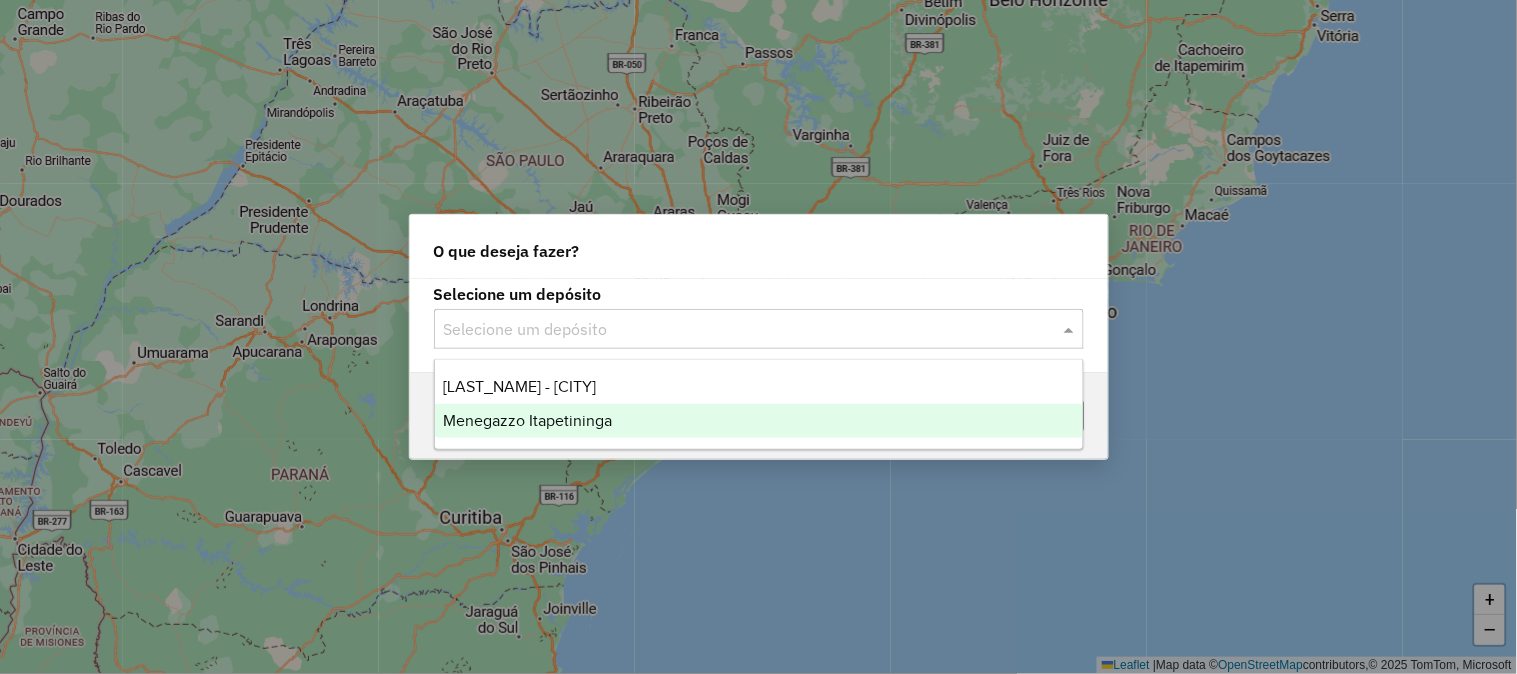 click on "Menegazzo Itapetininga" at bounding box center [527, 420] 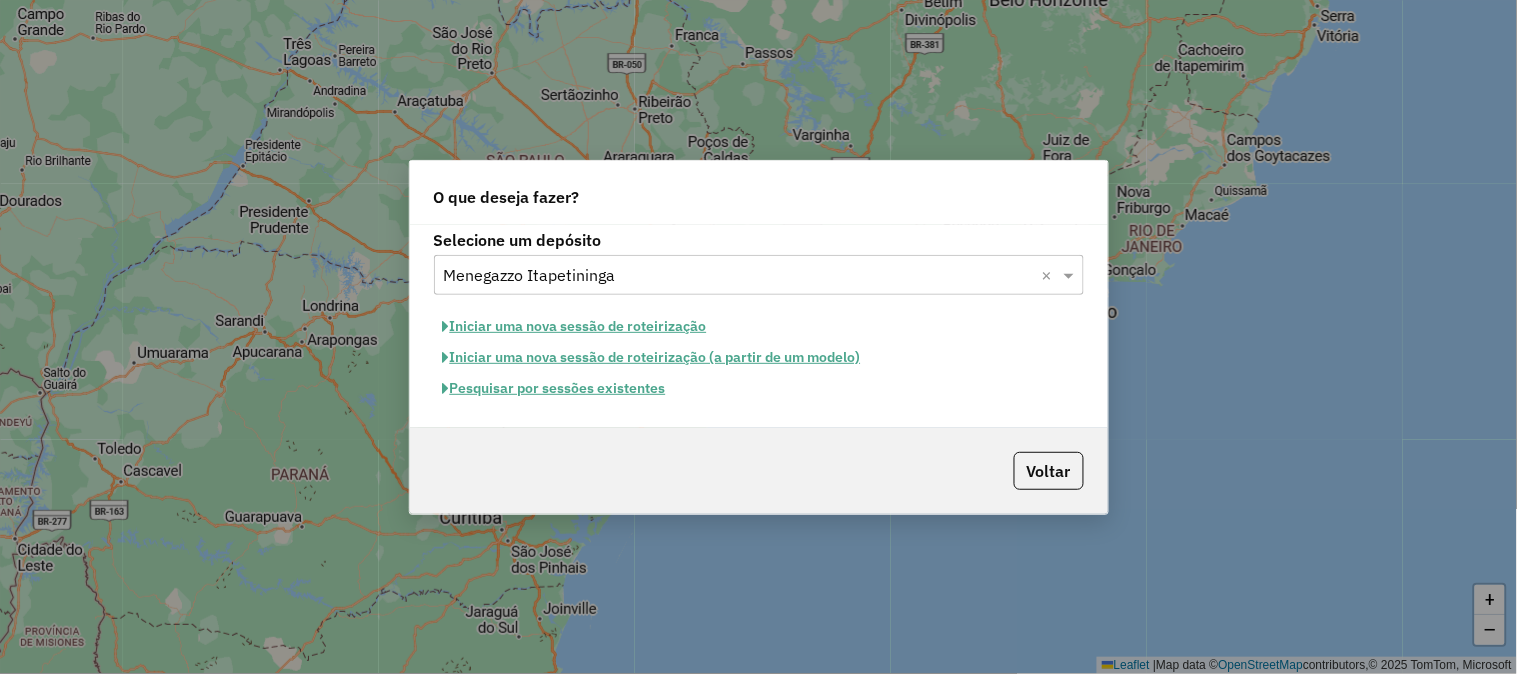 click on "Pesquisar por sessões existentes" 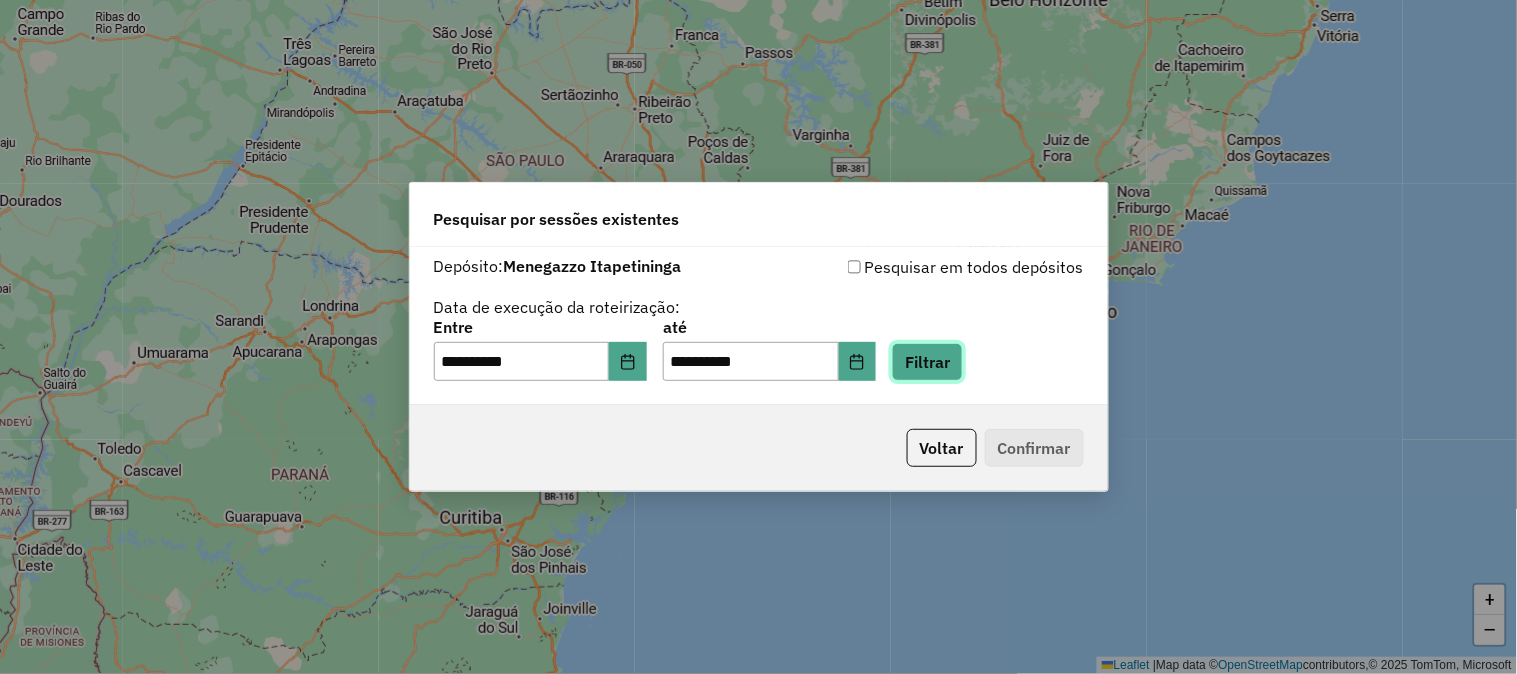 click on "Filtrar" 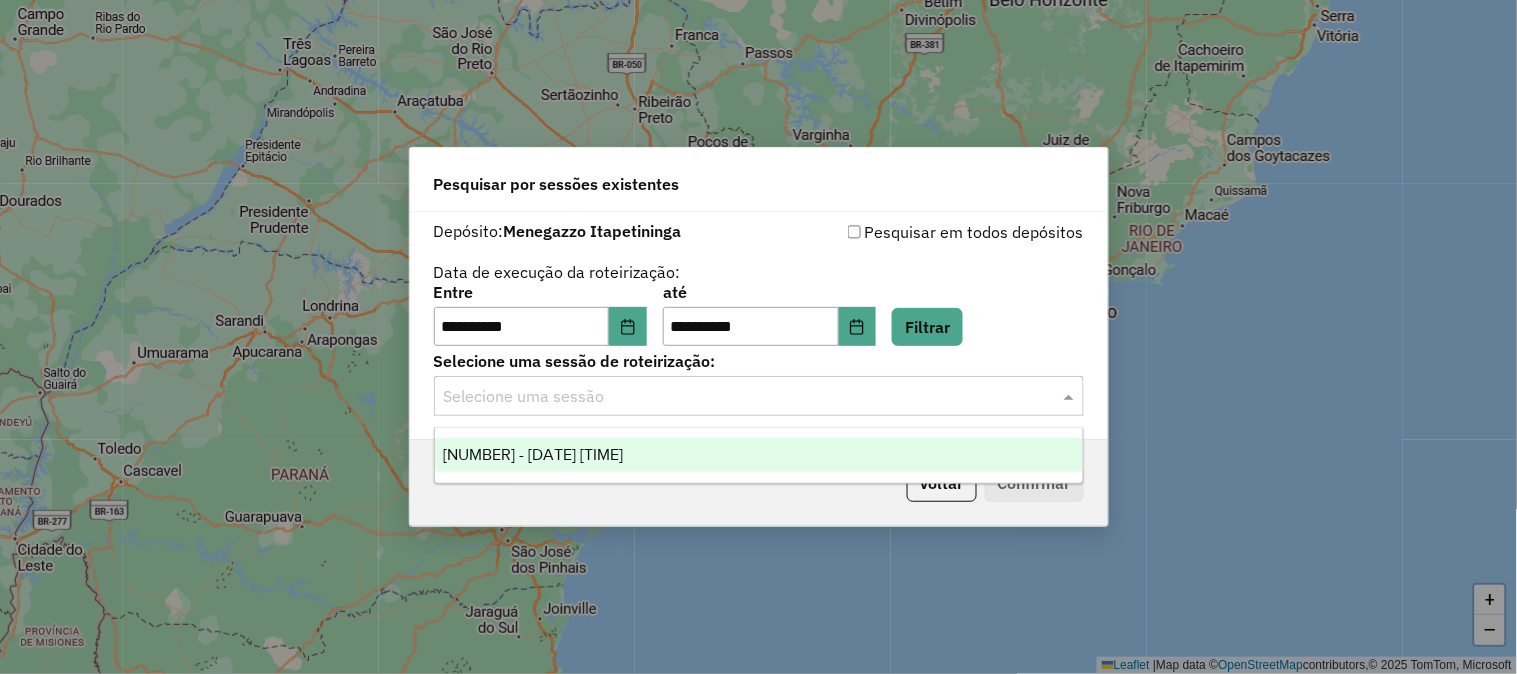 click 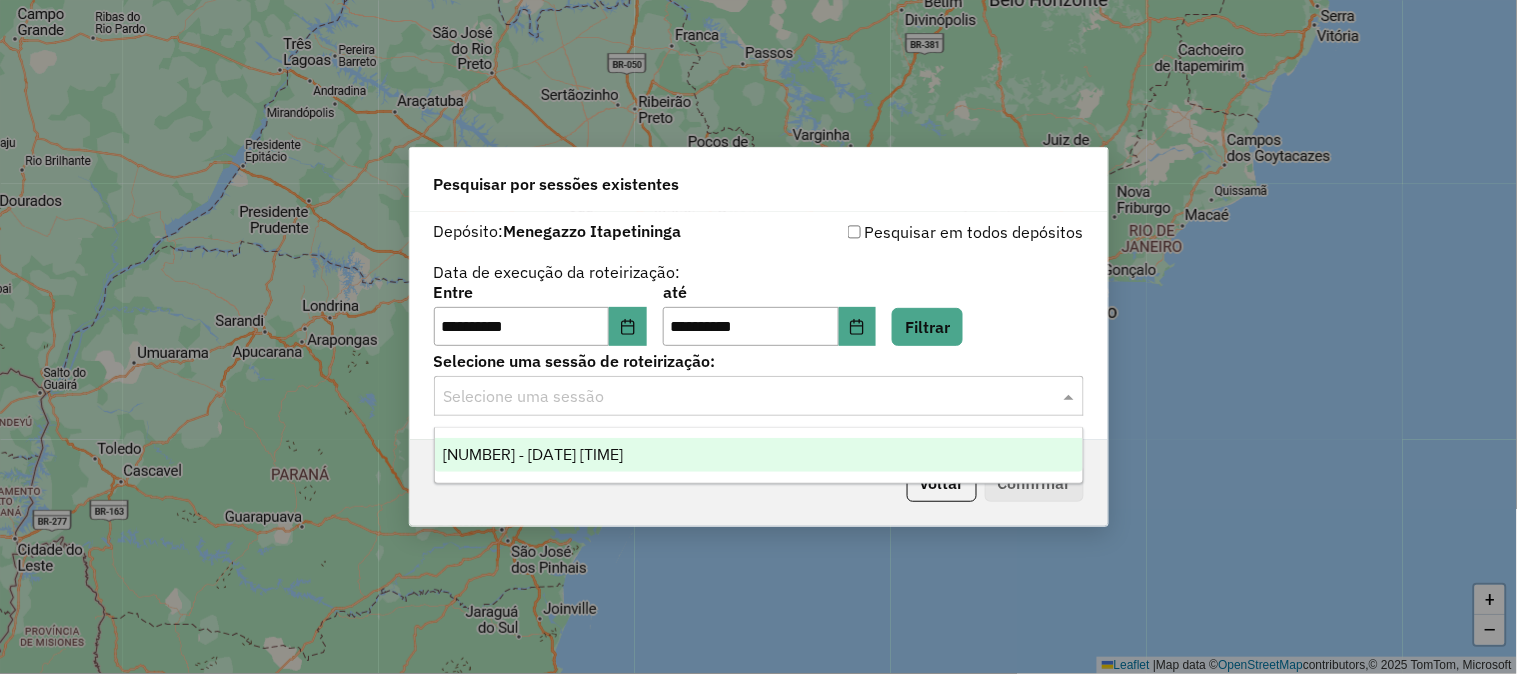 click on "973240 - 01/08/2025 17:49" at bounding box center (759, 455) 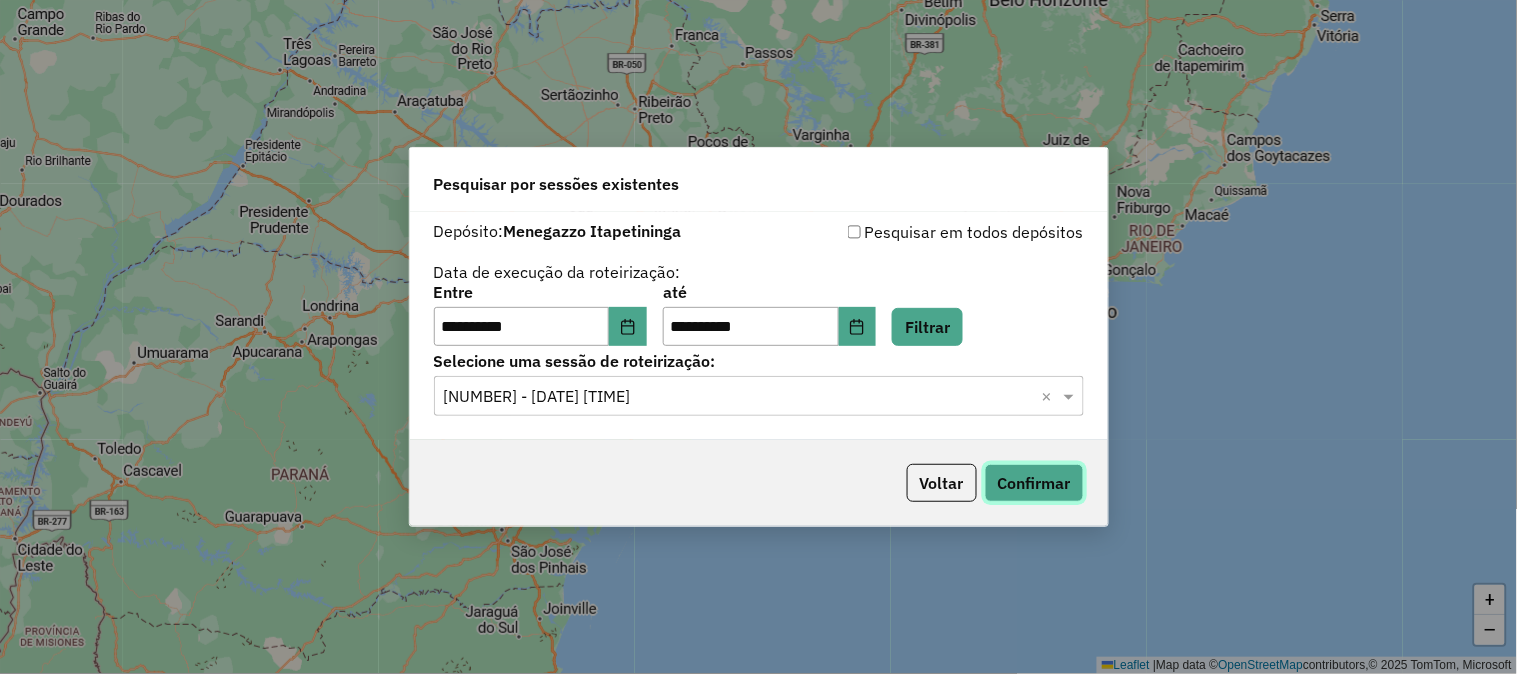 click on "Confirmar" 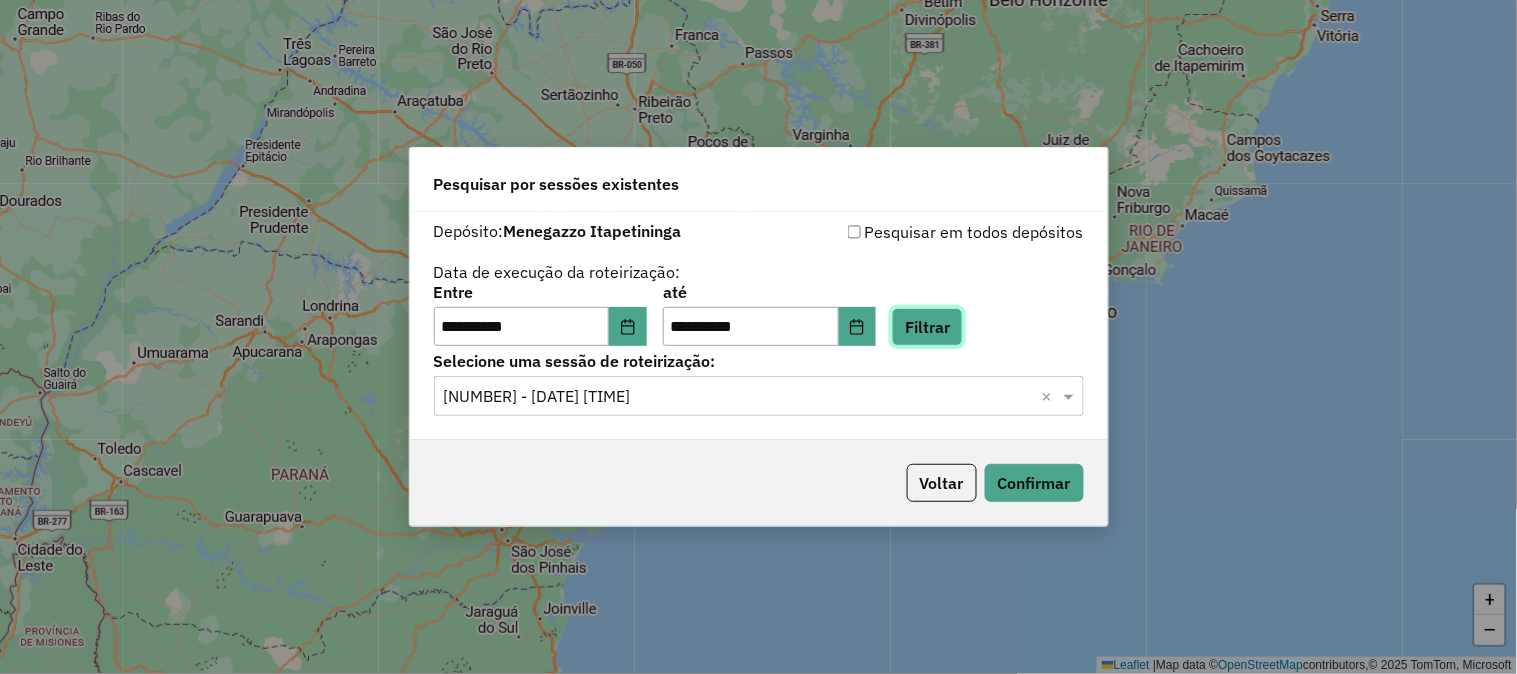 click on "Filtrar" 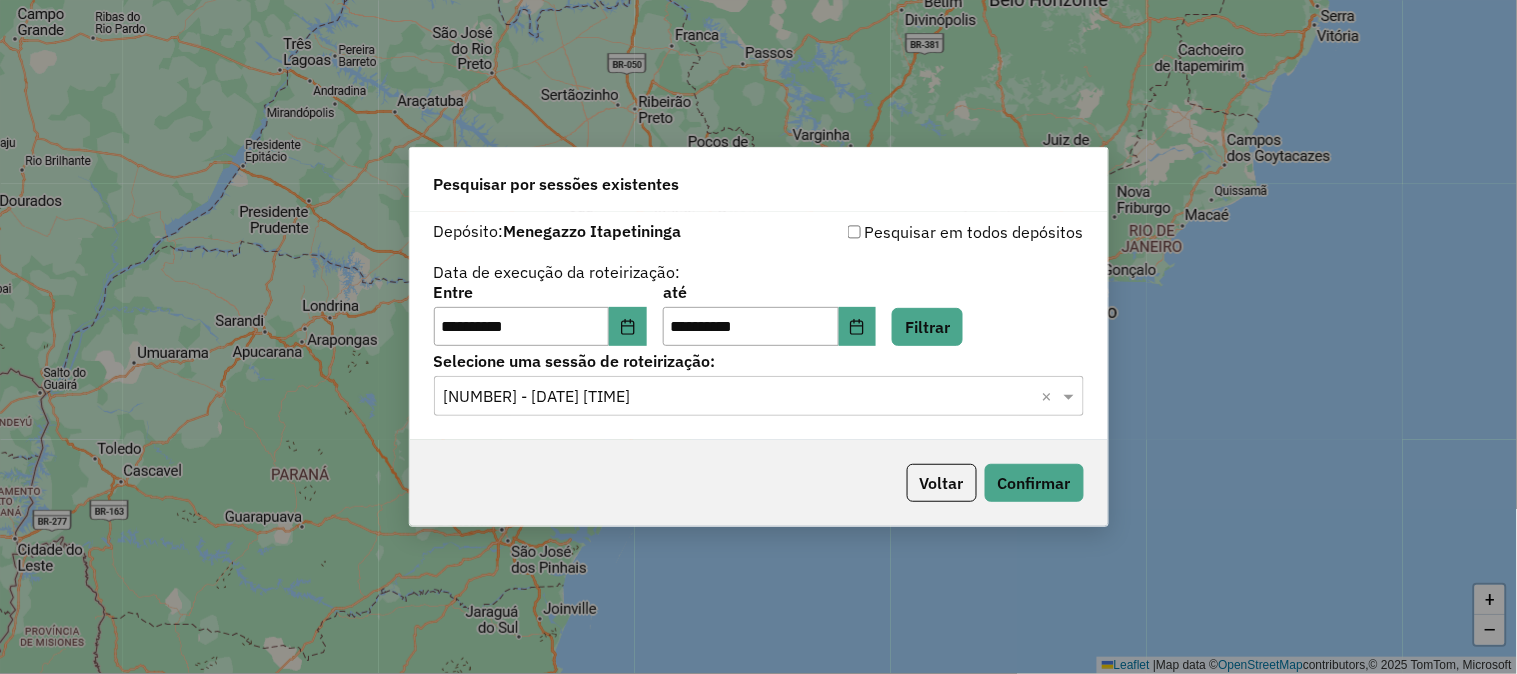 click on "**********" at bounding box center (758, 337) 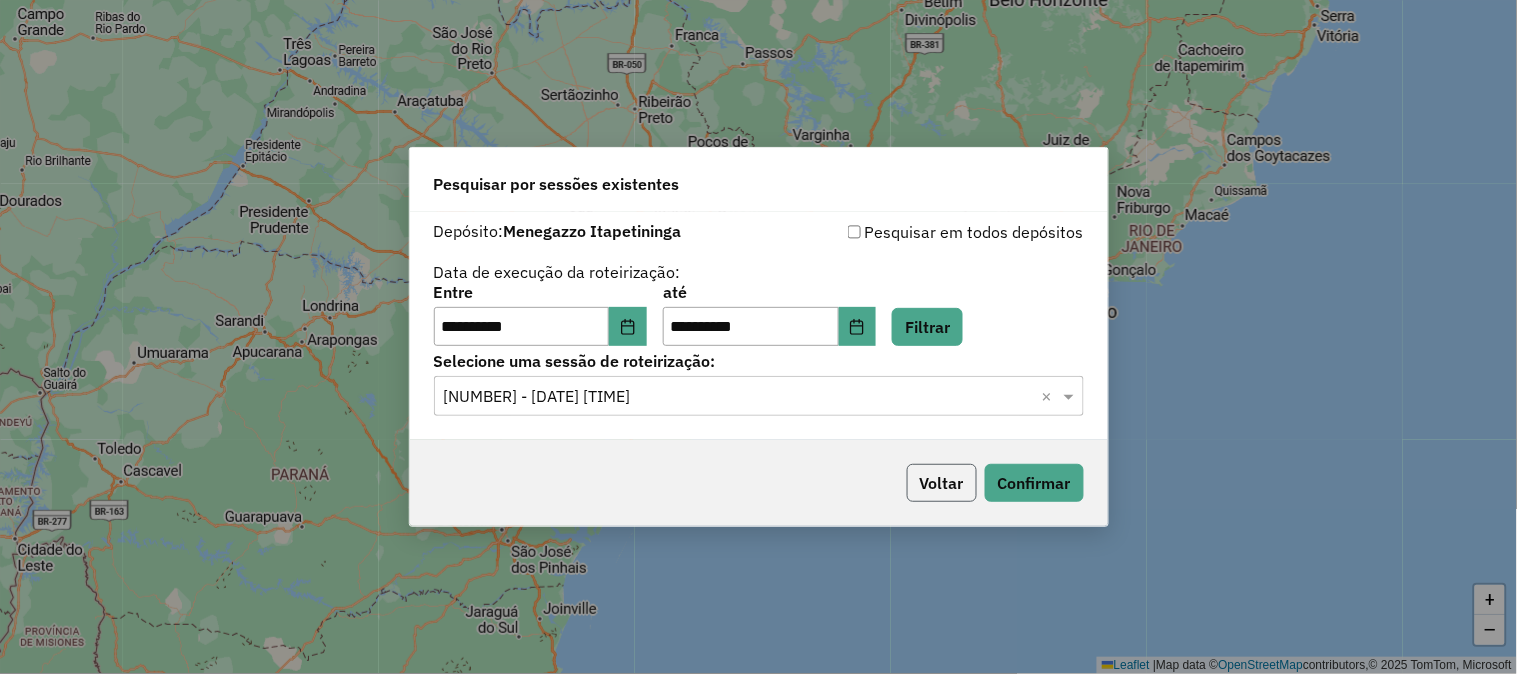 click on "Voltar" 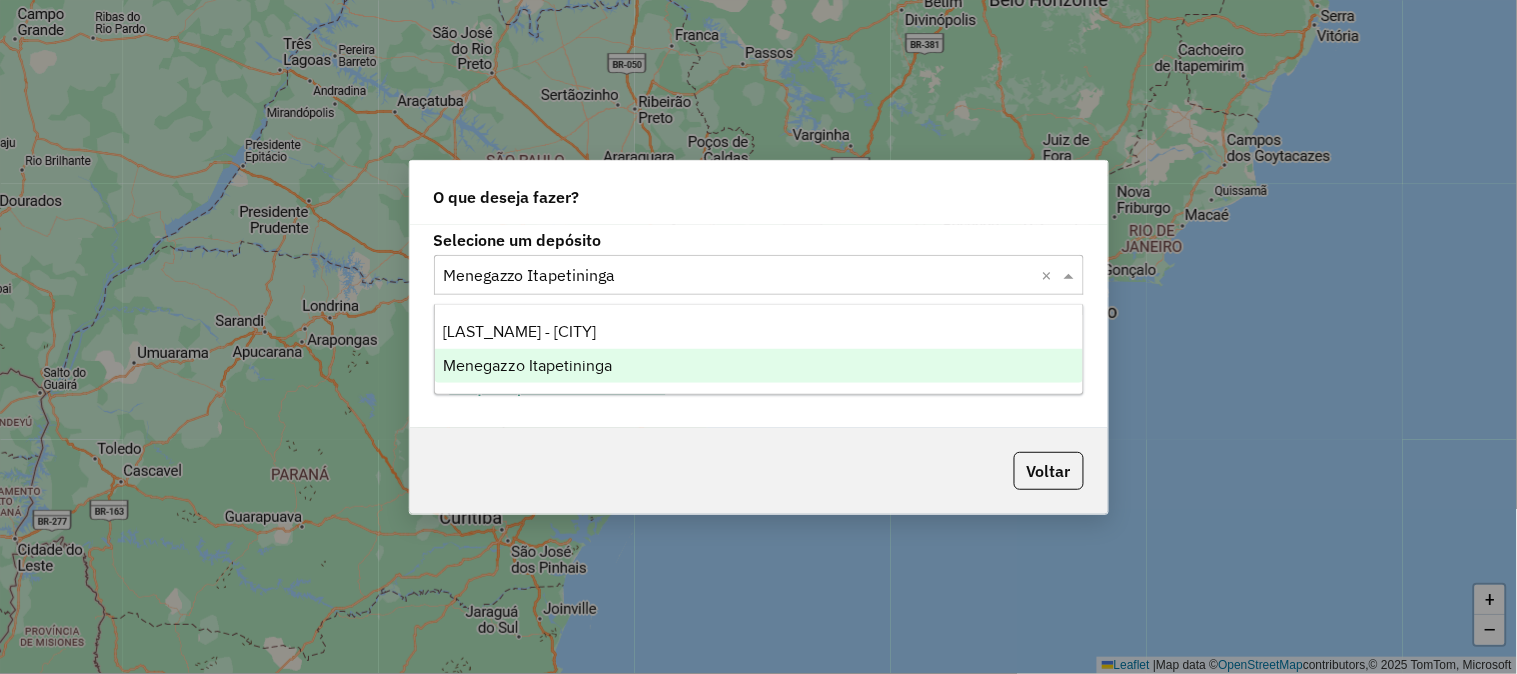click 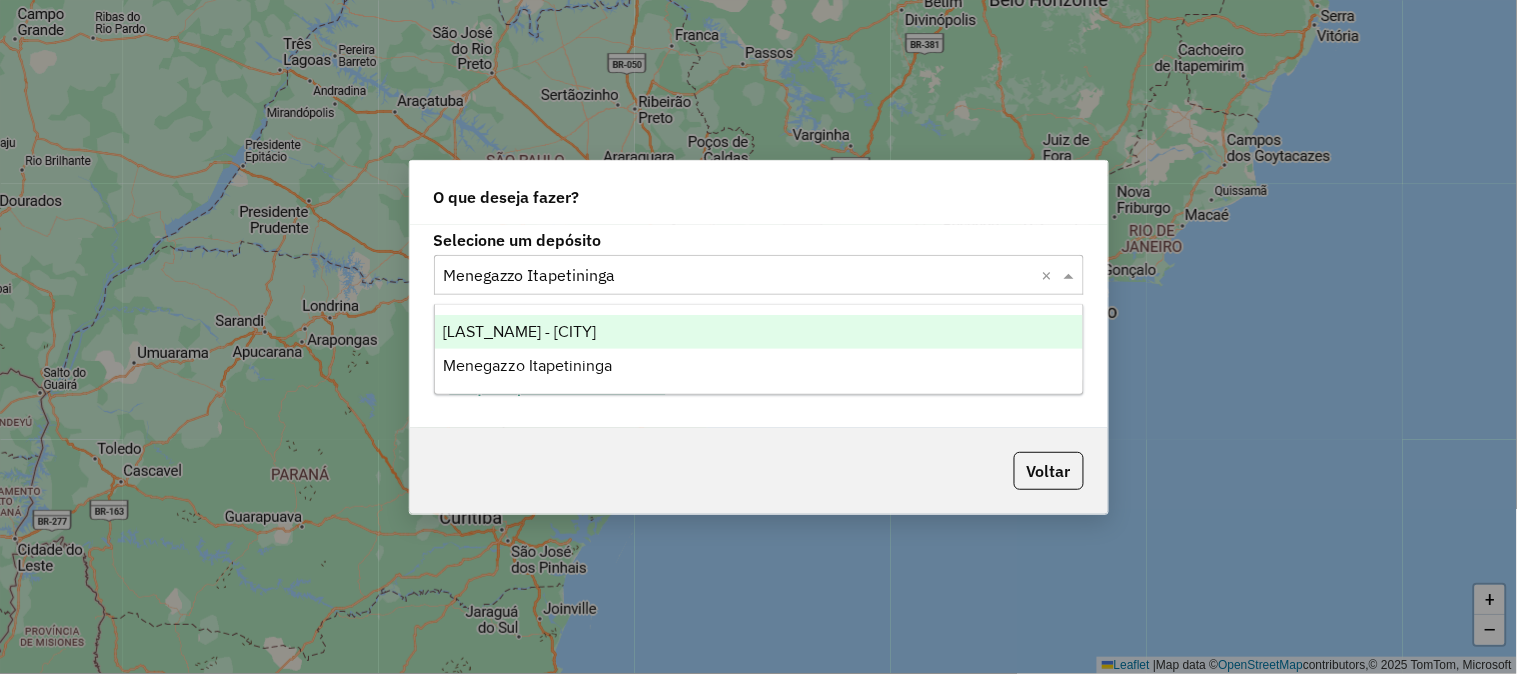 click on "Menegazzo - Avaré" at bounding box center (759, 332) 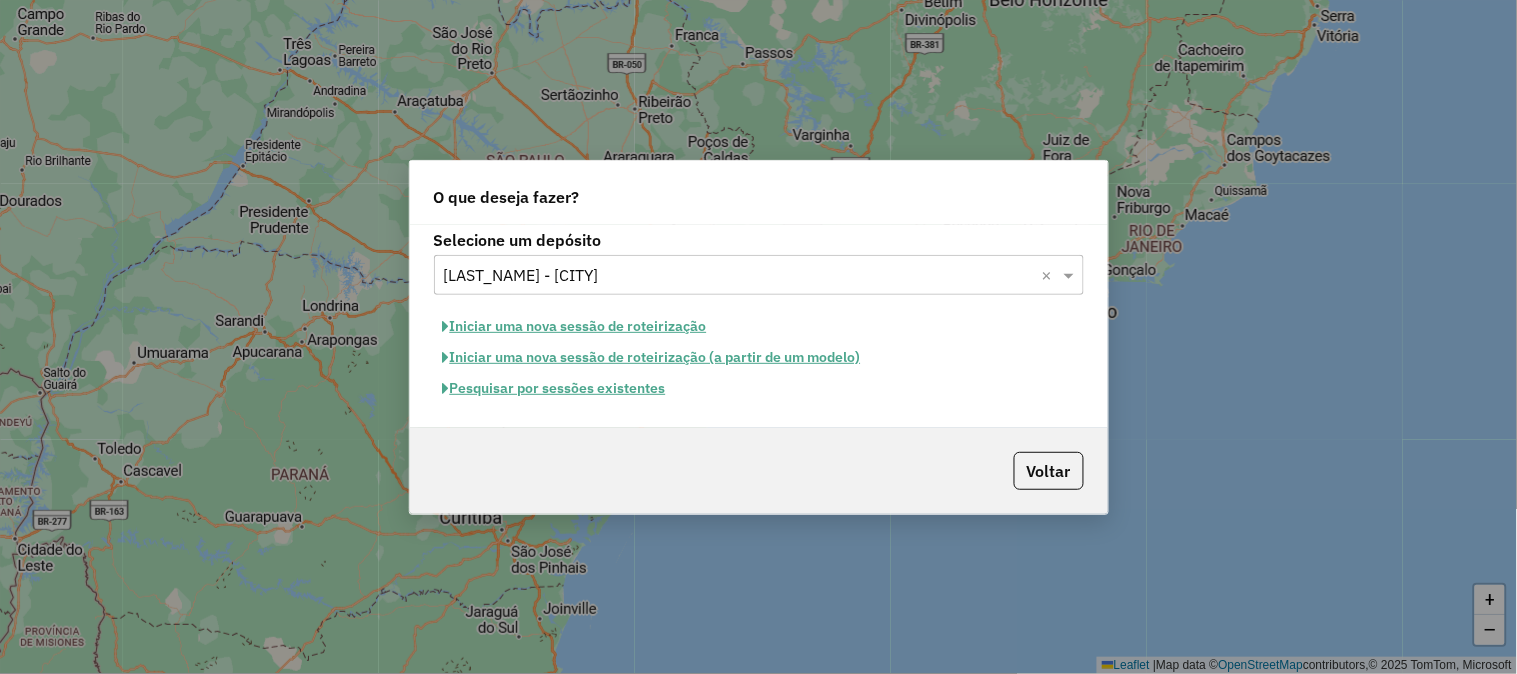 click on "Pesquisar por sessões existentes" 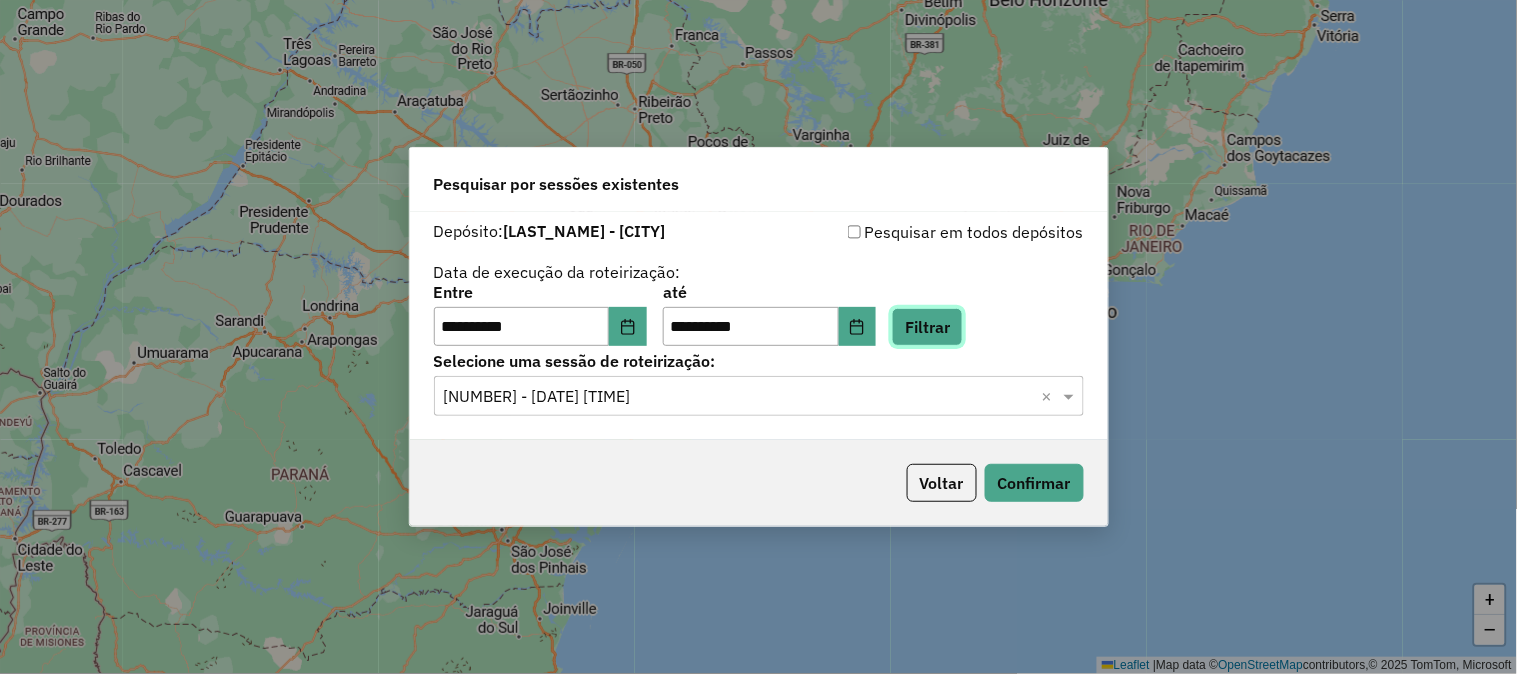 click on "Filtrar" 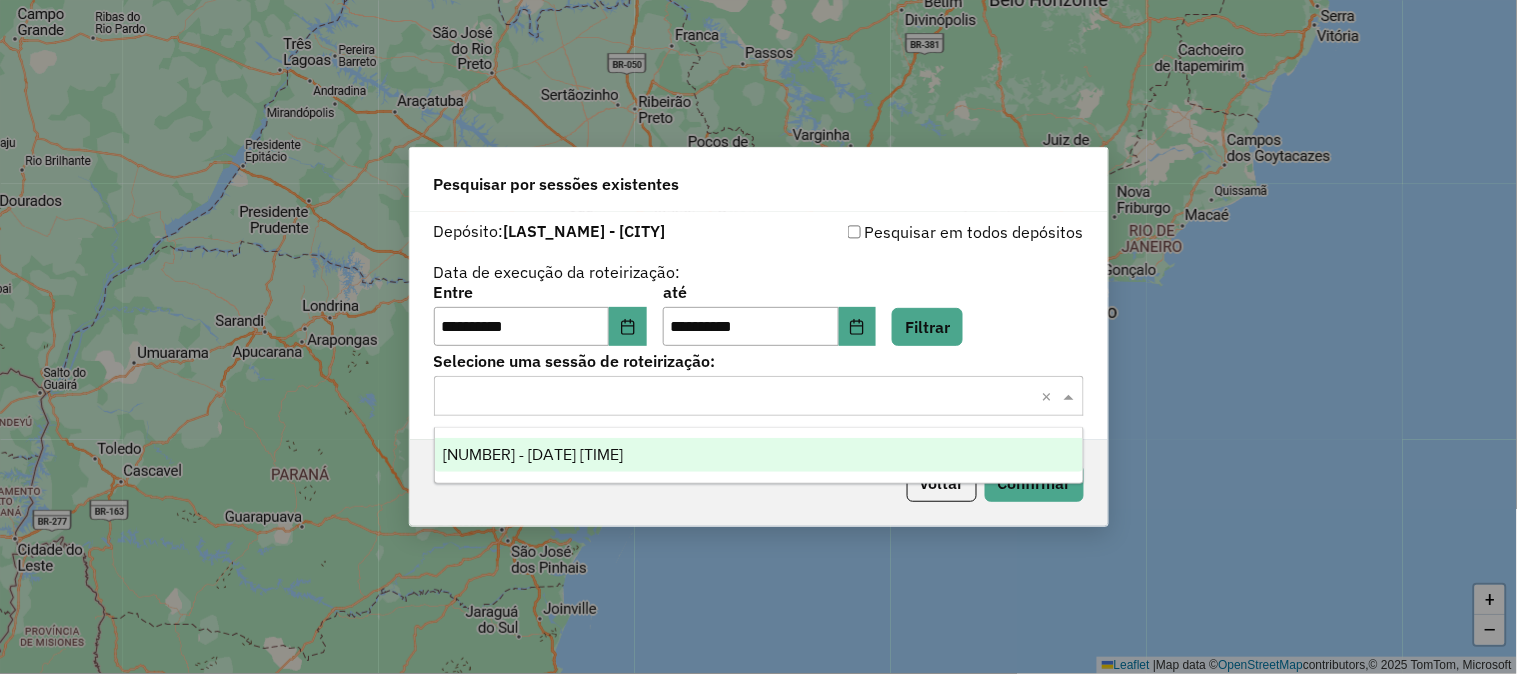 click 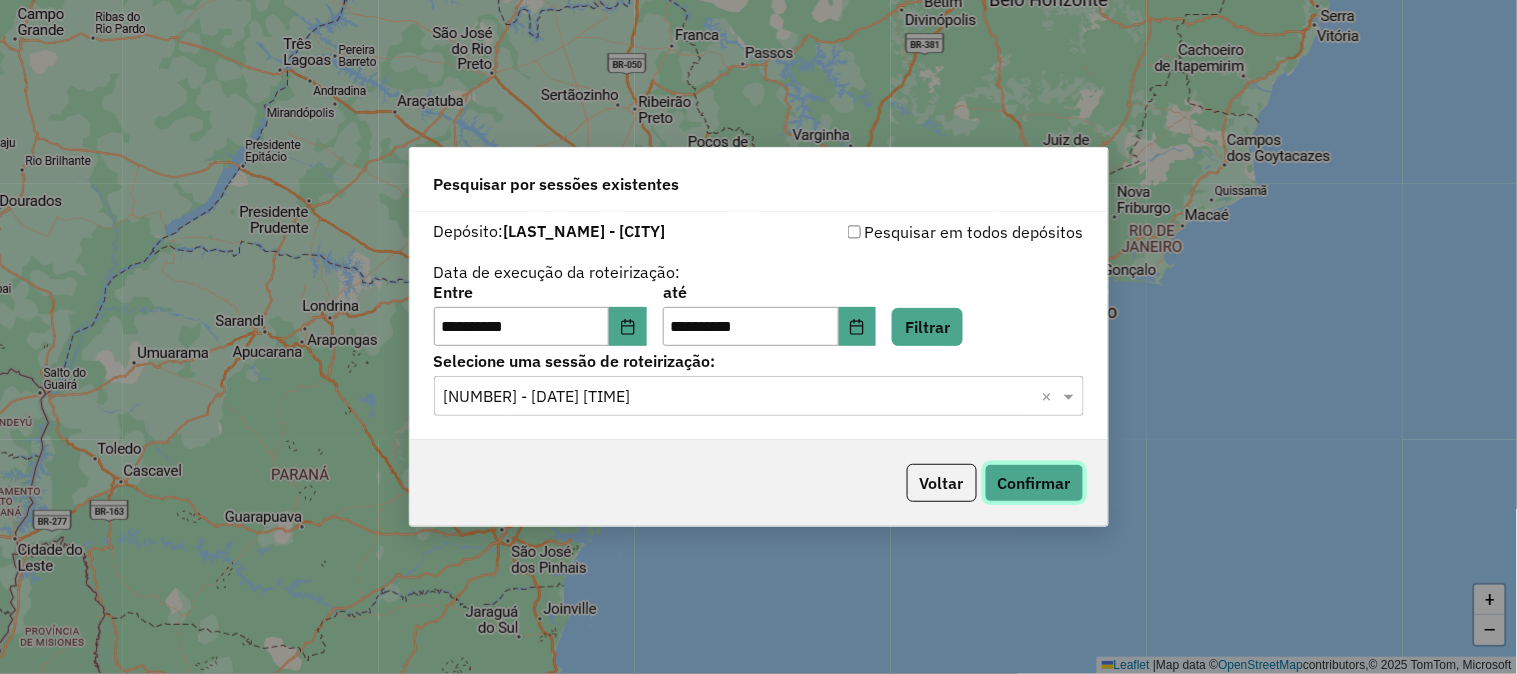 click on "Confirmar" 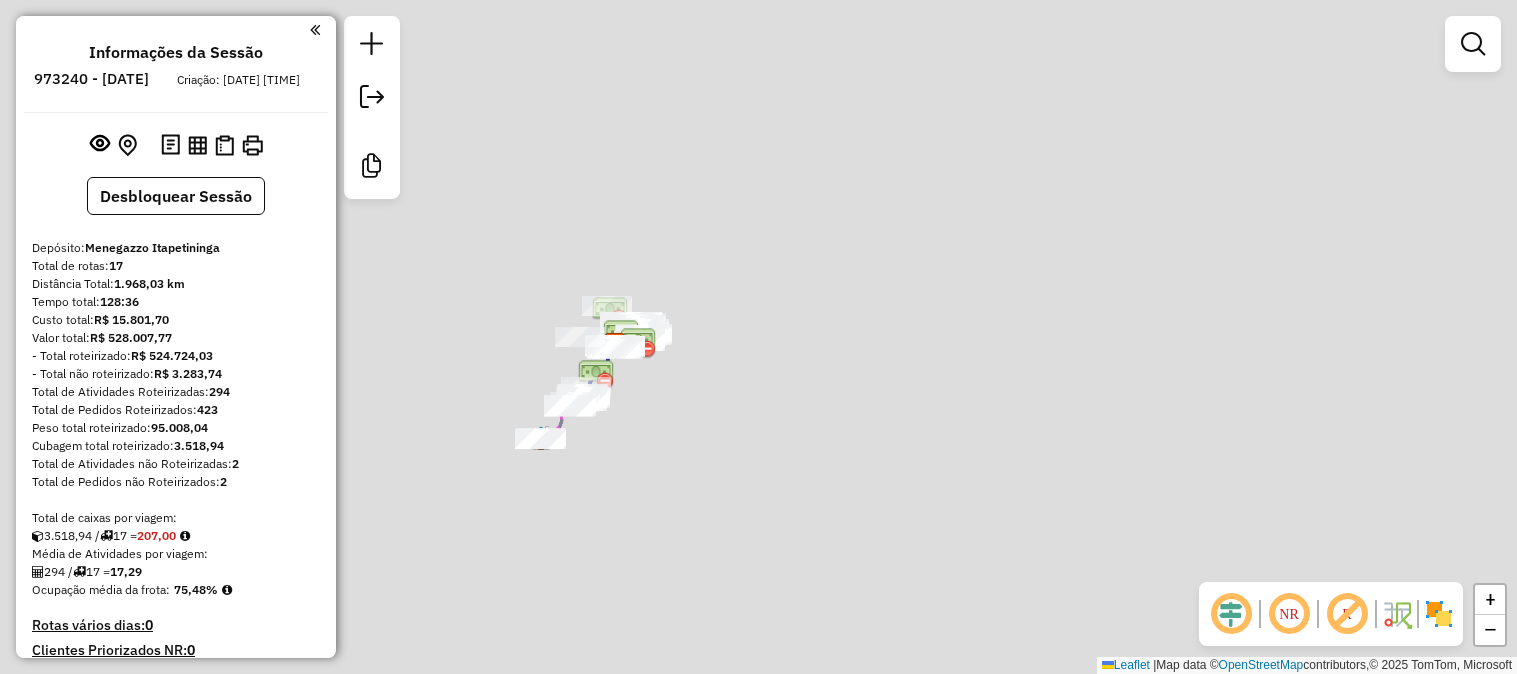 scroll, scrollTop: 0, scrollLeft: 0, axis: both 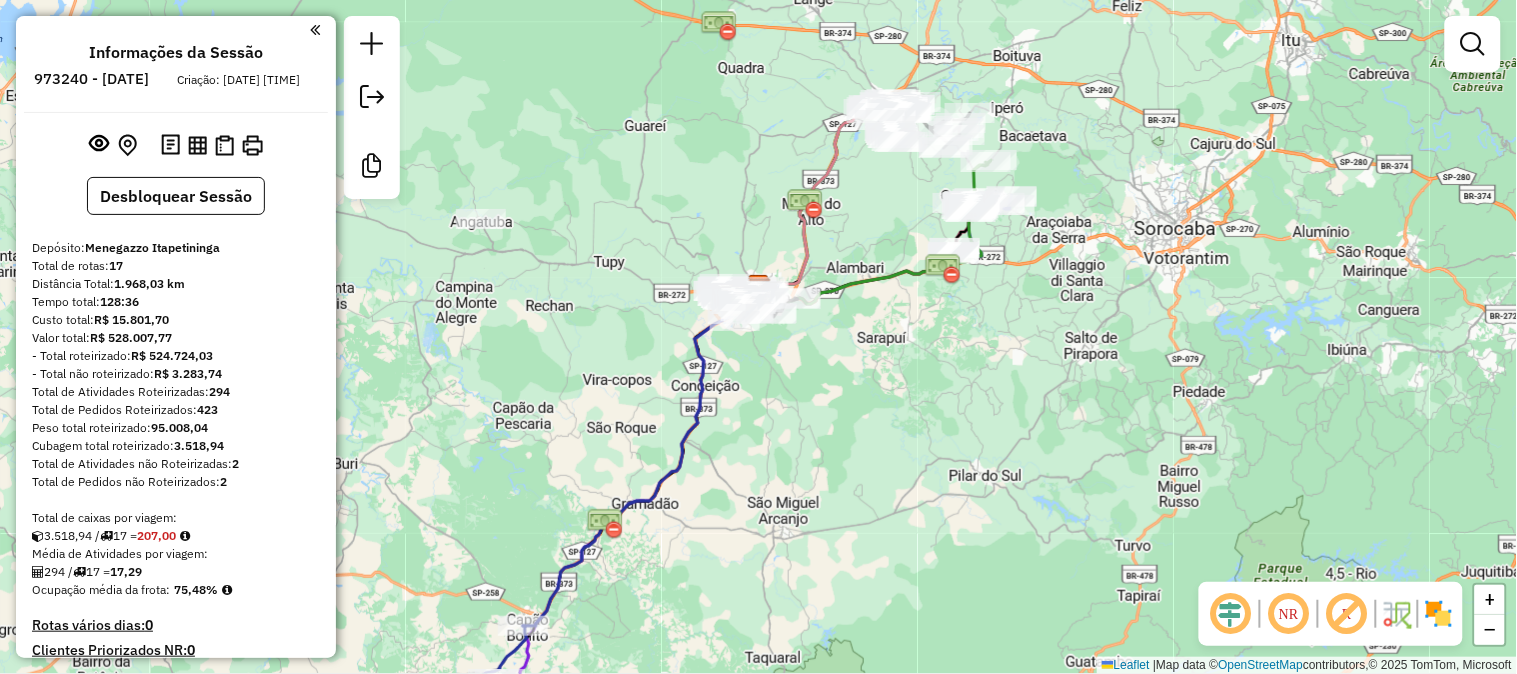 drag, startPoint x: 555, startPoint y: 420, endPoint x: 563, endPoint y: 247, distance: 173.18488 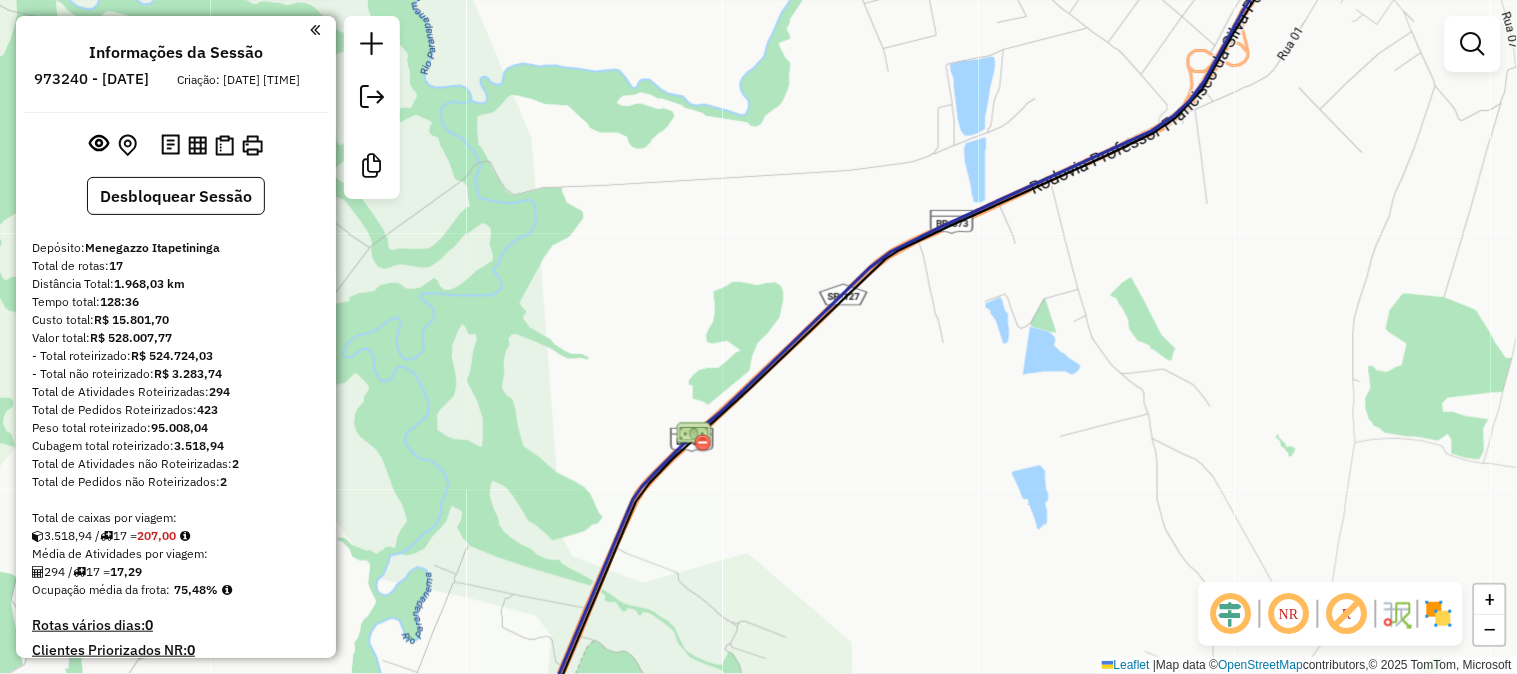 click 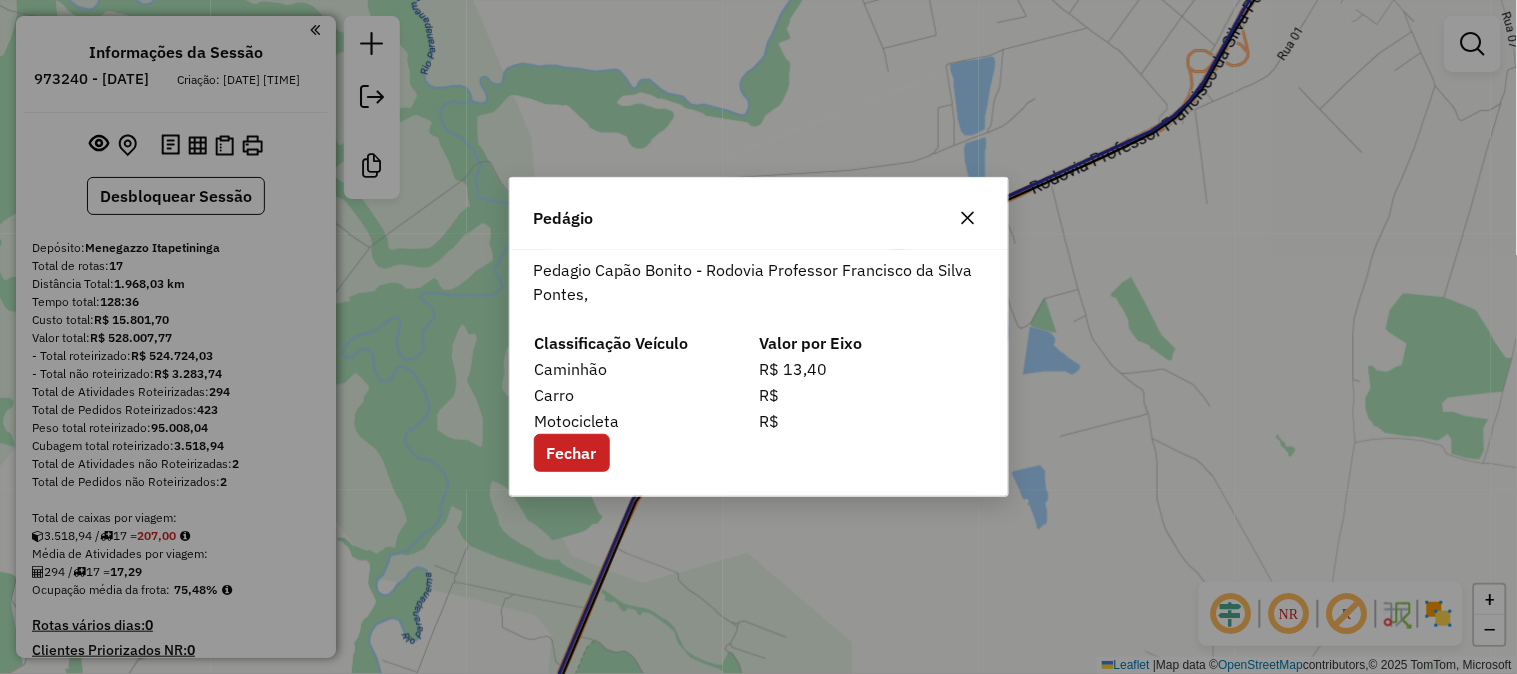 click 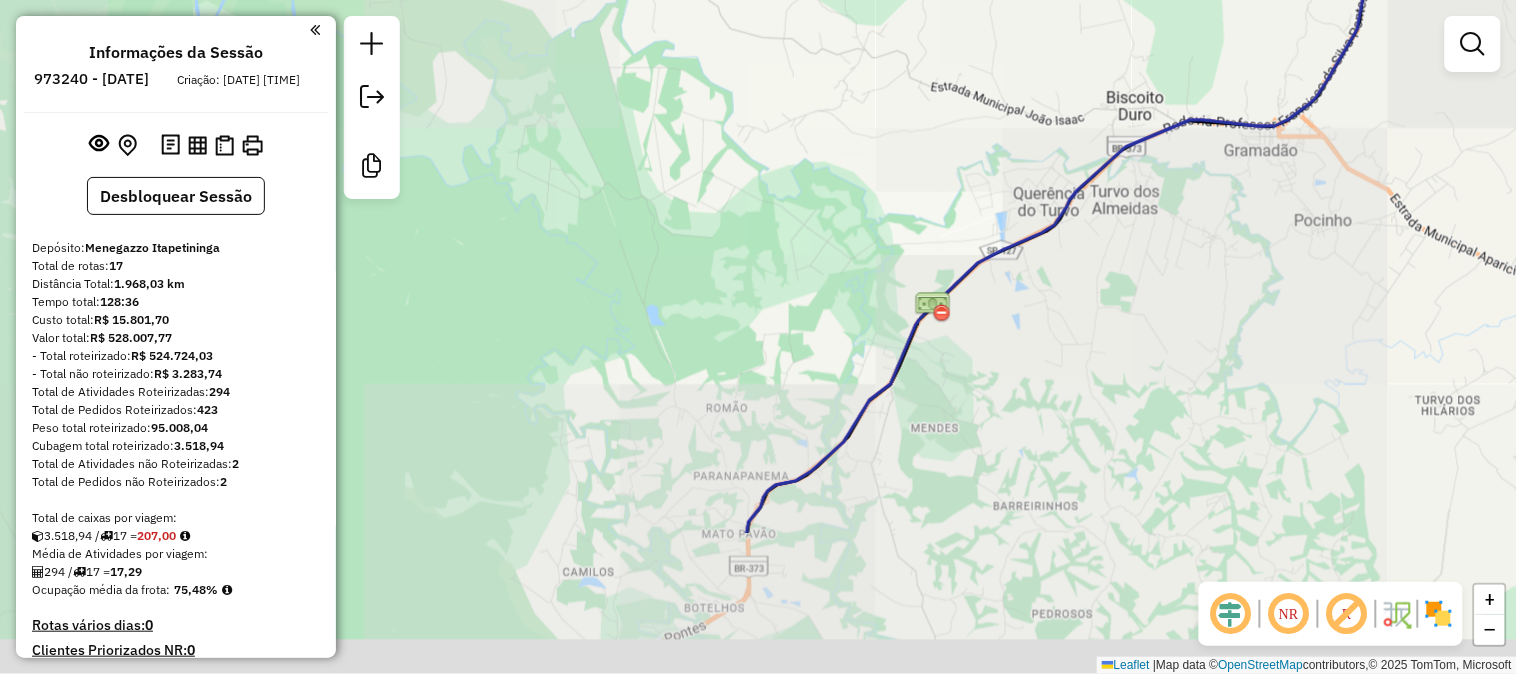 drag, startPoint x: 986, startPoint y: 555, endPoint x: 1023, endPoint y: 360, distance: 198.47922 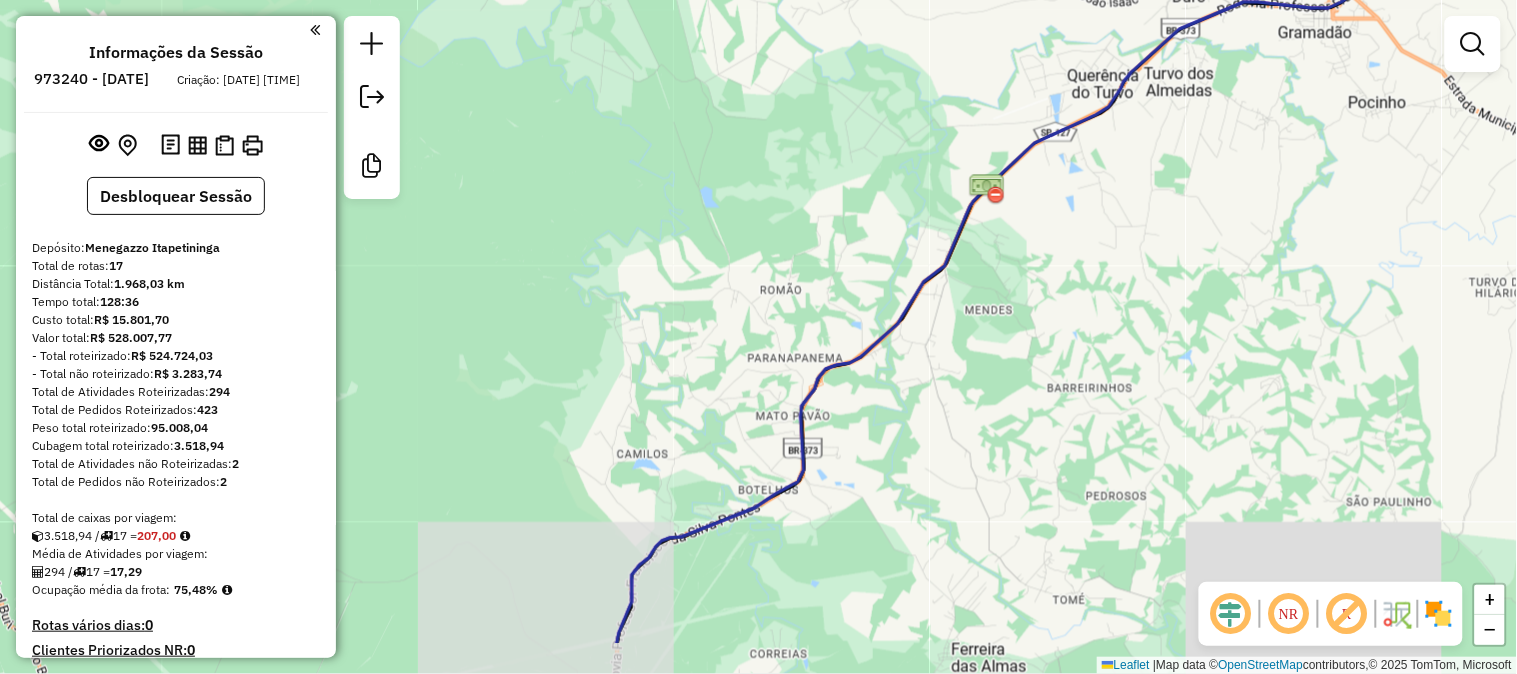 drag, startPoint x: 911, startPoint y: 584, endPoint x: 973, endPoint y: 463, distance: 135.95955 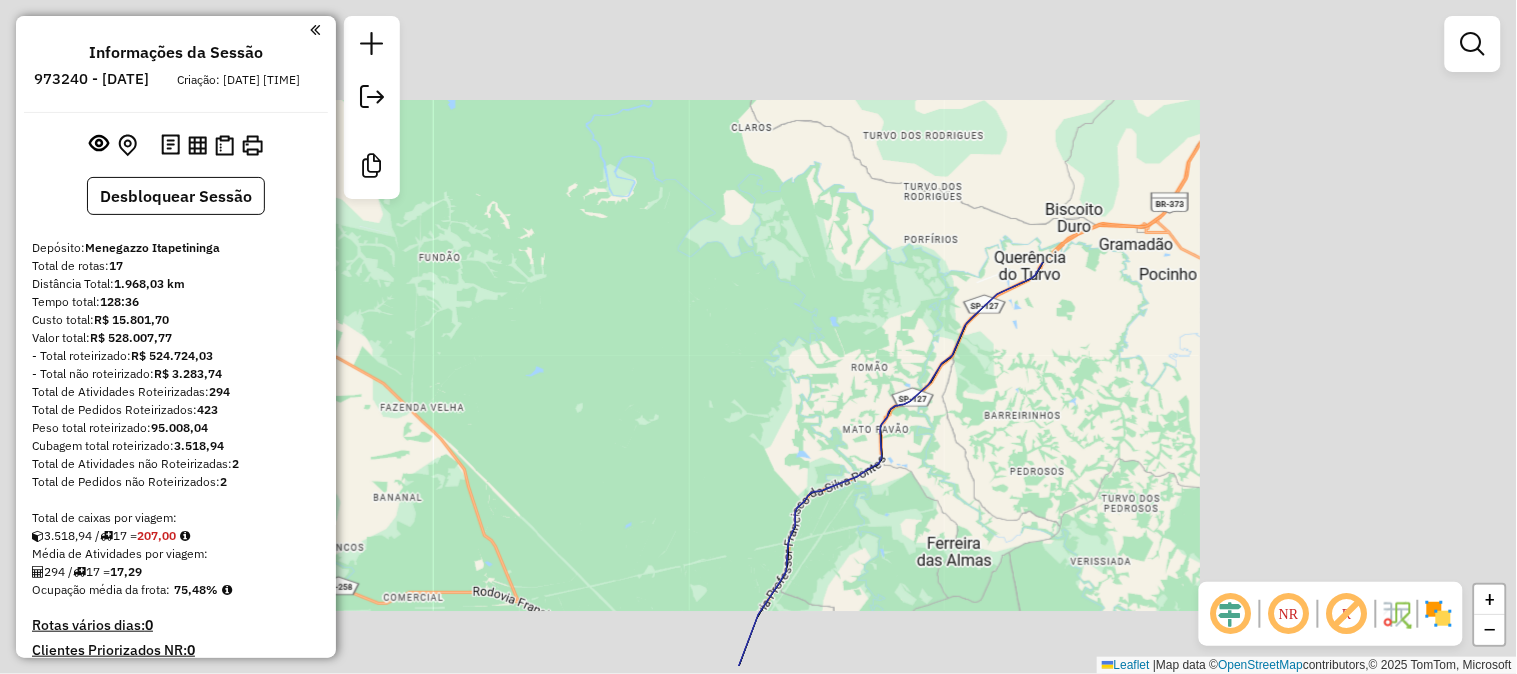 drag, startPoint x: 922, startPoint y: 584, endPoint x: 965, endPoint y: 473, distance: 119.03781 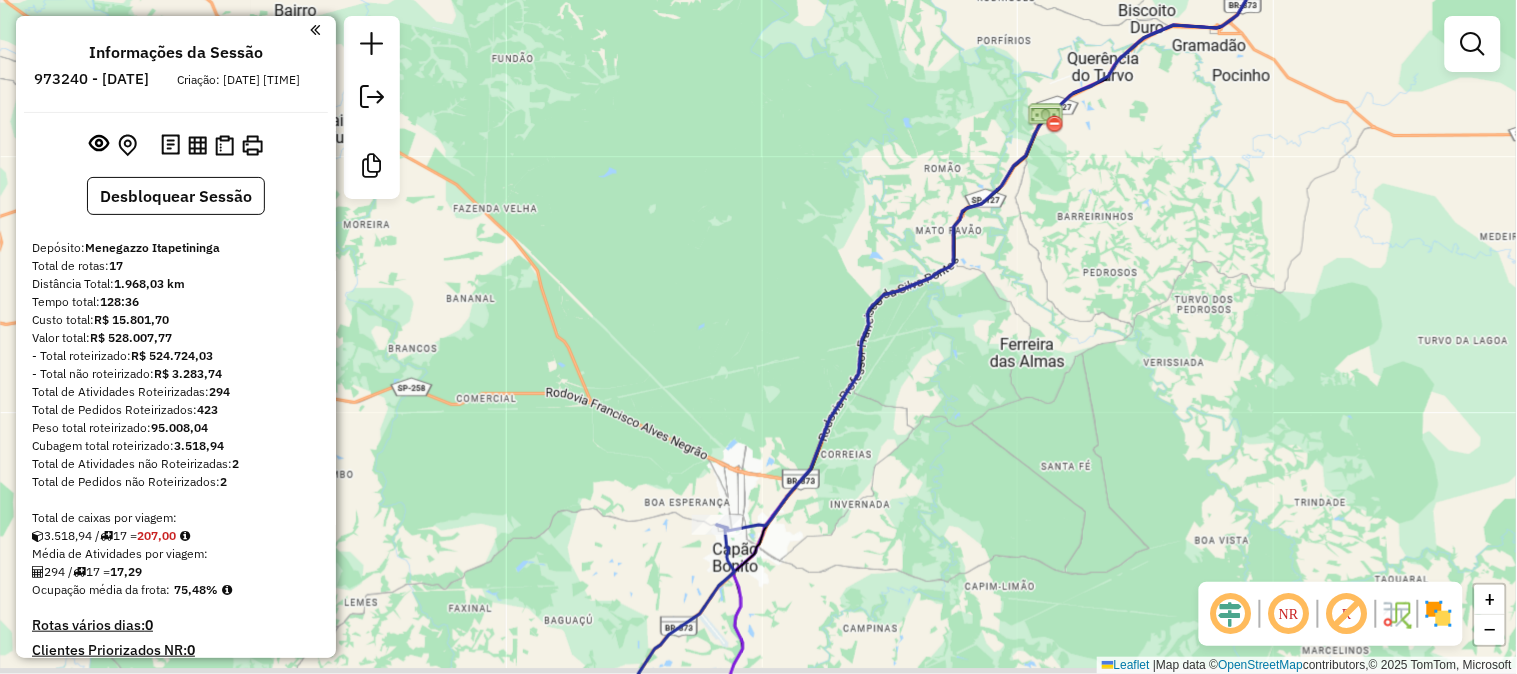drag, startPoint x: 814, startPoint y: 543, endPoint x: 800, endPoint y: 381, distance: 162.6038 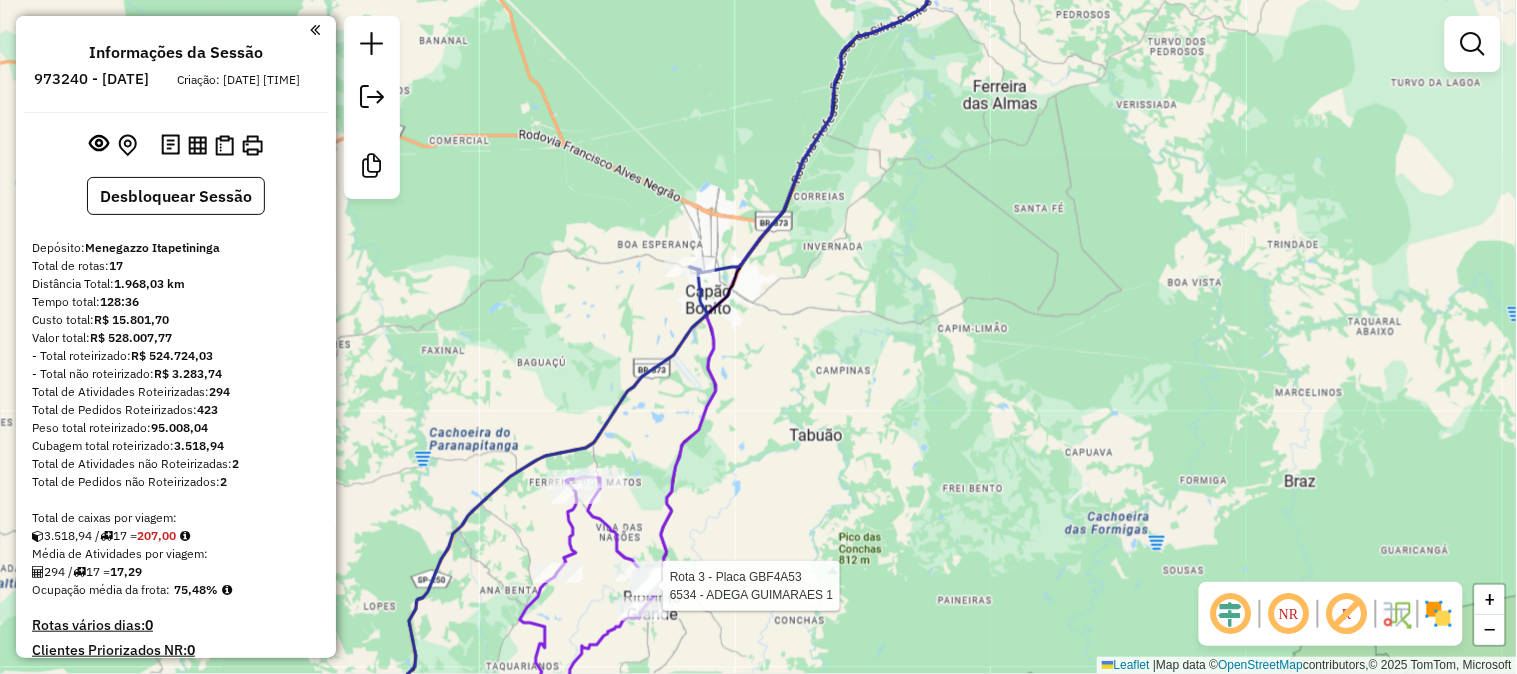 select on "**********" 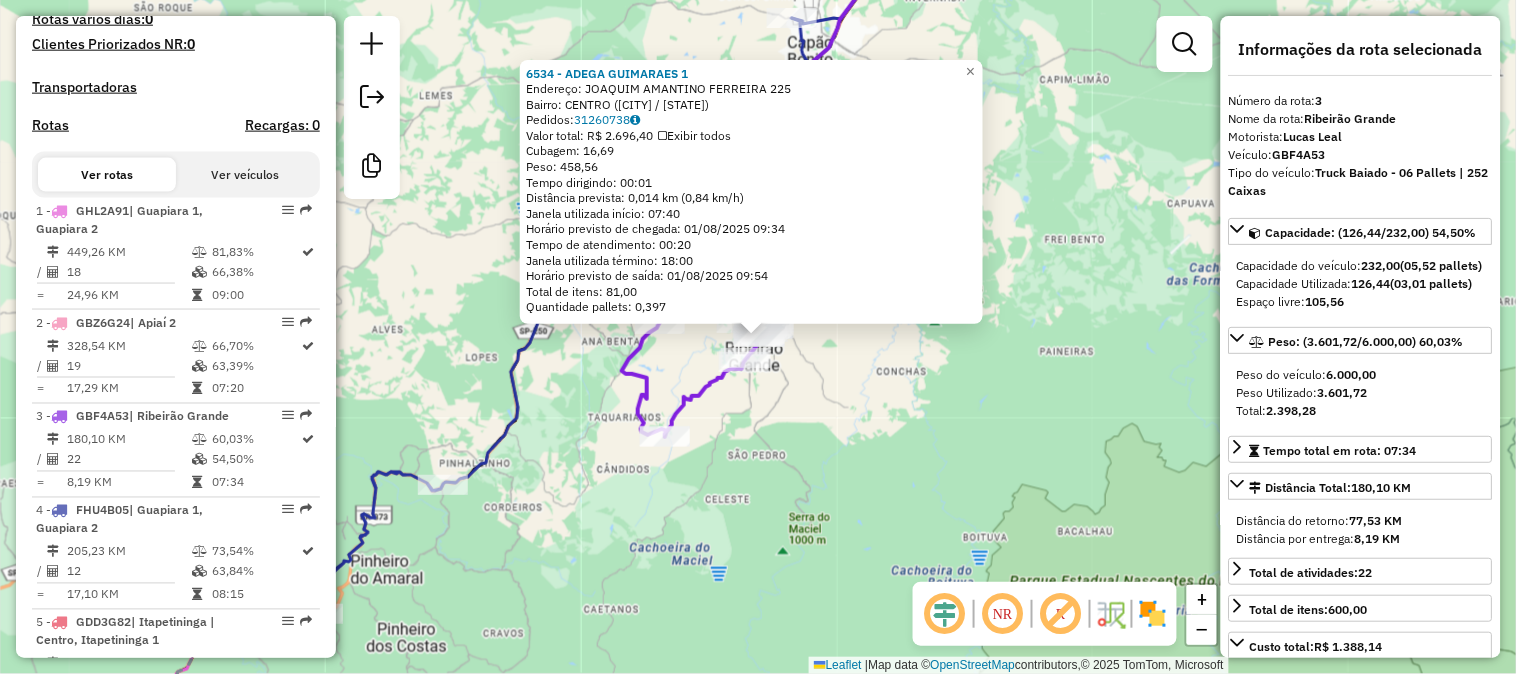 scroll, scrollTop: 1011, scrollLeft: 0, axis: vertical 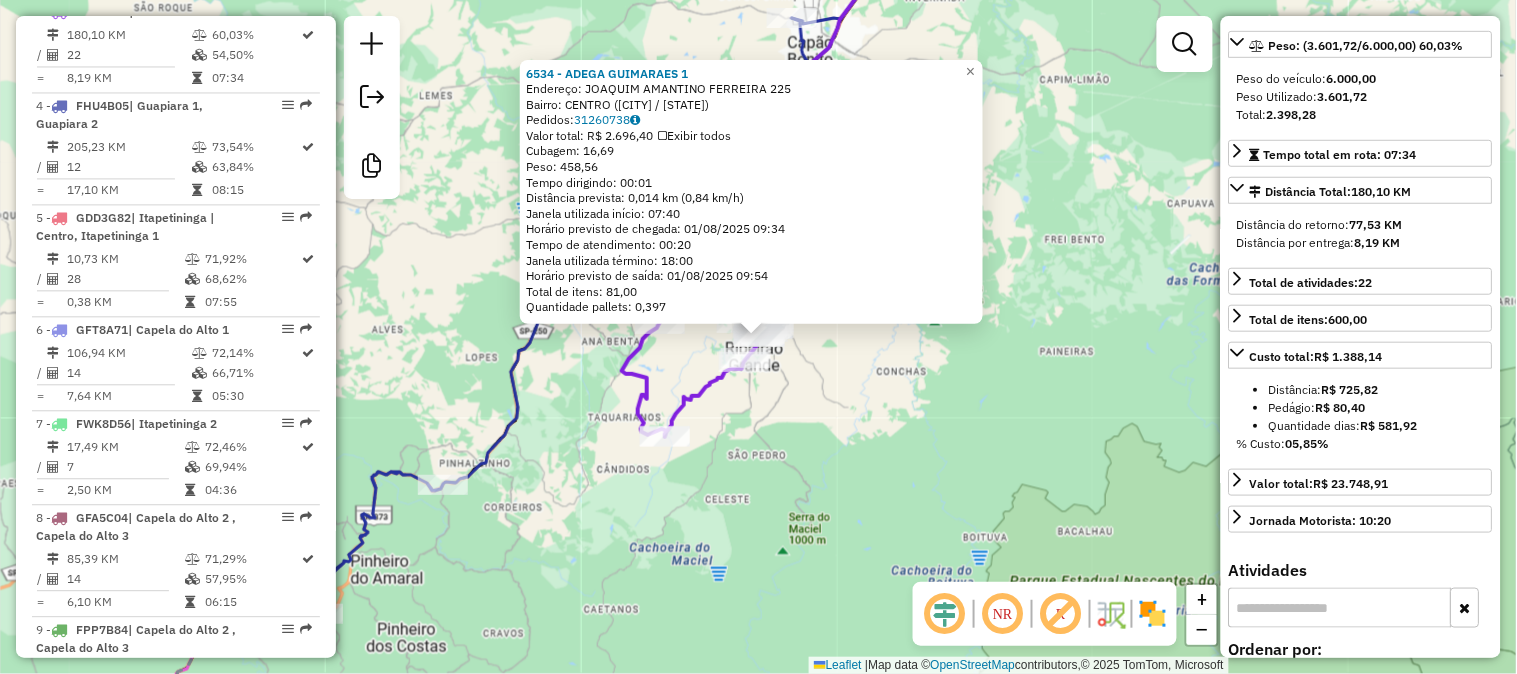 drag, startPoint x: 860, startPoint y: 430, endPoint x: 497, endPoint y: 192, distance: 434.06567 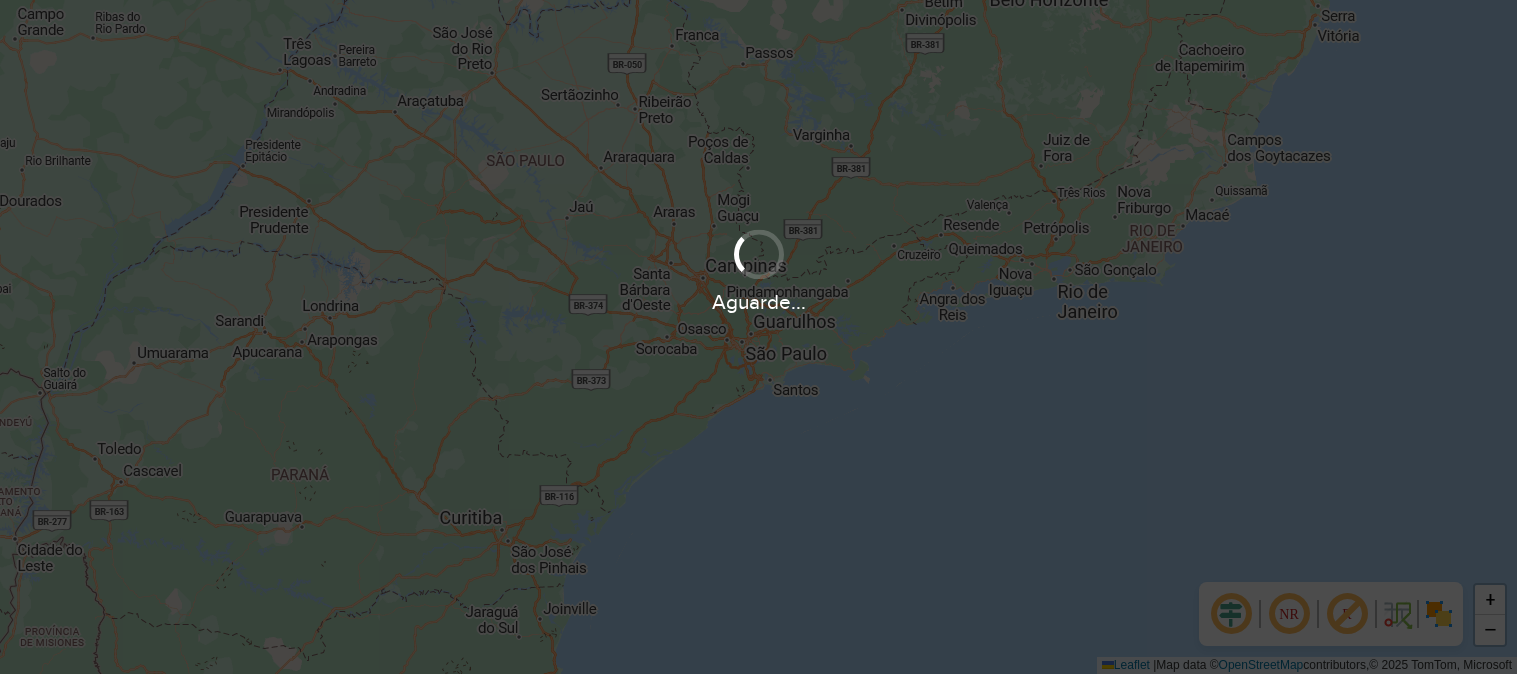scroll, scrollTop: 0, scrollLeft: 0, axis: both 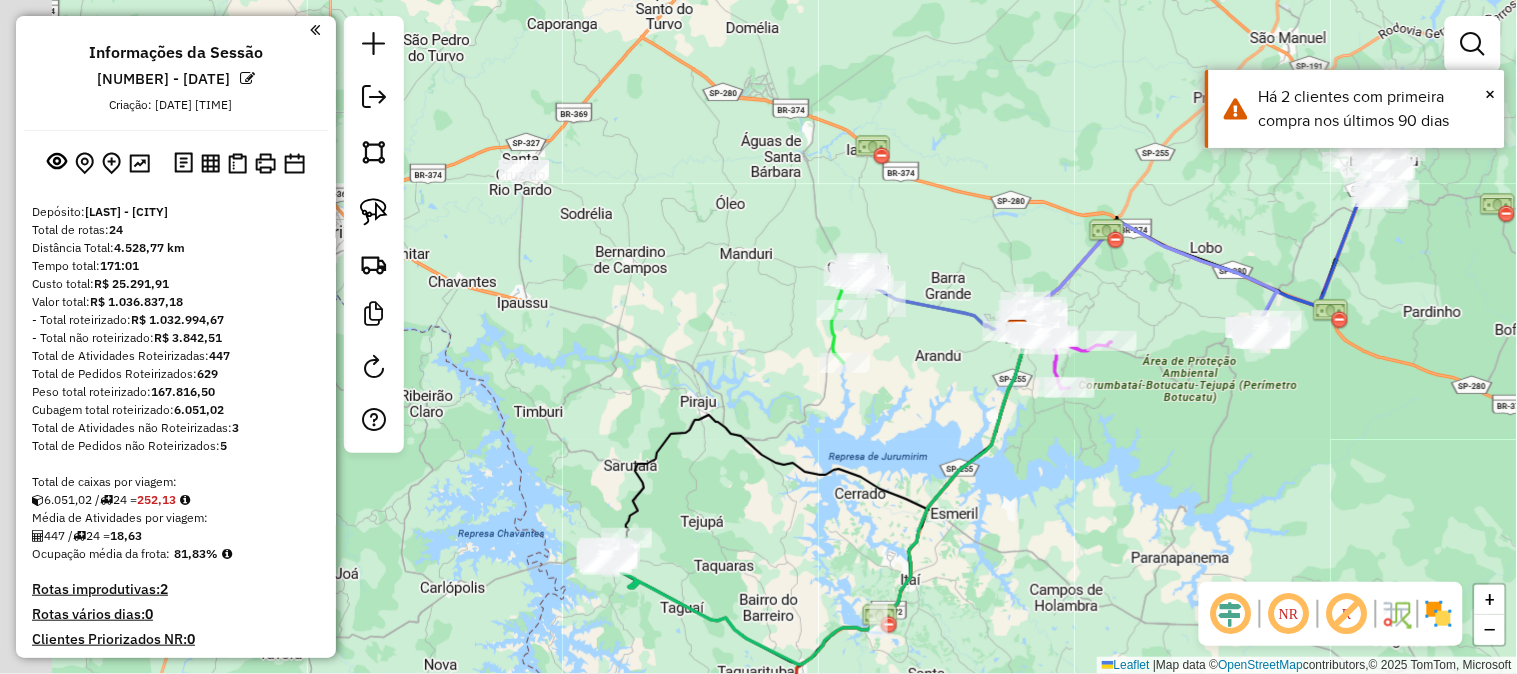 drag, startPoint x: 674, startPoint y: 492, endPoint x: 938, endPoint y: 478, distance: 264.37094 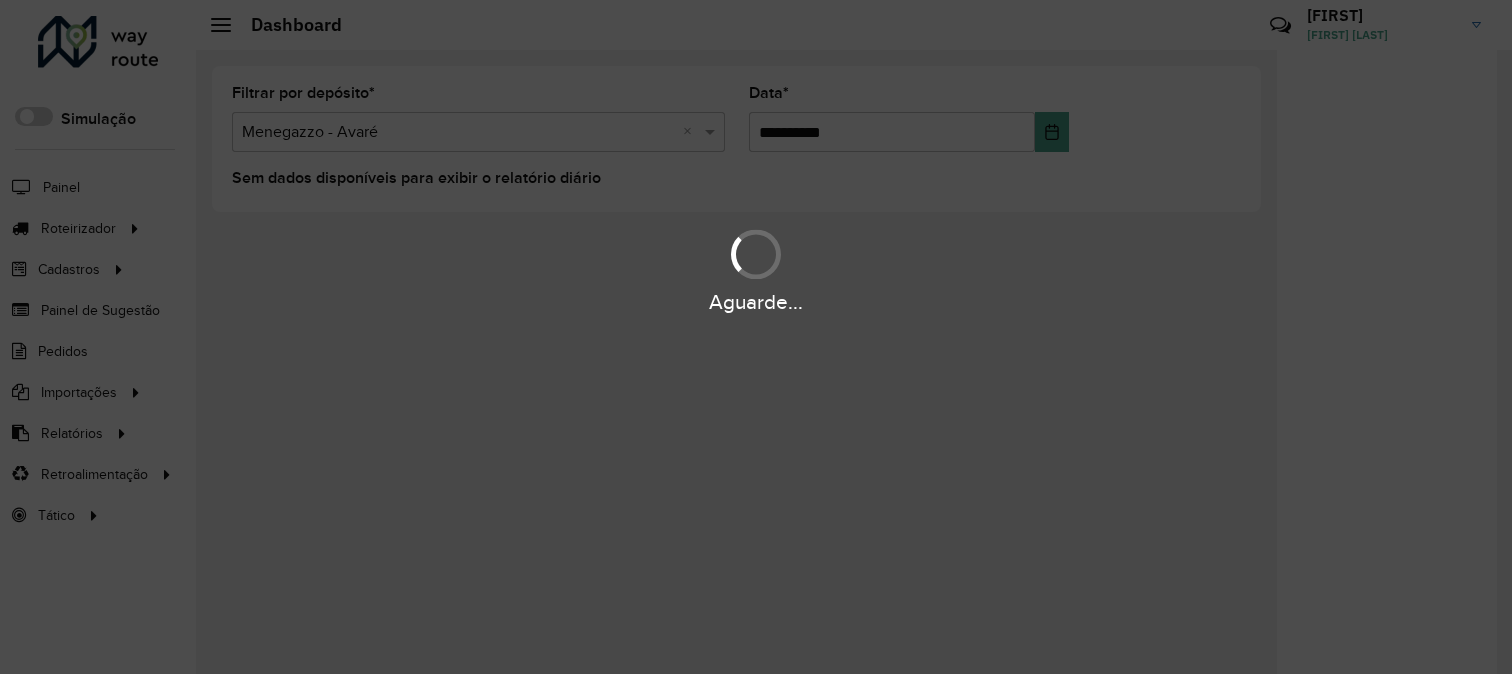 scroll, scrollTop: 0, scrollLeft: 0, axis: both 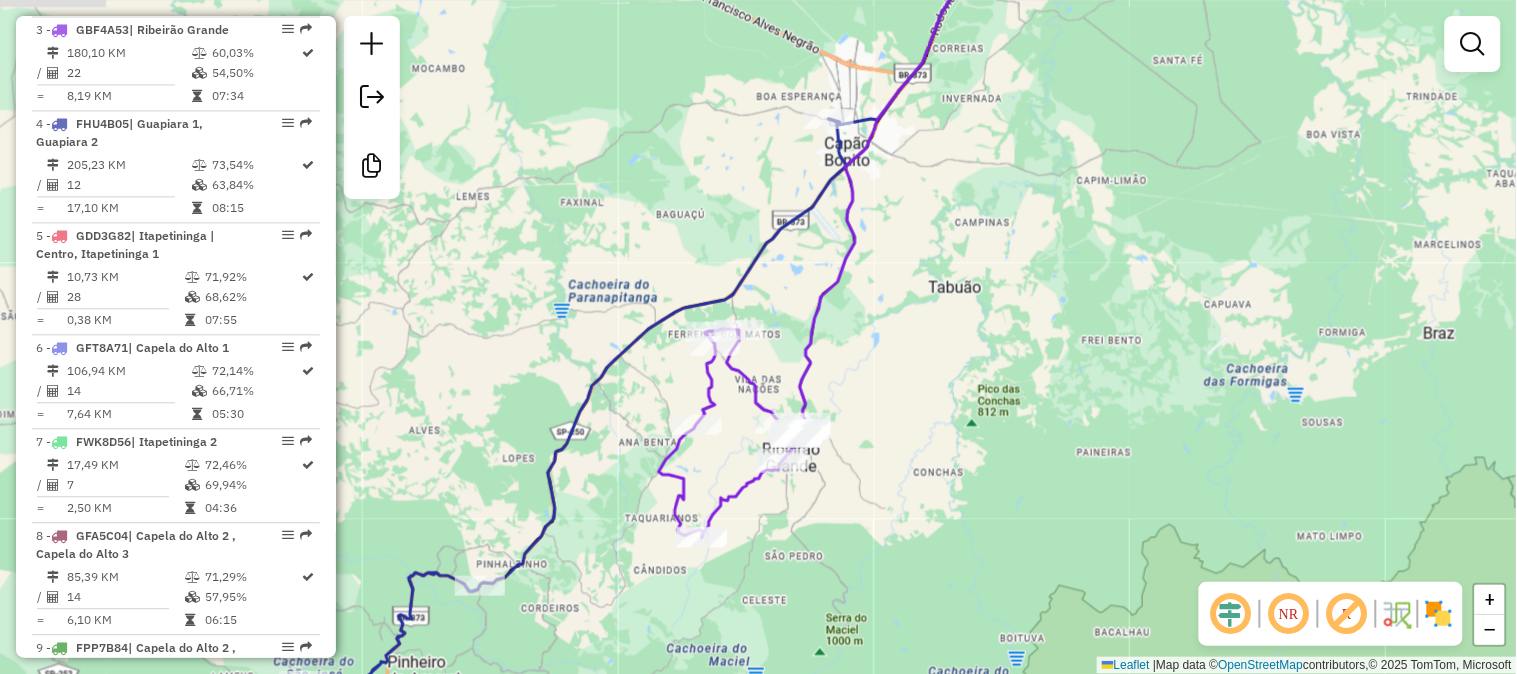 drag, startPoint x: 950, startPoint y: 290, endPoint x: 1043, endPoint y: 211, distance: 122.02459 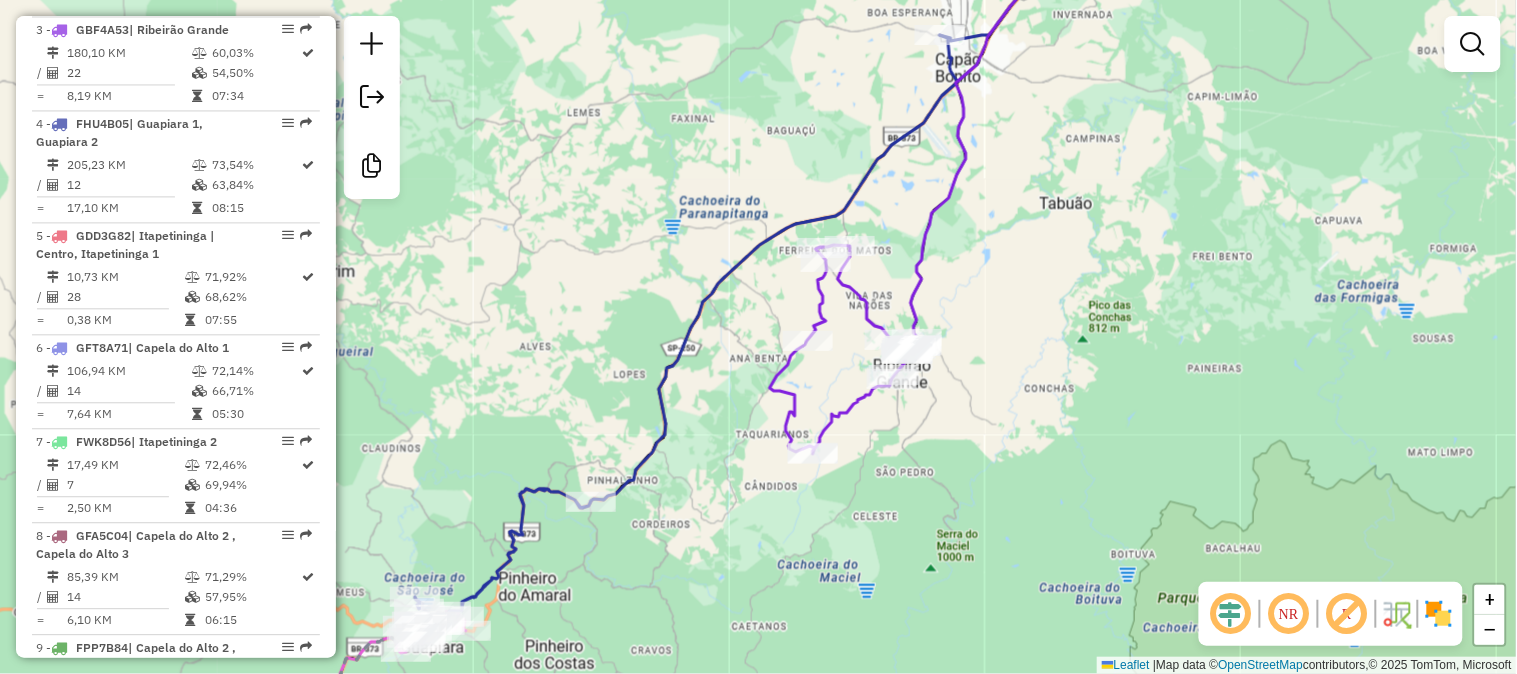drag, startPoint x: 548, startPoint y: 297, endPoint x: 708, endPoint y: 147, distance: 219.31712 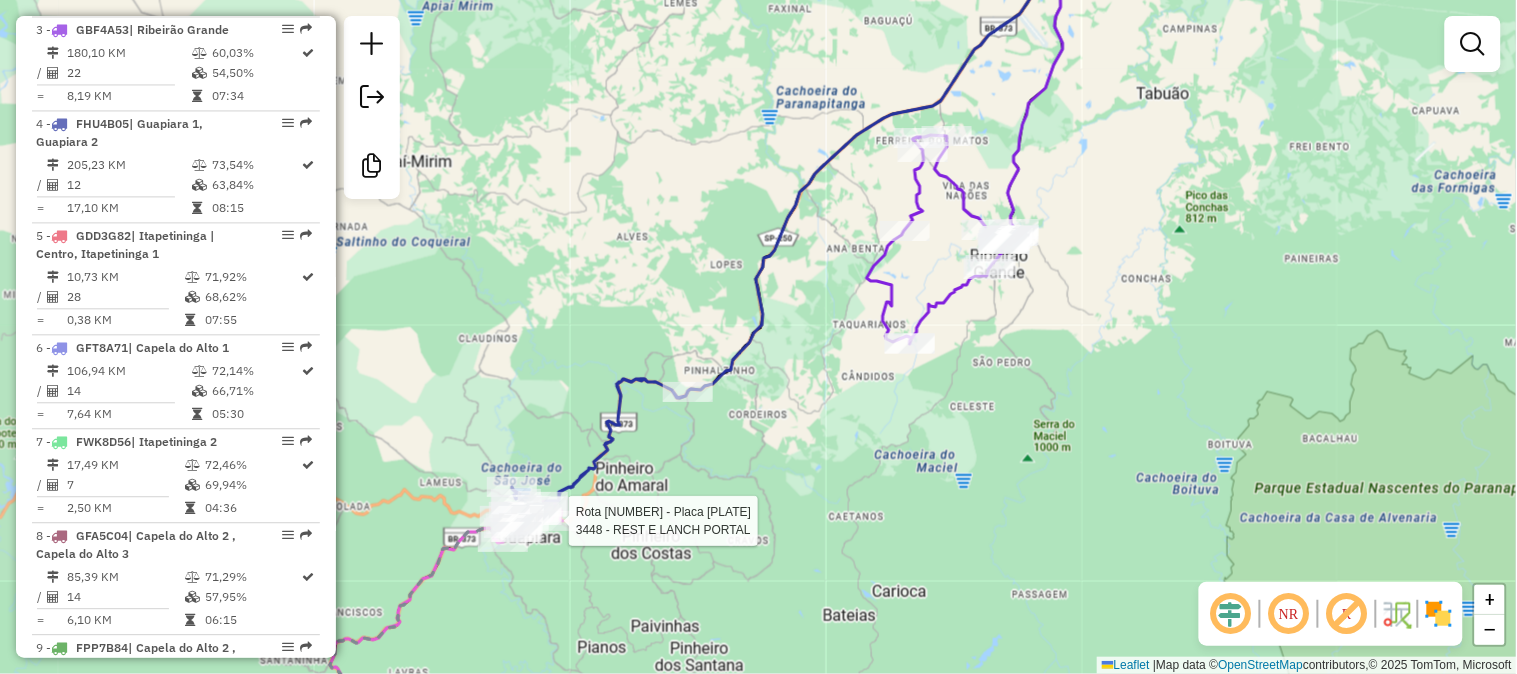 select on "**********" 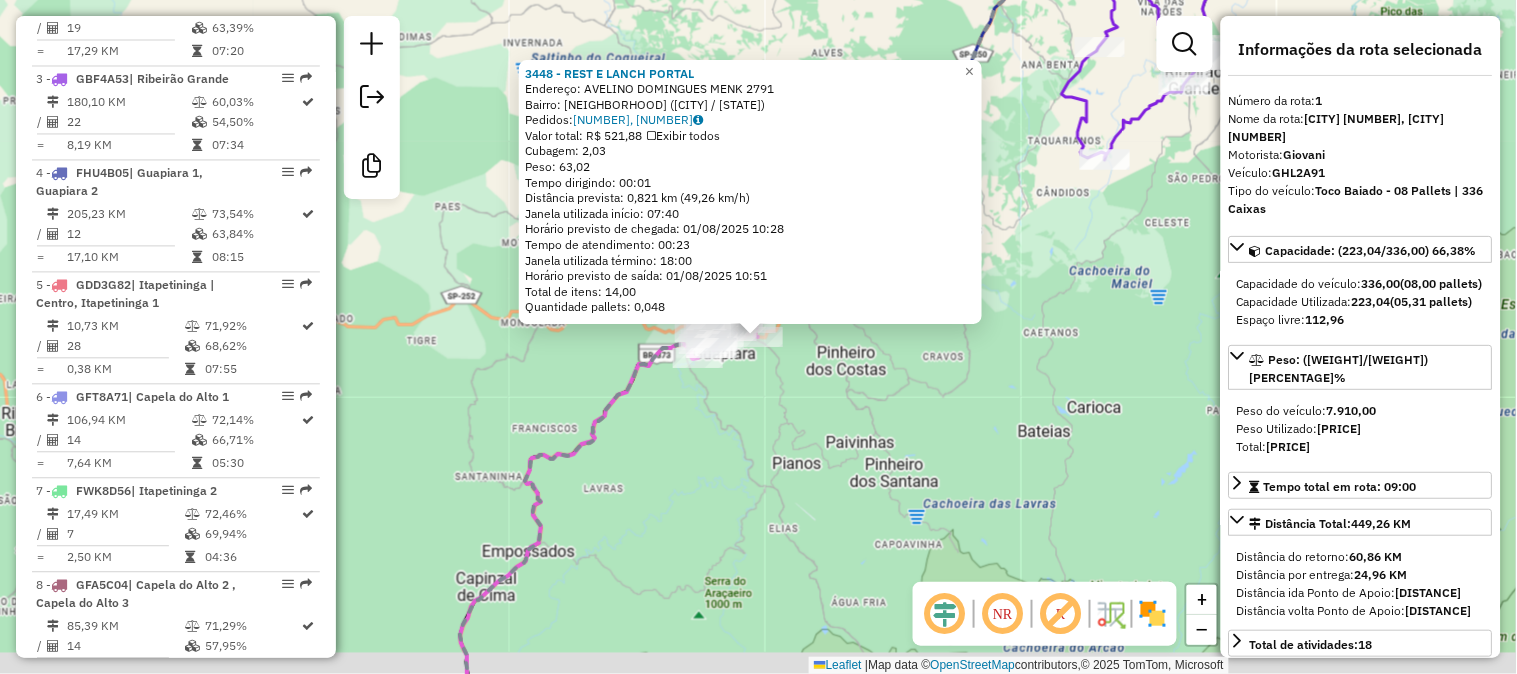 scroll, scrollTop: 805, scrollLeft: 0, axis: vertical 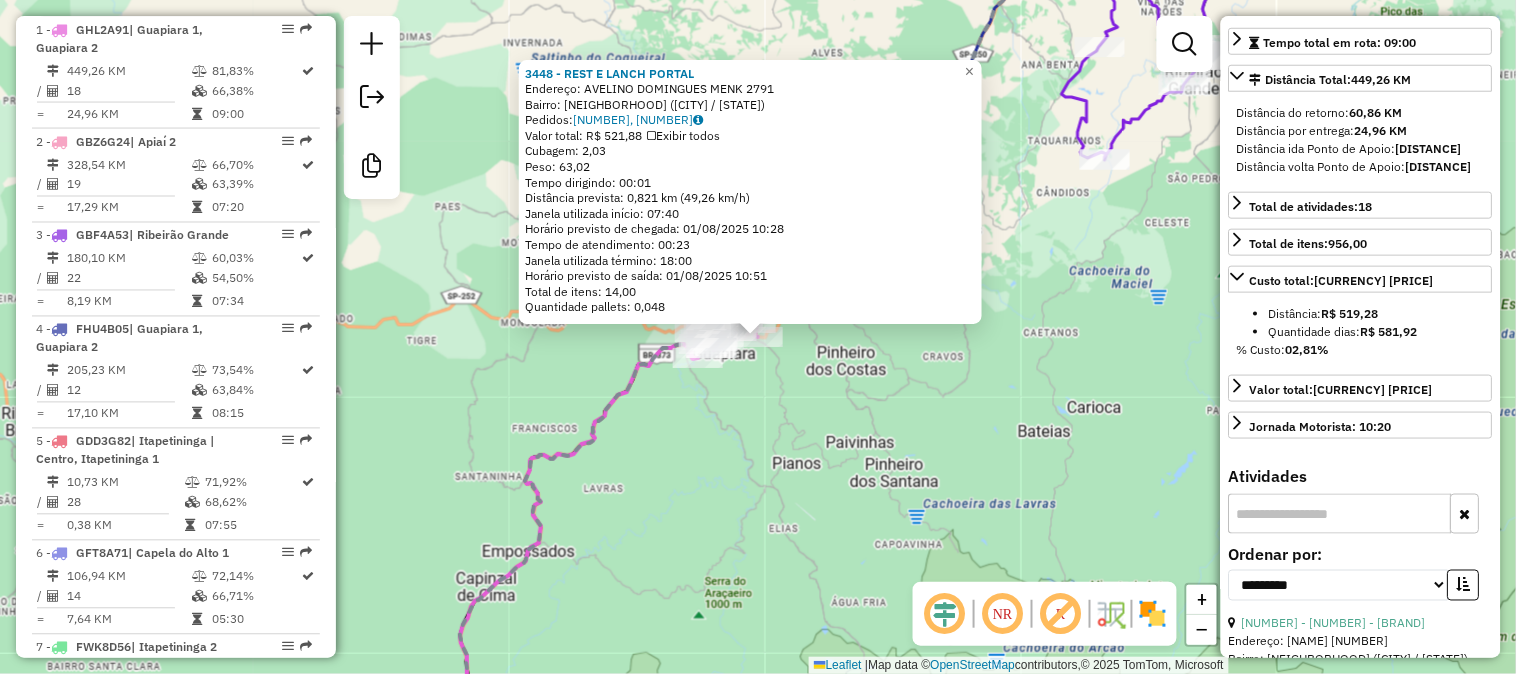 click on "3448 - REST E LANCH PORTAL  Endereço:  AVELINO DOMINGUES MENK 2791   Bairro: PINHEIROS (GUAPIARA / SP)   Pedidos:  31260634, 31260635   Valor total: R$ 521,88   Exibir todos   Cubagem: 2,03  Peso: 63,02  Tempo dirigindo: 00:01   Distância prevista: 0,821 km (49,26 km/h)   Janela utilizada início: 07:40   Horário previsto de chegada: 01/08/2025 10:28   Tempo de atendimento: 00:23   Janela utilizada término: 18:00   Horário previsto de saída: 01/08/2025 10:51   Total de itens: 14,00   Quantidade pallets: 0,048  × Janela de atendimento Grade de atendimento Capacidade Transportadoras Veículos Cliente Pedidos  Rotas Selecione os dias de semana para filtrar as janelas de atendimento  Seg   Ter   Qua   Qui   Sex   Sáb   Dom  Informe o período da janela de atendimento: De: Até:  Filtrar exatamente a janela do cliente  Considerar janela de atendimento padrão  Selecione os dias de semana para filtrar as grades de atendimento  Seg   Ter   Qua   Qui   Sex   Sáb   Dom   Peso mínimo:   Peso máximo:   De:  +" 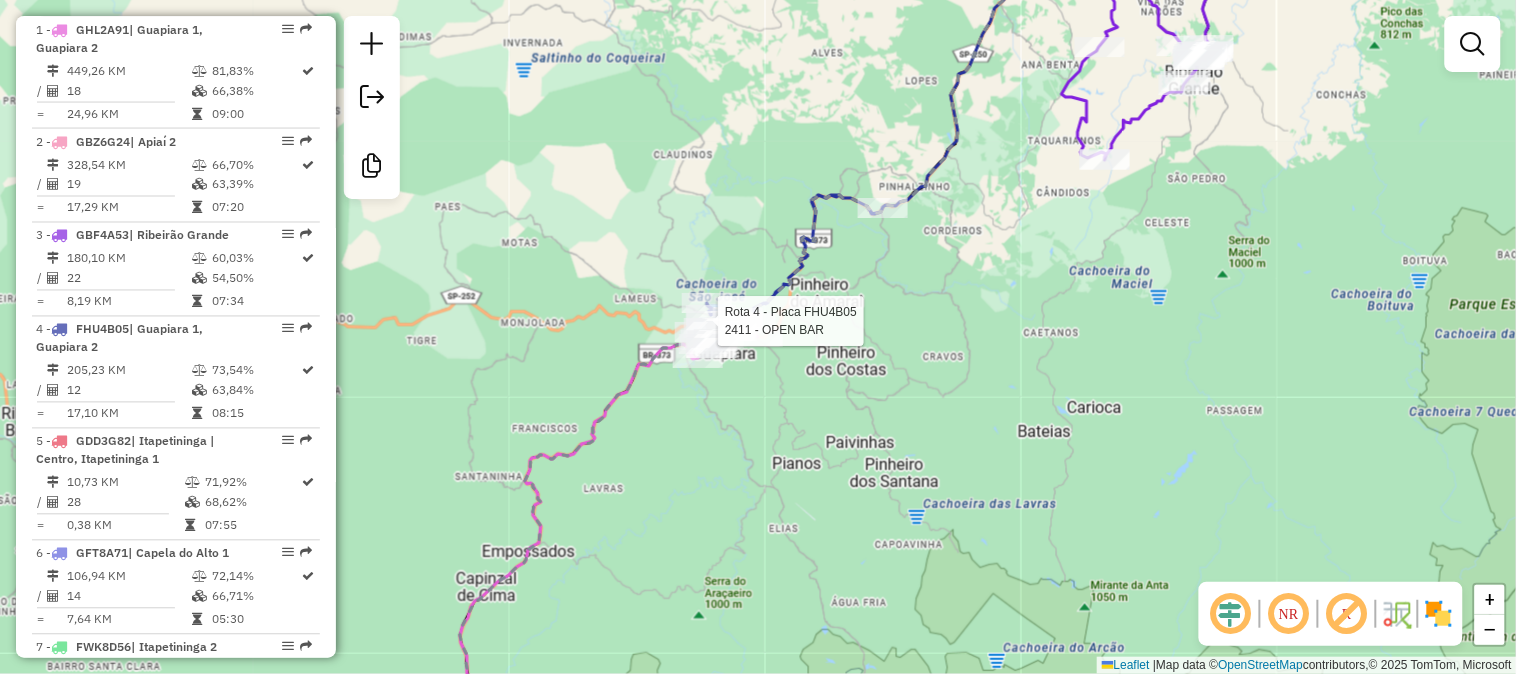select on "**********" 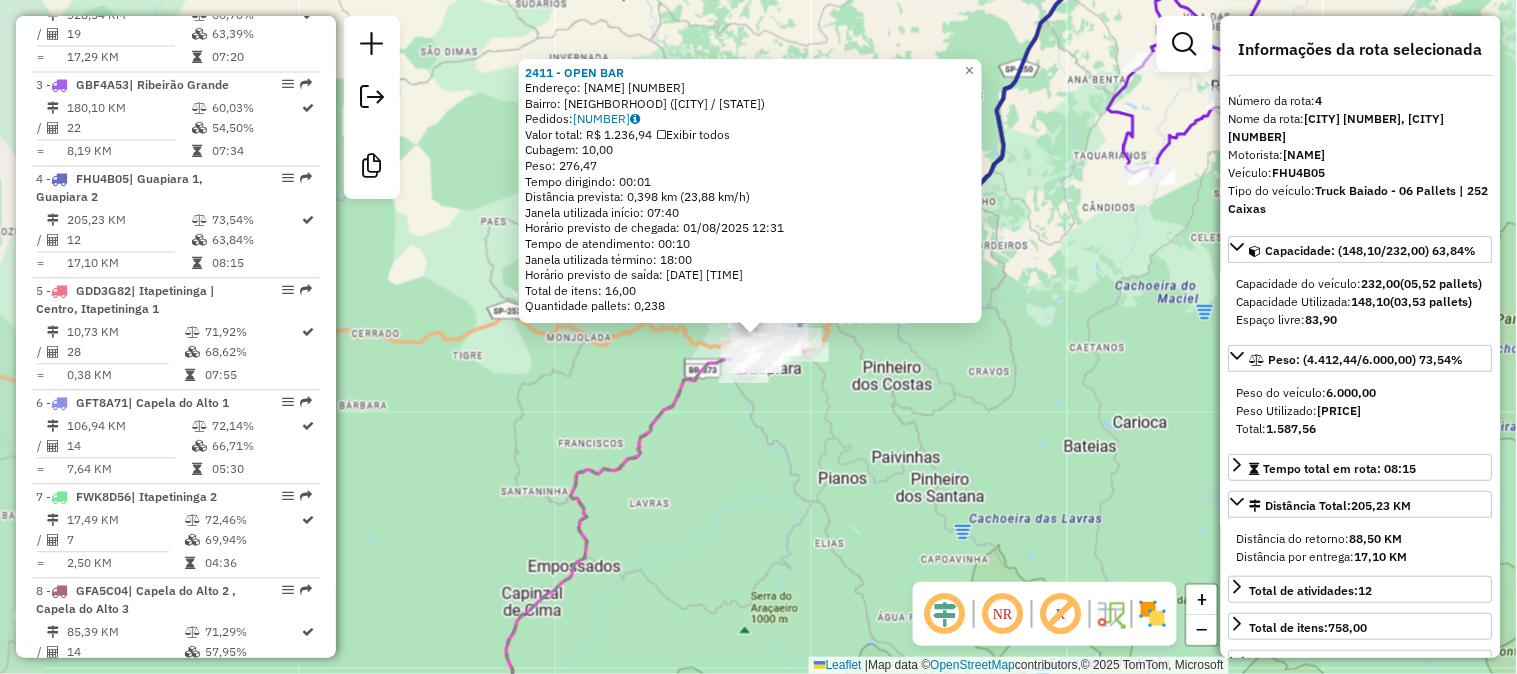 scroll, scrollTop: 1105, scrollLeft: 0, axis: vertical 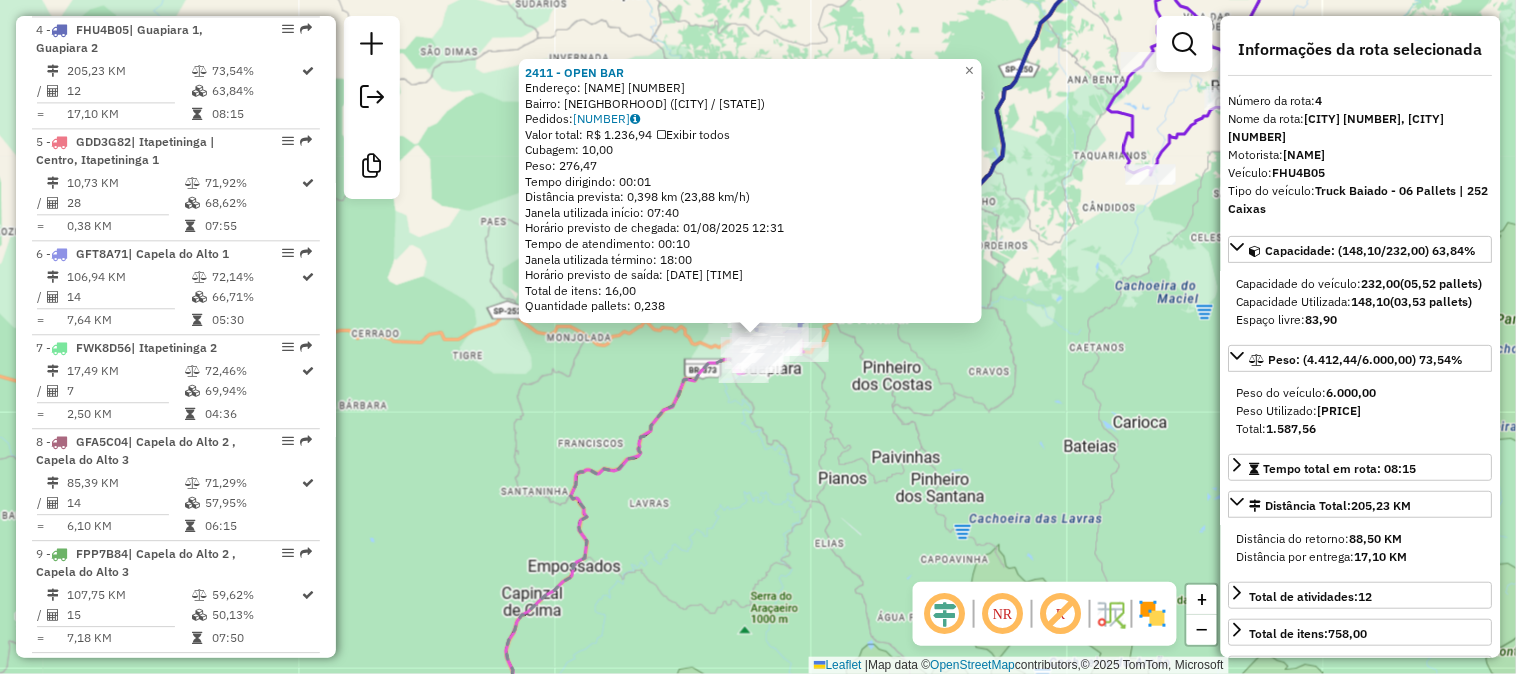 click on "2411 - OPEN BAR  Endereço:  EGIDIO SEABRA DO AMARAL 12   Bairro: CENTRO (GUAPIARA / SP)   Pedidos:  31260658   Valor total: R$ 1.236,94   Exibir todos   Cubagem: 10,00  Peso: 276,47  Tempo dirigindo: 00:01   Distância prevista: 0,398 km (23,88 km/h)   Janela utilizada início: 07:40   Horário previsto de chegada: 01/08/2025 12:31   Tempo de atendimento: 00:10   Janela utilizada término: 18:00   Horário previsto de saída: 01/08/2025 12:41   Total de itens: 16,00   Quantidade pallets: 0,238  × Janela de atendimento Grade de atendimento Capacidade Transportadoras Veículos Cliente Pedidos  Rotas Selecione os dias de semana para filtrar as janelas de atendimento  Seg   Ter   Qua   Qui   Sex   Sáb   Dom  Informe o período da janela de atendimento: De: Até:  Filtrar exatamente a janela do cliente  Considerar janela de atendimento padrão  Selecione os dias de semana para filtrar as grades de atendimento  Seg   Ter   Qua   Qui   Sex   Sáb   Dom   Considerar clientes sem dia de atendimento cadastrado  De:" 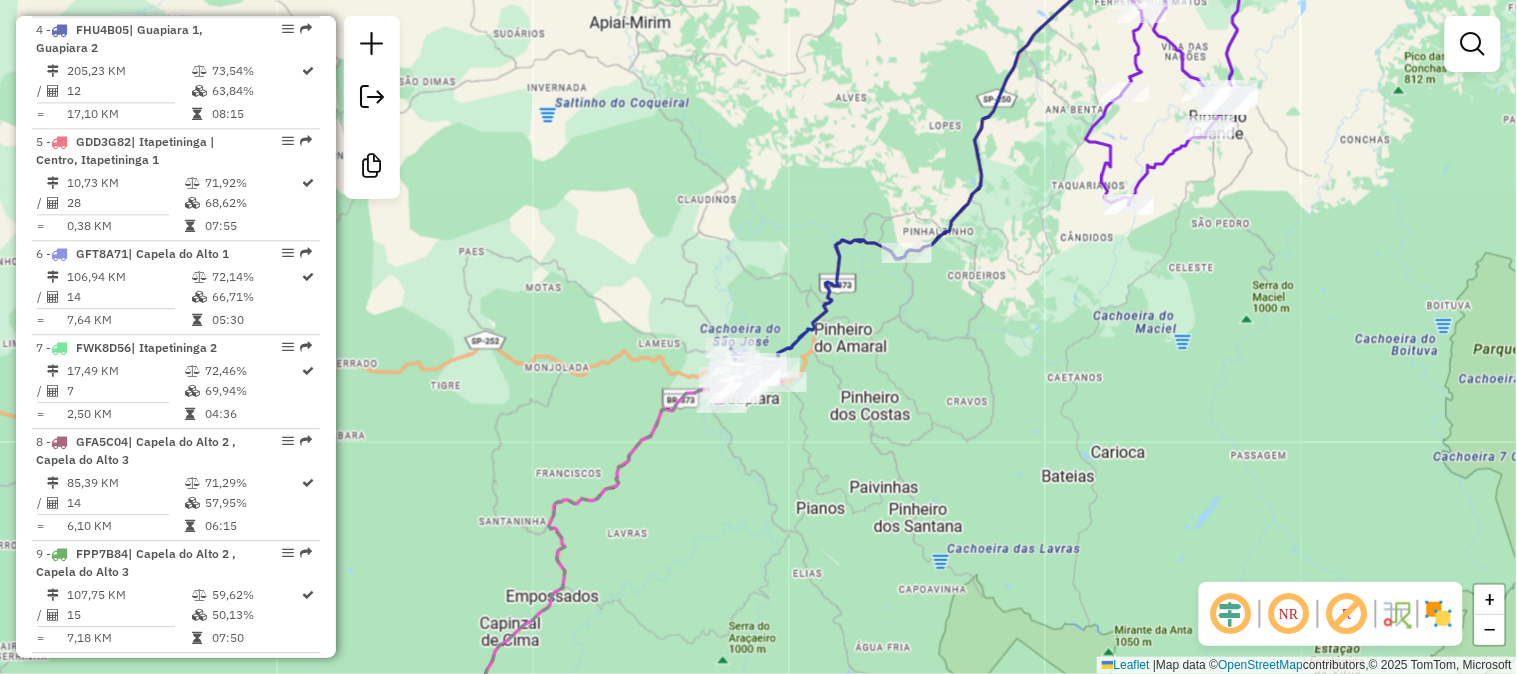 drag, startPoint x: 1050, startPoint y: 352, endPoint x: 917, endPoint y: 465, distance: 174.5222 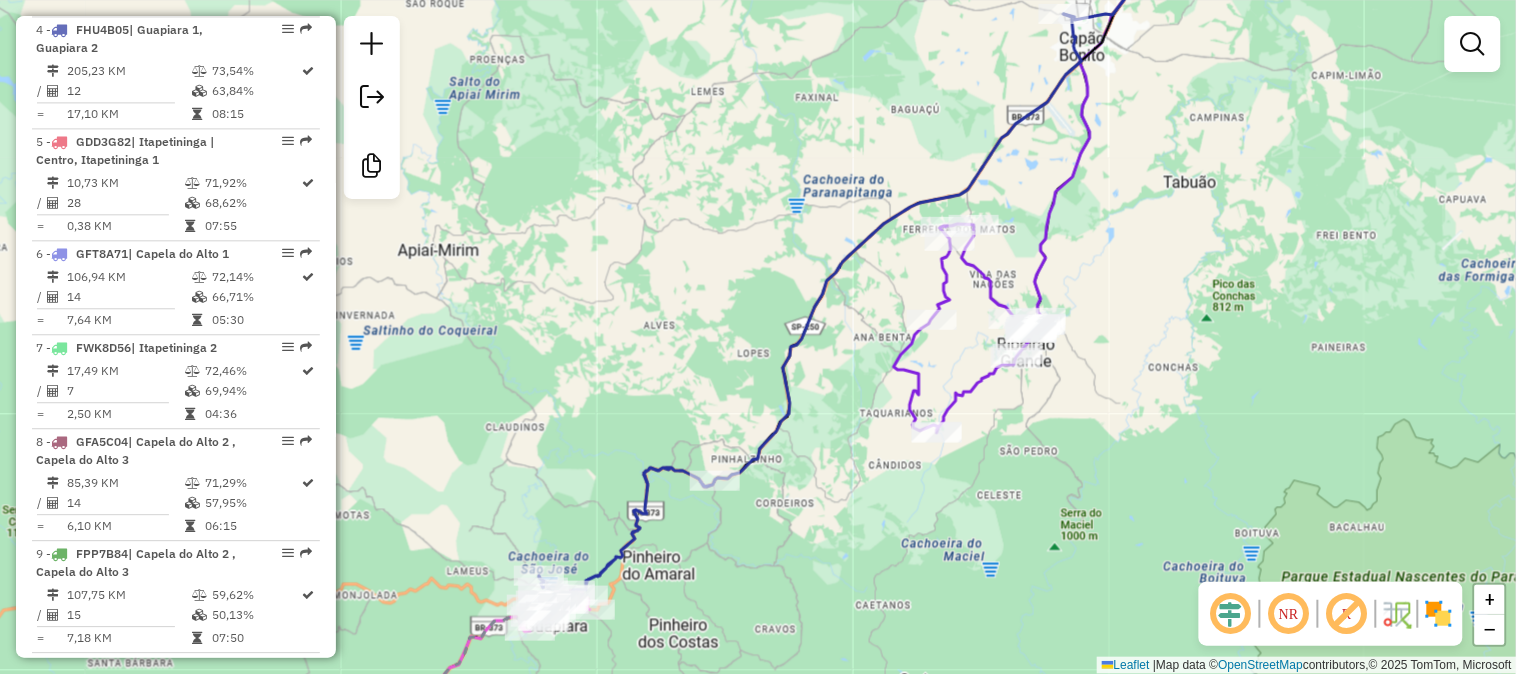 drag, startPoint x: 1194, startPoint y: 331, endPoint x: 1092, endPoint y: 485, distance: 184.716 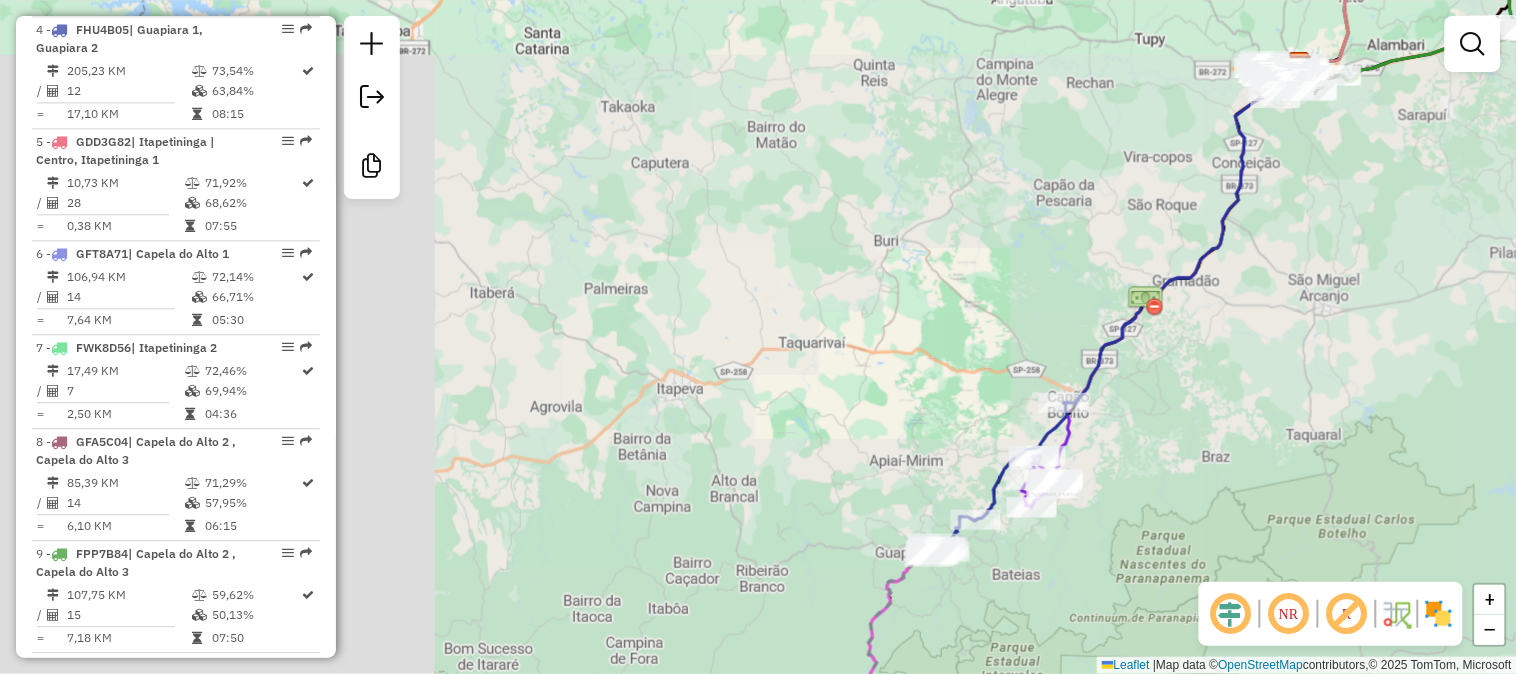 drag, startPoint x: 1225, startPoint y: 353, endPoint x: 1166, endPoint y: 457, distance: 119.57006 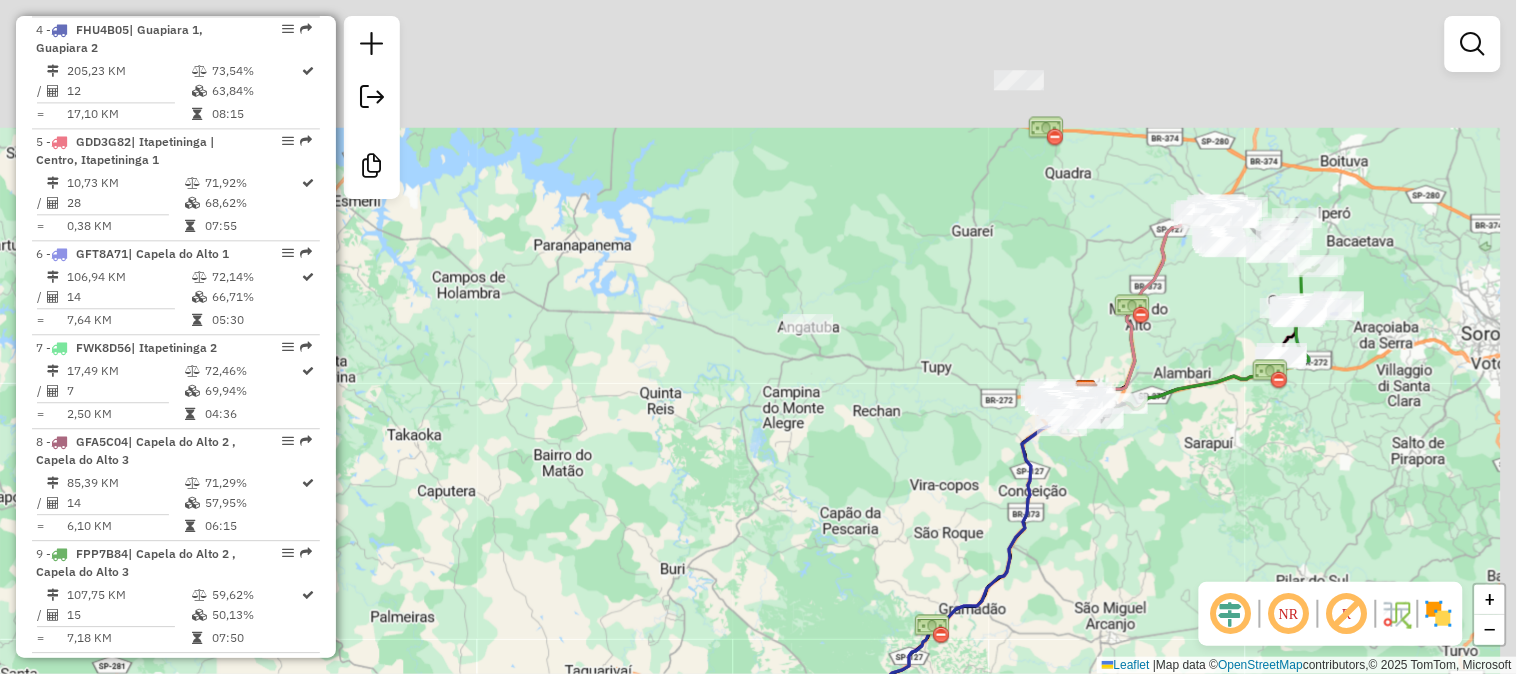 drag, startPoint x: 1204, startPoint y: 493, endPoint x: 1155, endPoint y: 458, distance: 60.216278 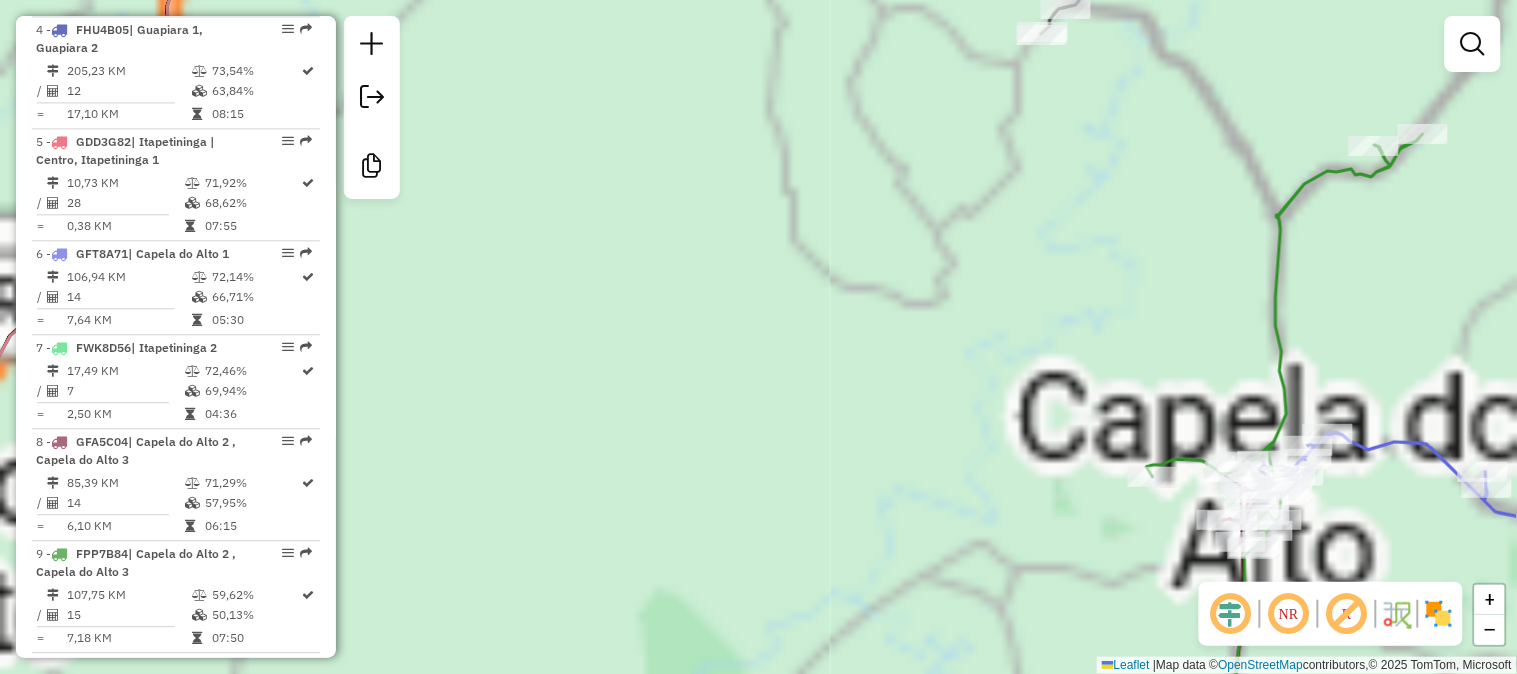drag, startPoint x: 991, startPoint y: 516, endPoint x: 930, endPoint y: 251, distance: 271.93015 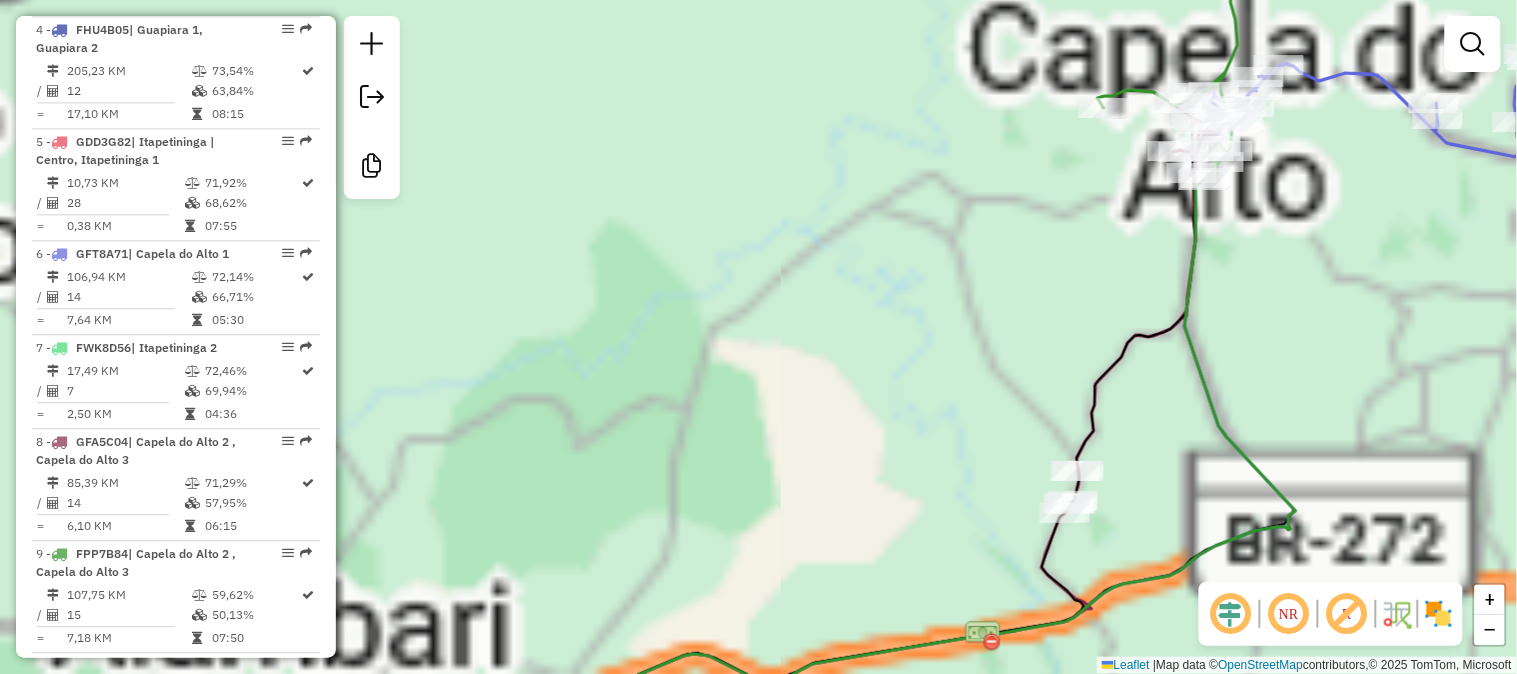 drag, startPoint x: 917, startPoint y: 287, endPoint x: 940, endPoint y: 122, distance: 166.59532 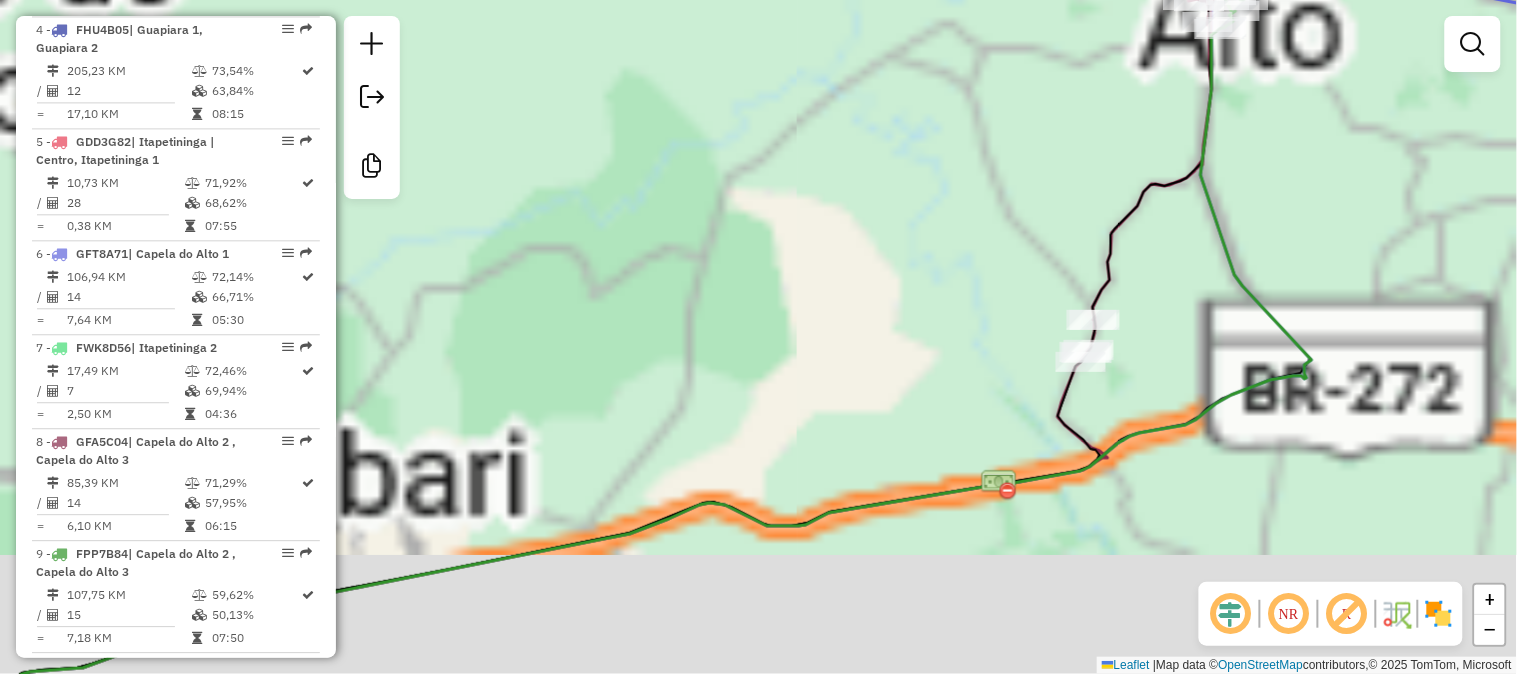 drag, startPoint x: 875, startPoint y: 318, endPoint x: 933, endPoint y: 204, distance: 127.90621 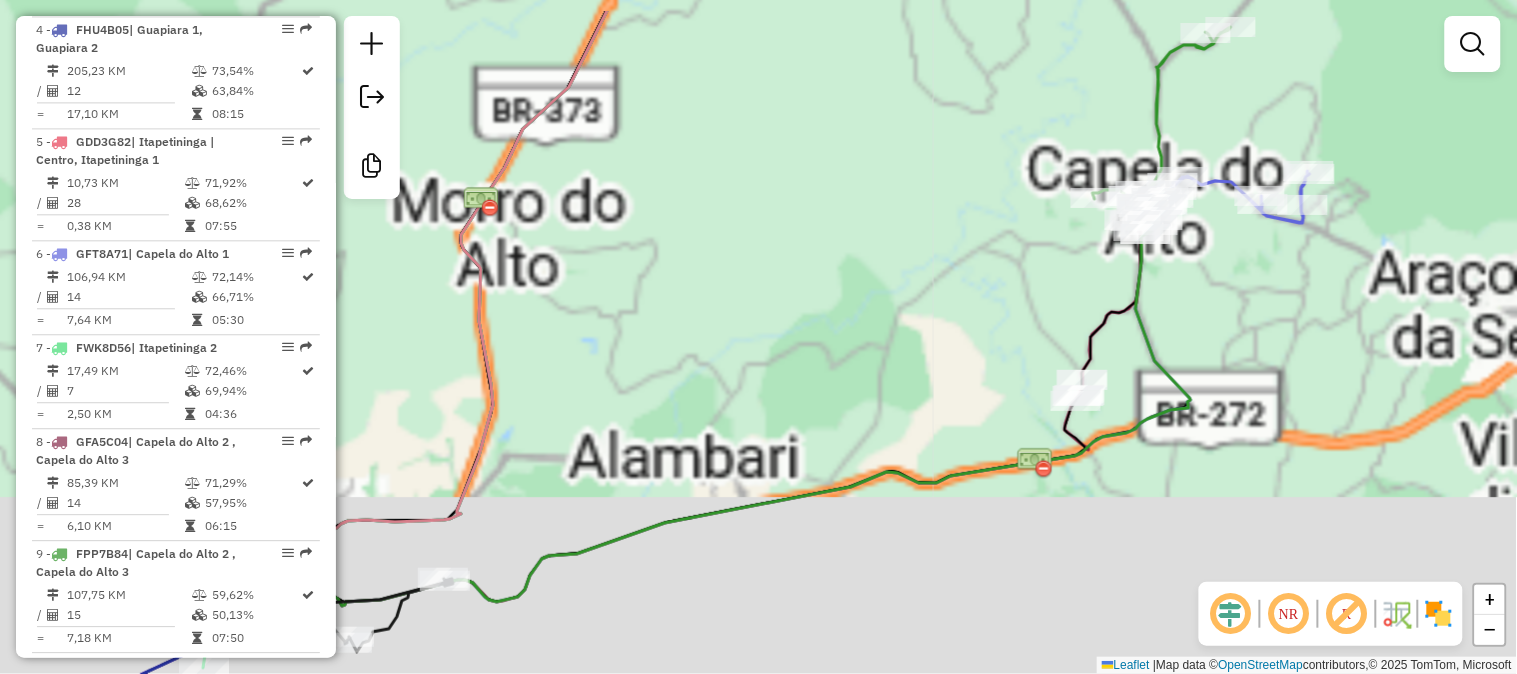 drag, startPoint x: 1245, startPoint y: 415, endPoint x: 1100, endPoint y: 500, distance: 168.07736 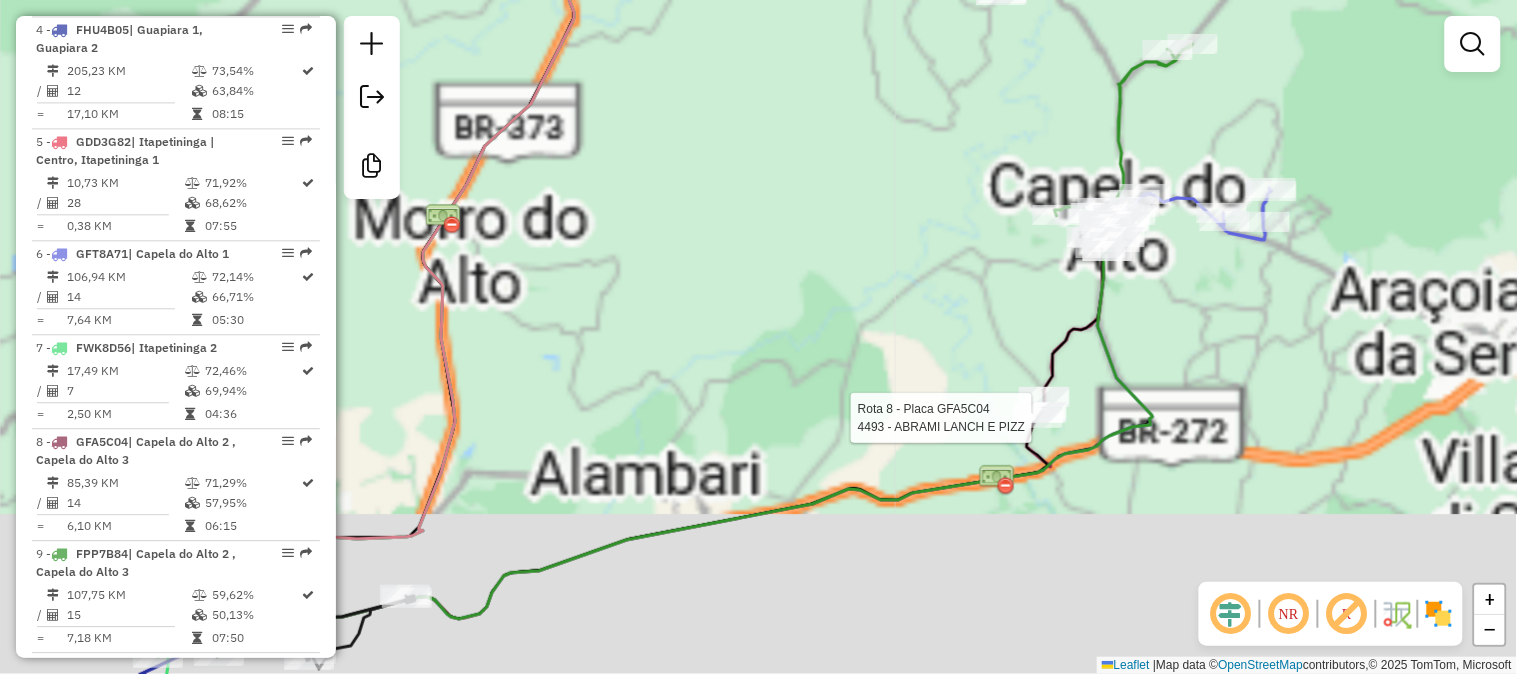 select on "**********" 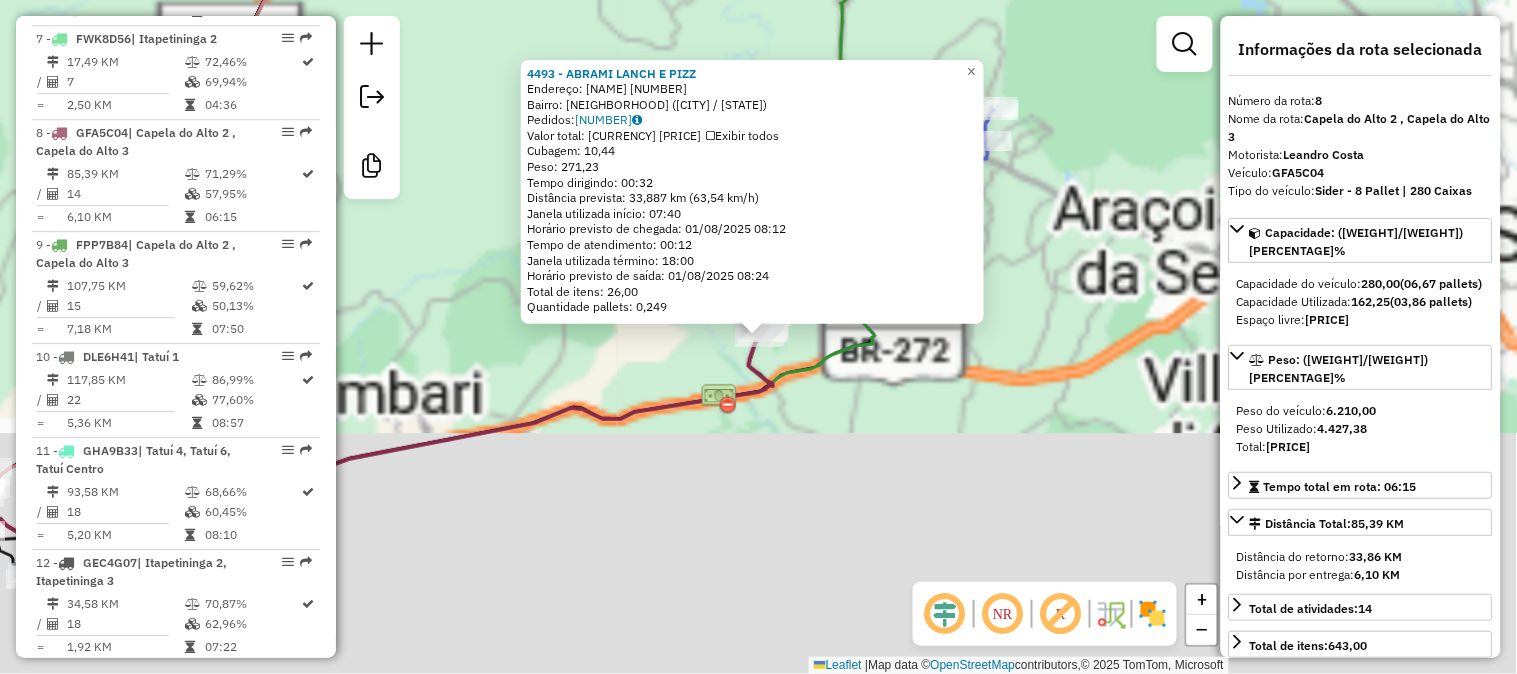 scroll, scrollTop: 1516, scrollLeft: 0, axis: vertical 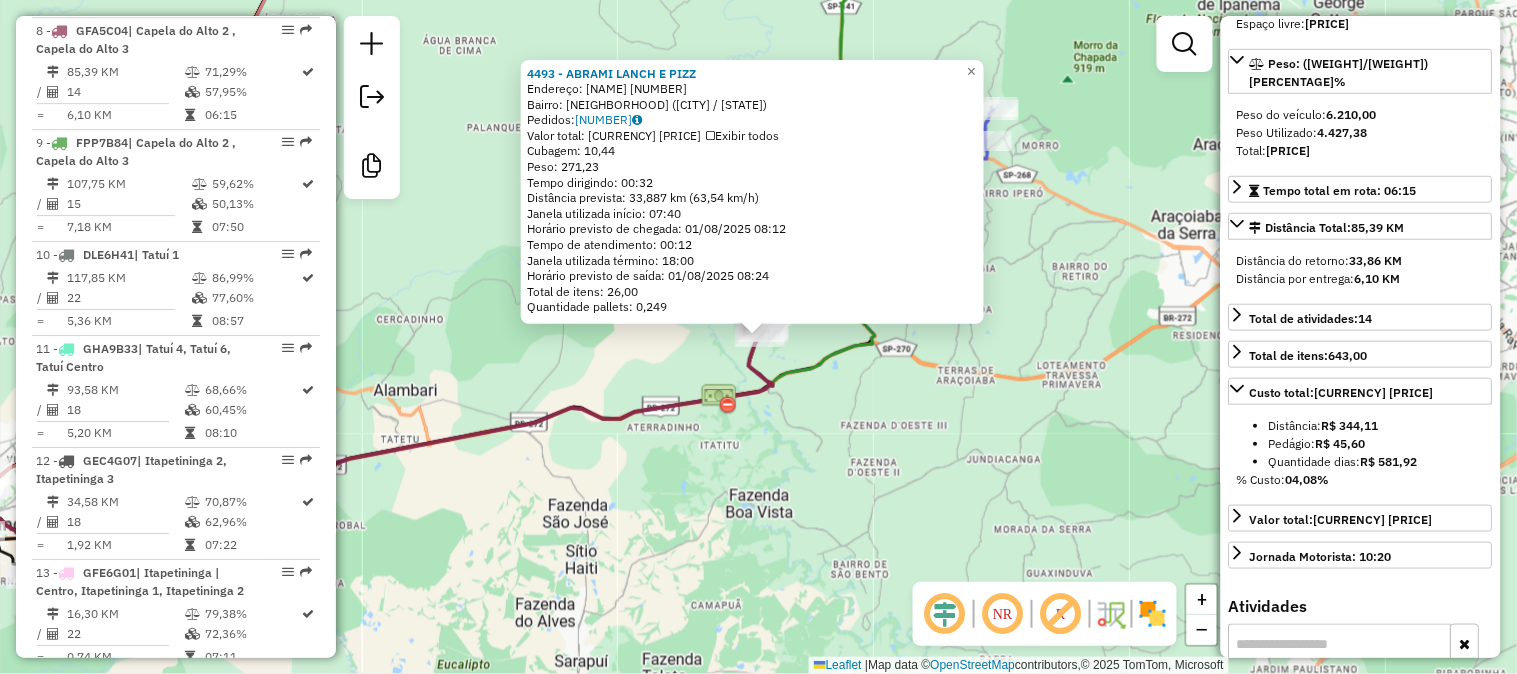 click 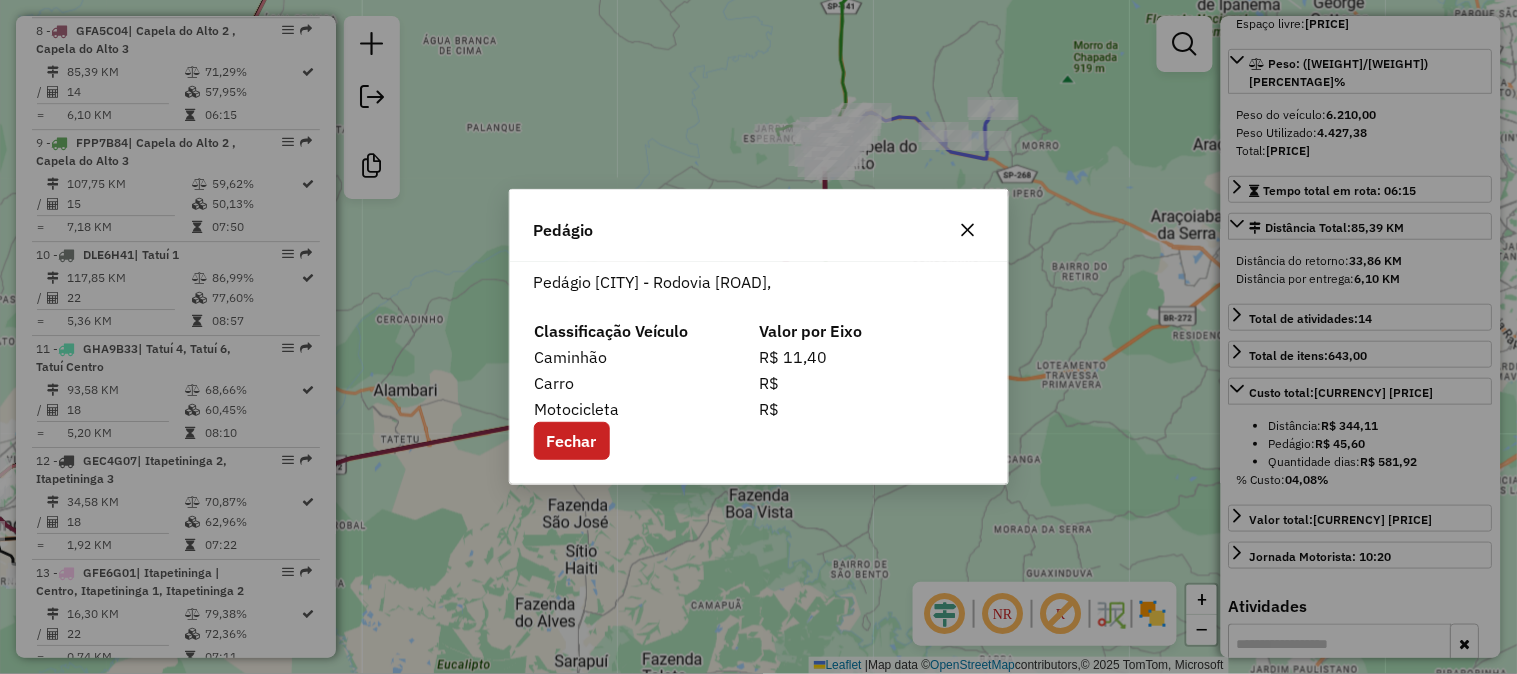 click 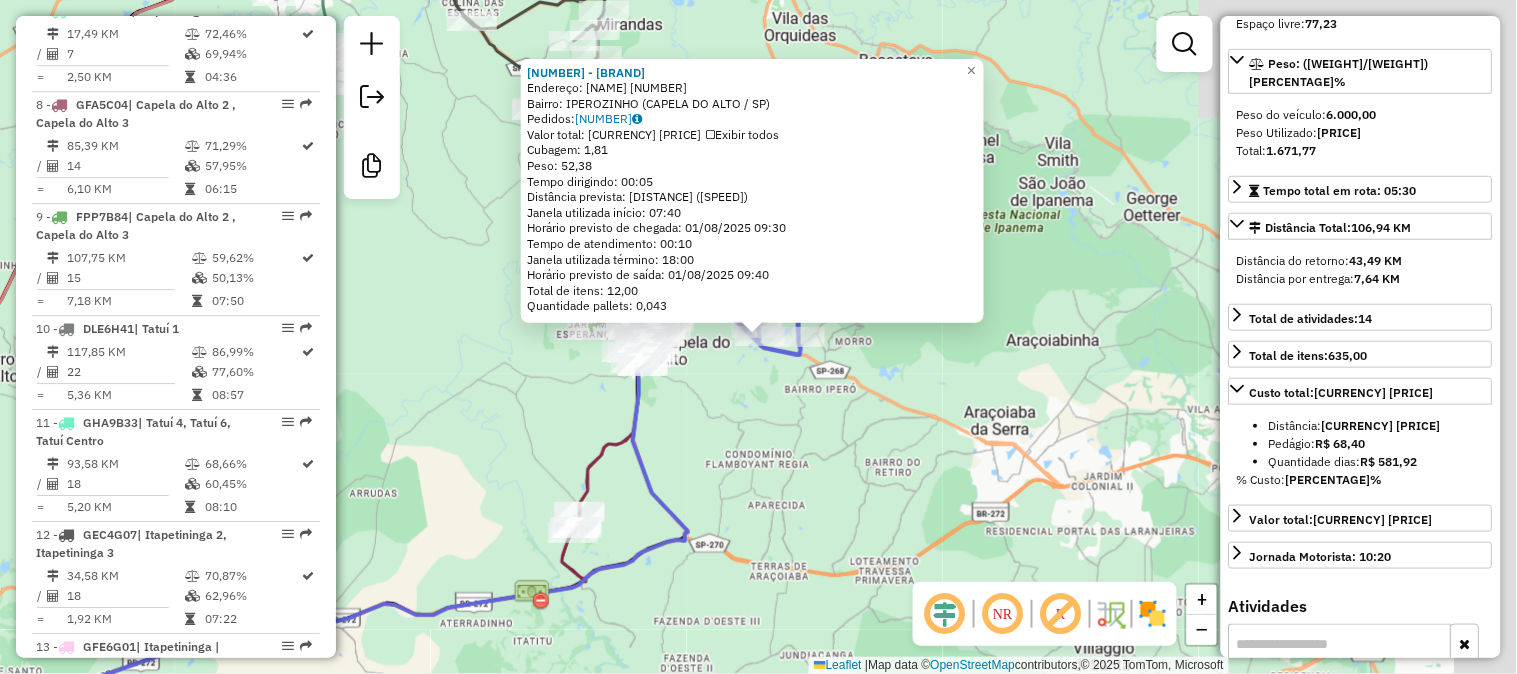 scroll, scrollTop: 1328, scrollLeft: 0, axis: vertical 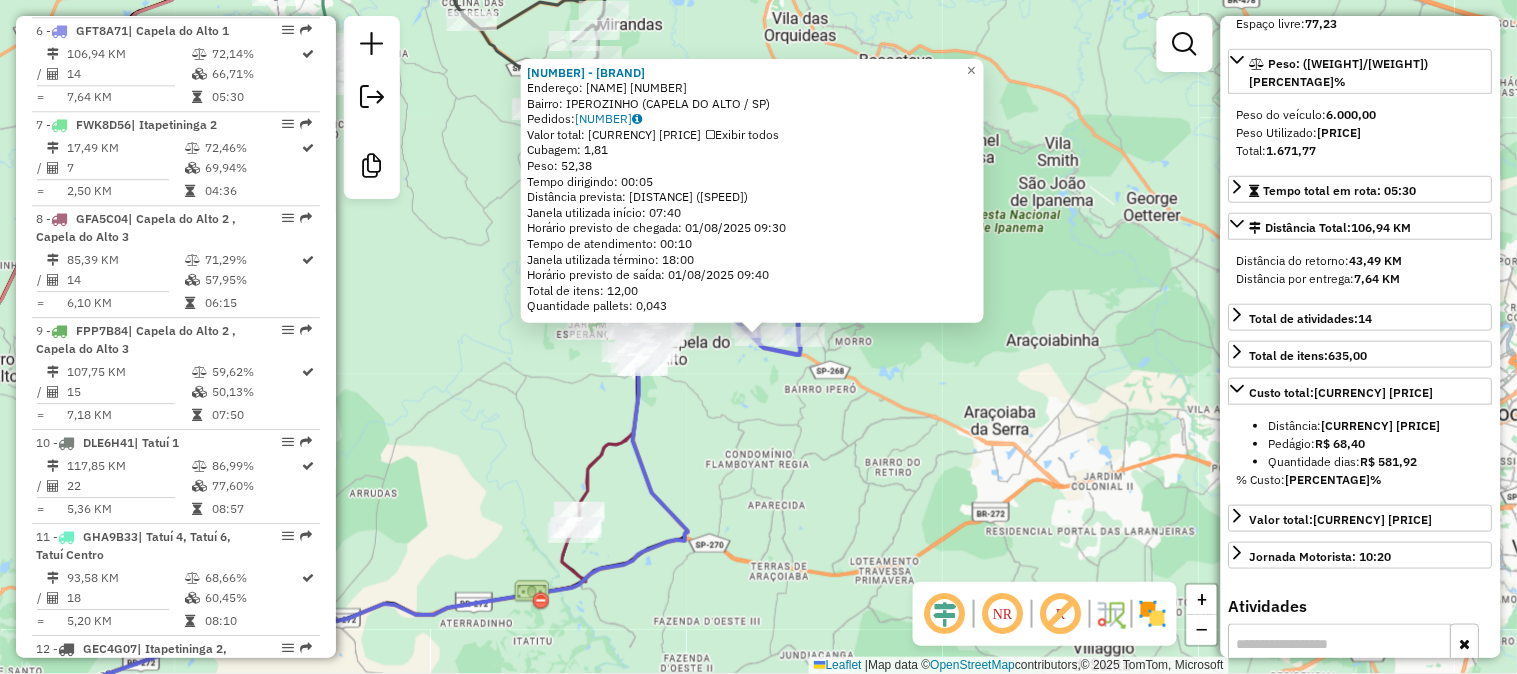 click 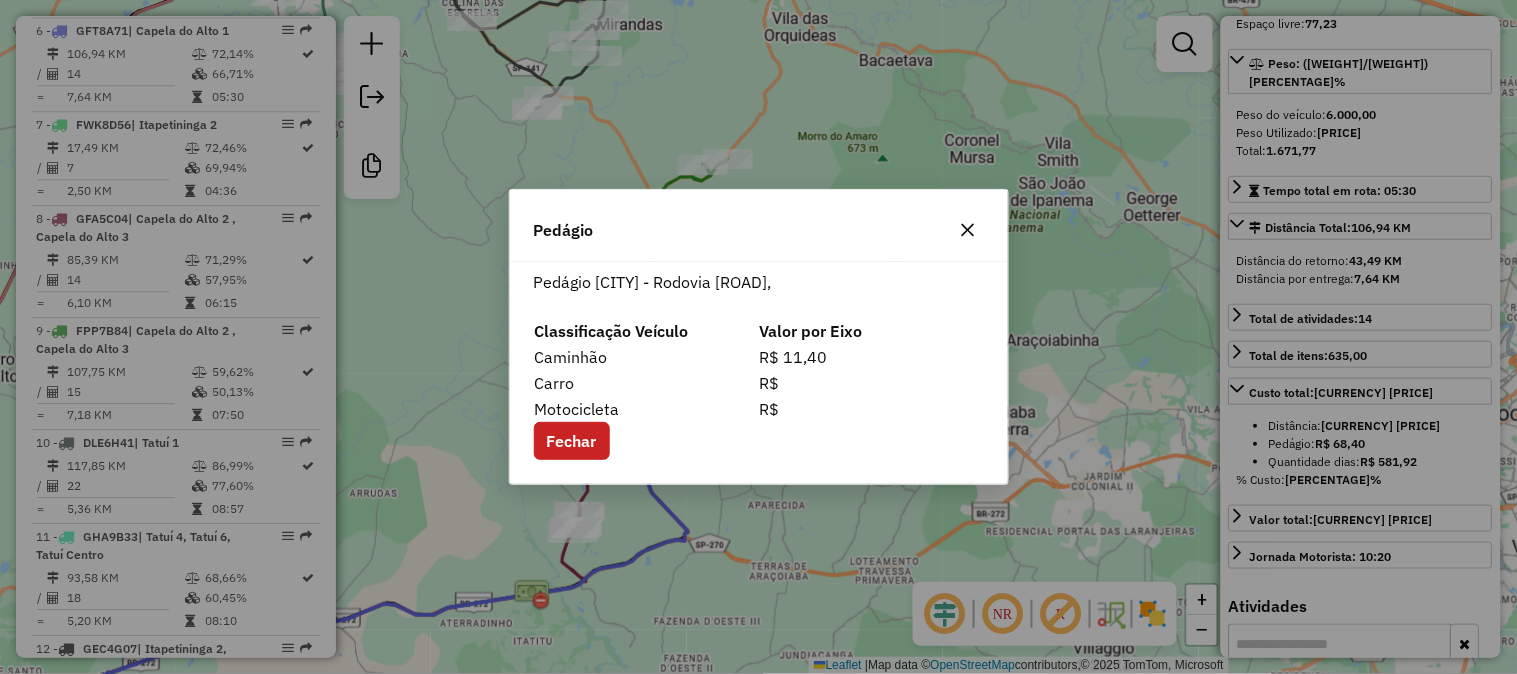 click 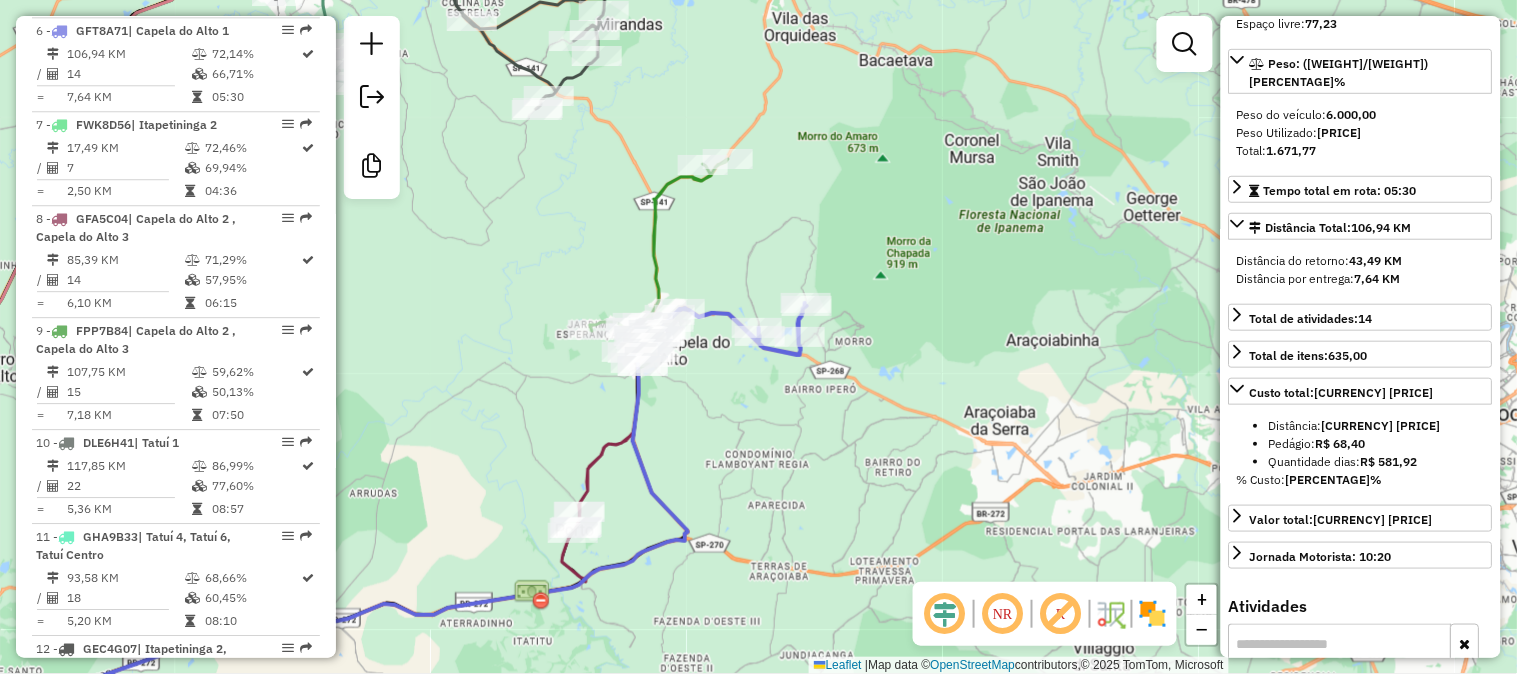drag, startPoint x: 908, startPoint y: 177, endPoint x: 1077, endPoint y: 157, distance: 170.17932 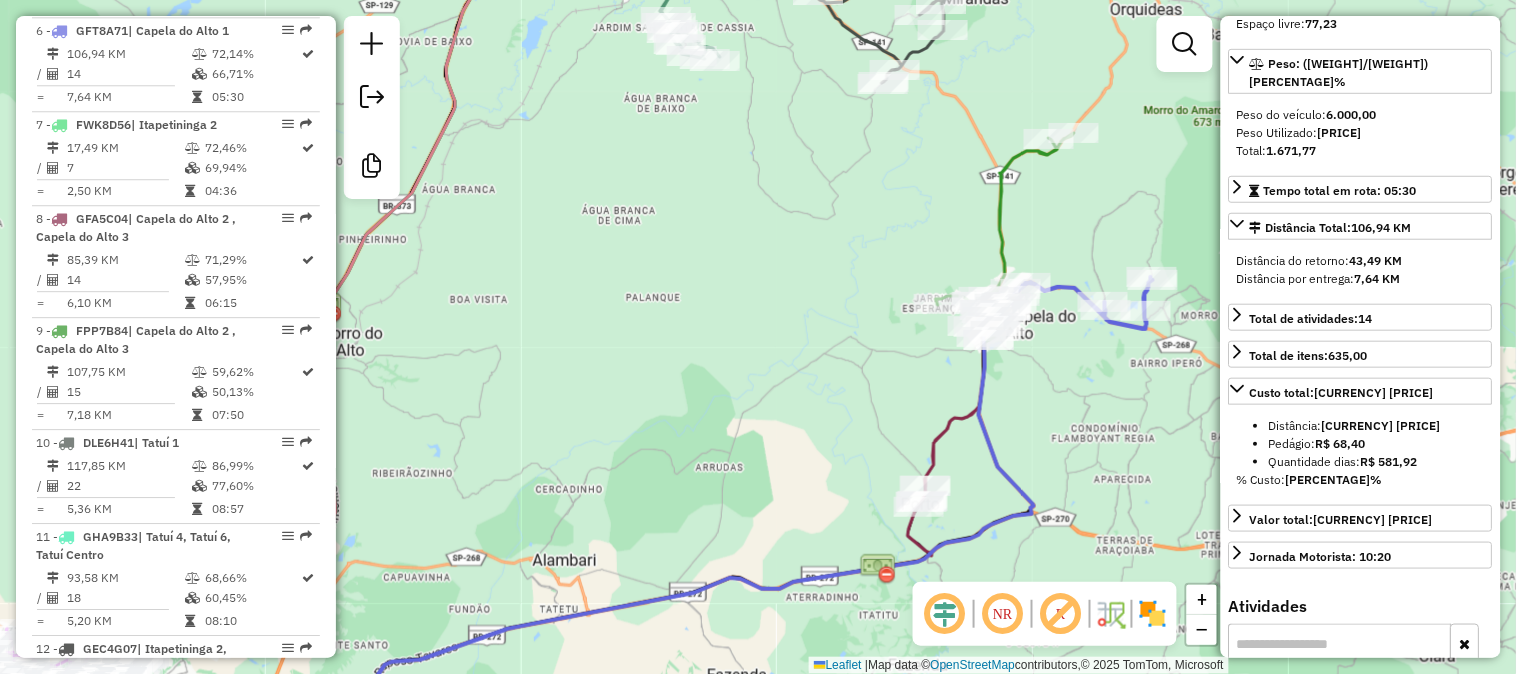 drag, startPoint x: 593, startPoint y: 257, endPoint x: 784, endPoint y: 242, distance: 191.5881 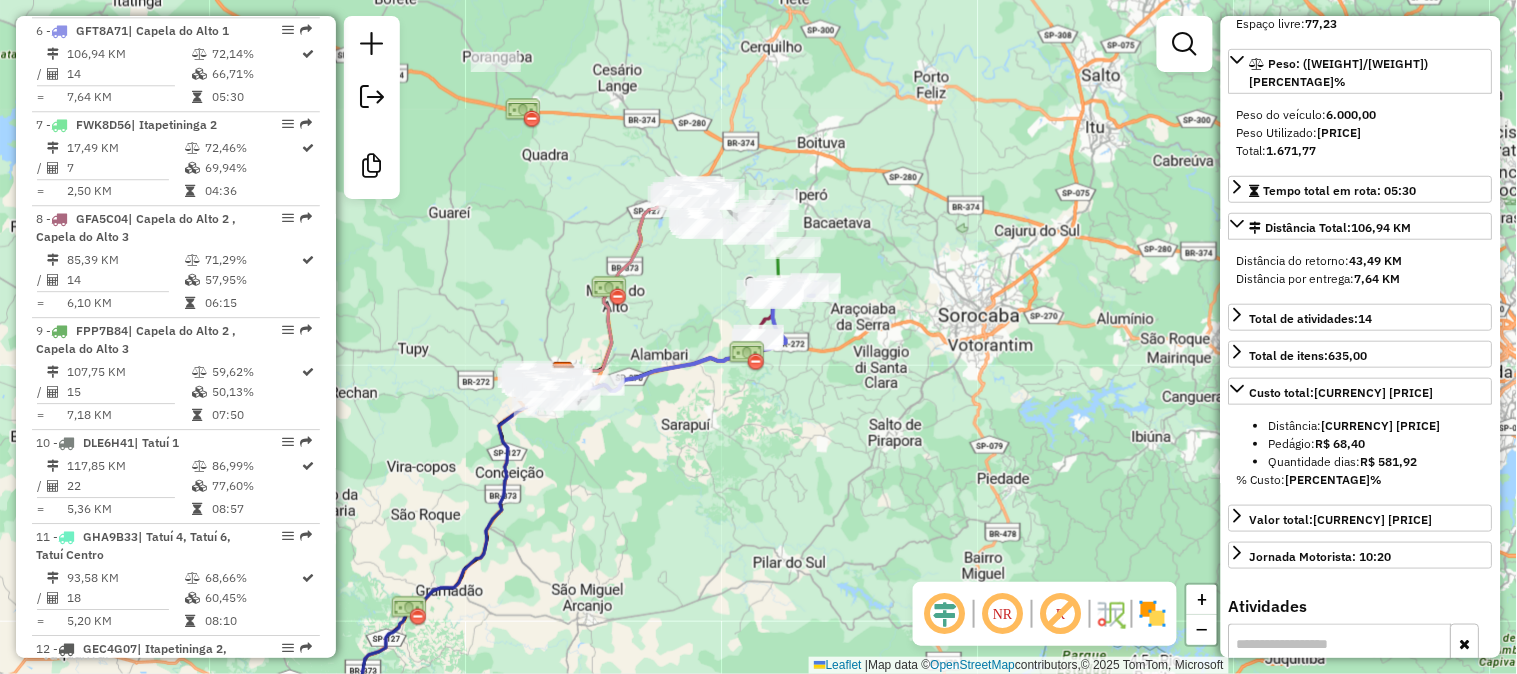 drag, startPoint x: 557, startPoint y: 230, endPoint x: 670, endPoint y: 80, distance: 187.80043 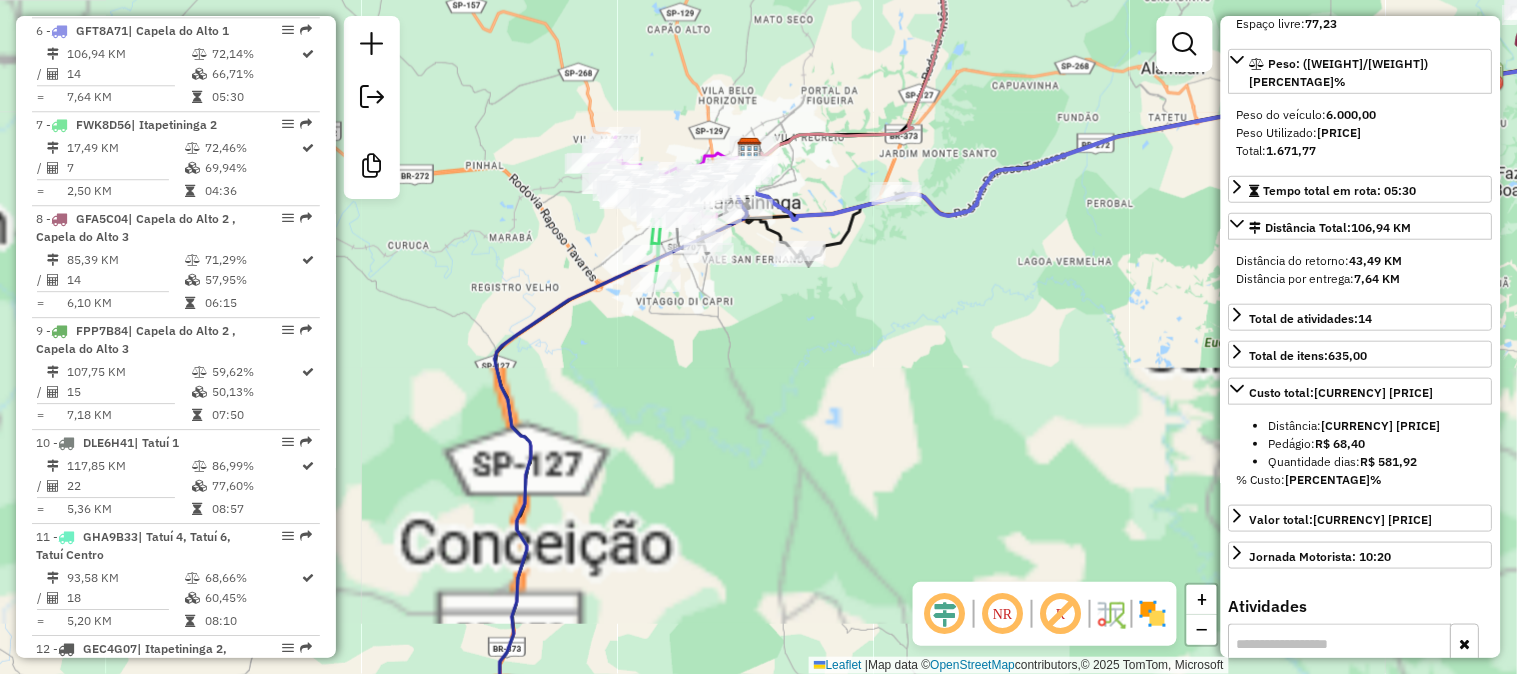 drag, startPoint x: 873, startPoint y: 67, endPoint x: 666, endPoint y: 106, distance: 210.64188 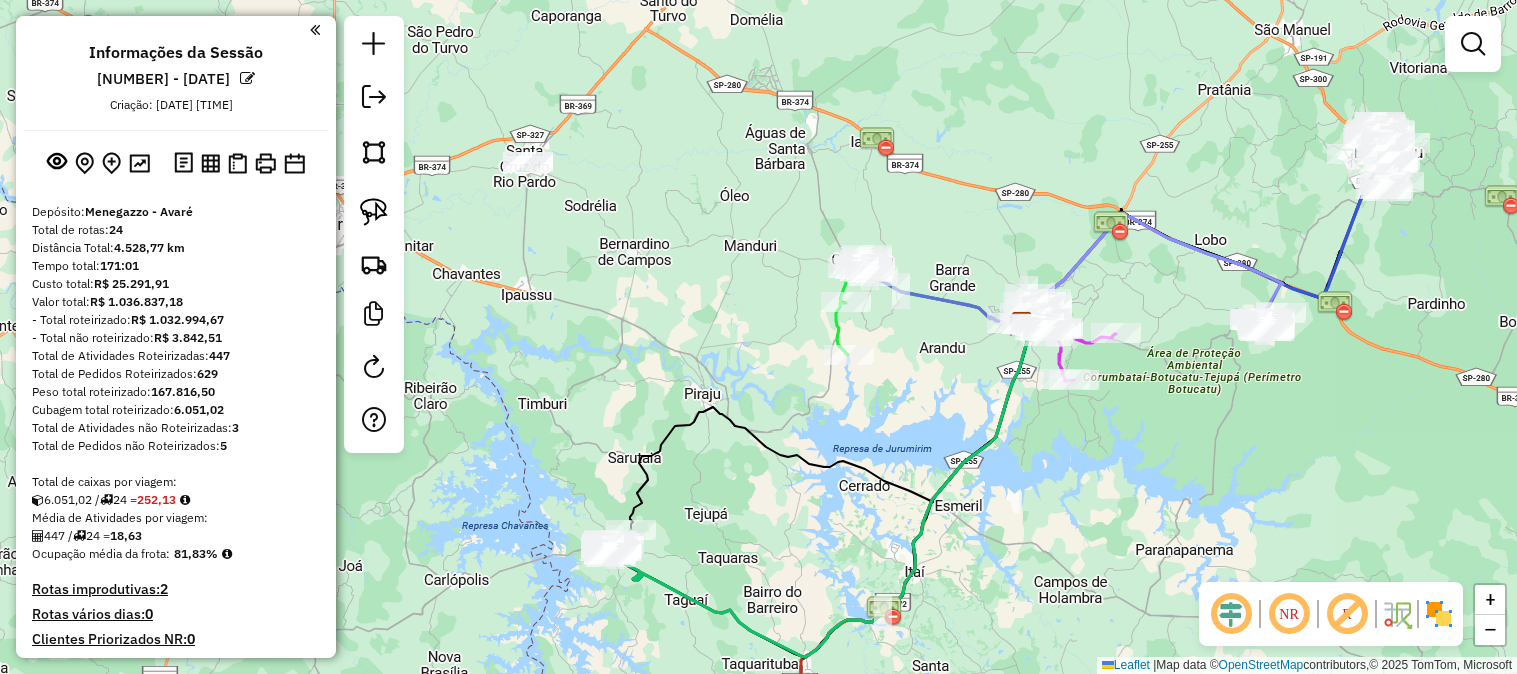 scroll, scrollTop: 0, scrollLeft: 0, axis: both 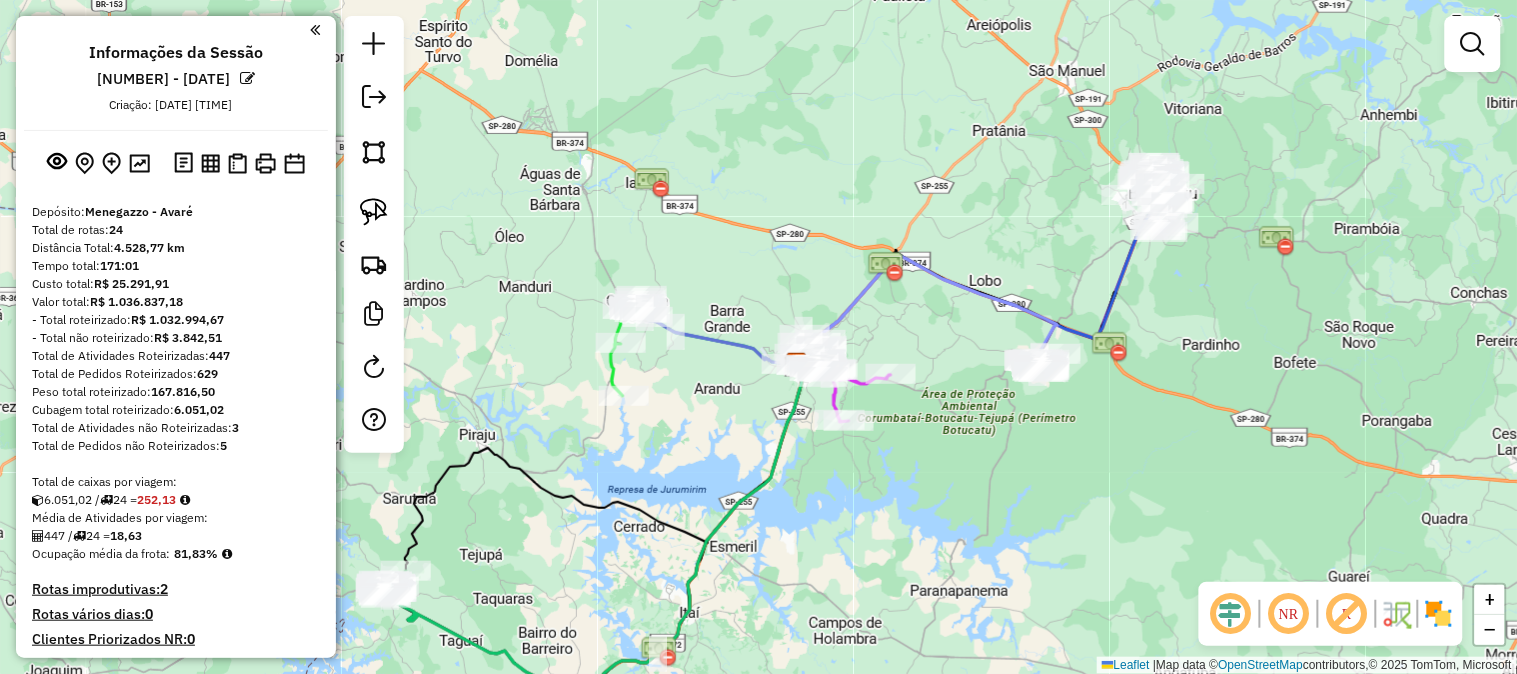 drag, startPoint x: 1022, startPoint y: 487, endPoint x: 991, endPoint y: 477, distance: 32.572994 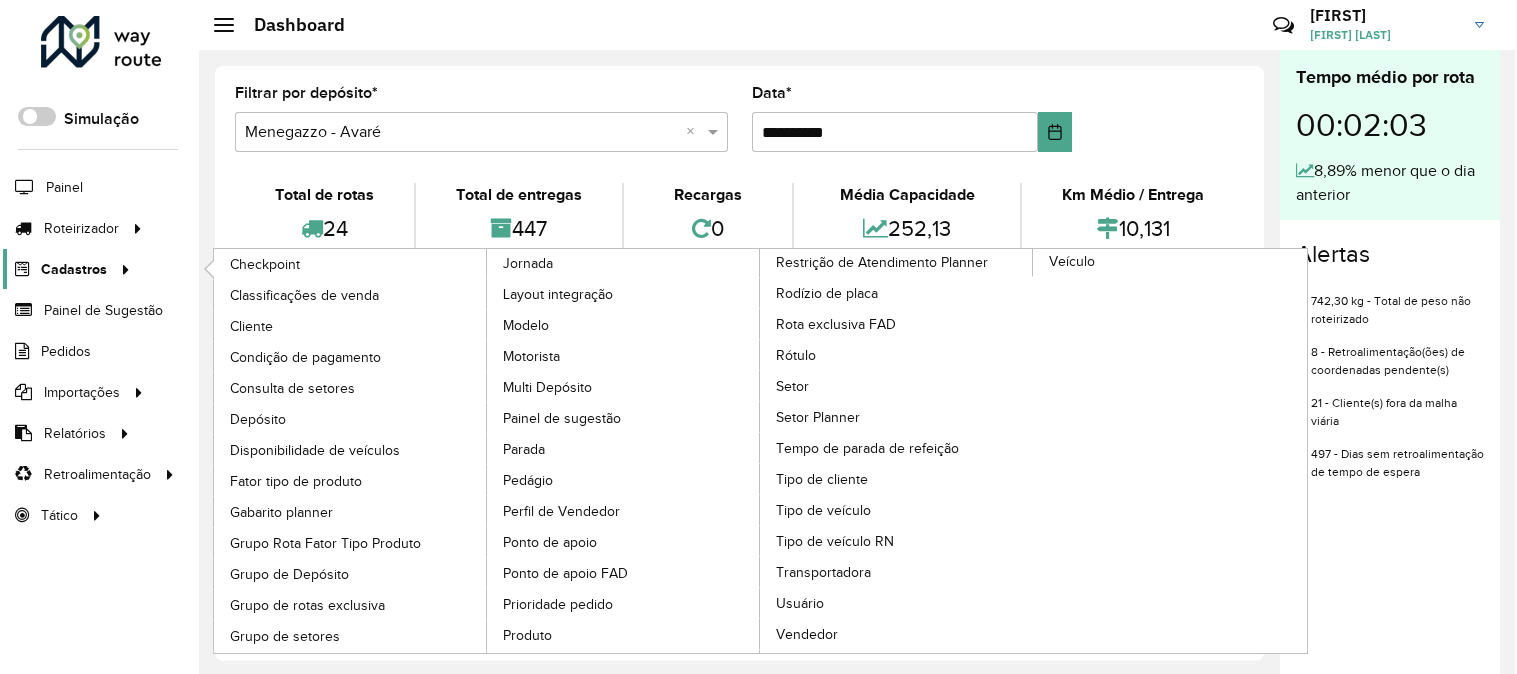 scroll, scrollTop: 0, scrollLeft: 0, axis: both 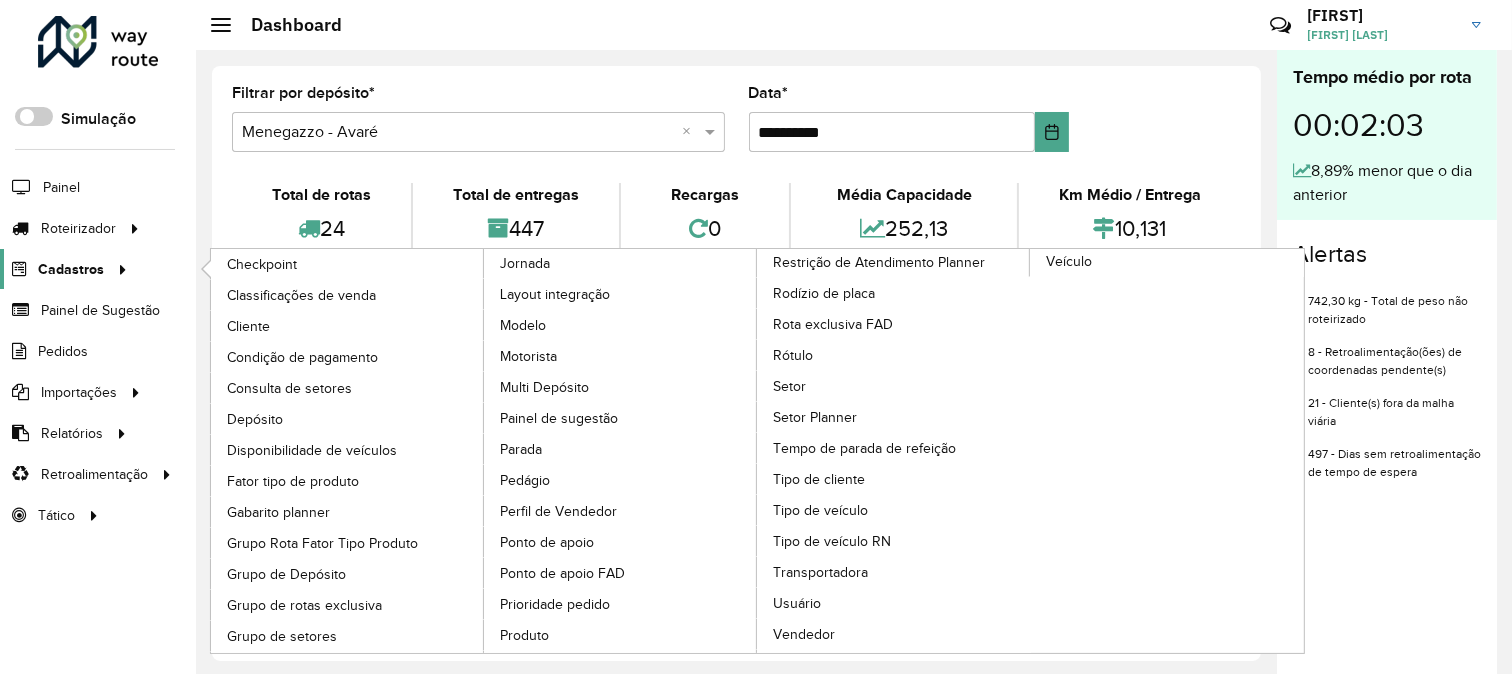 click 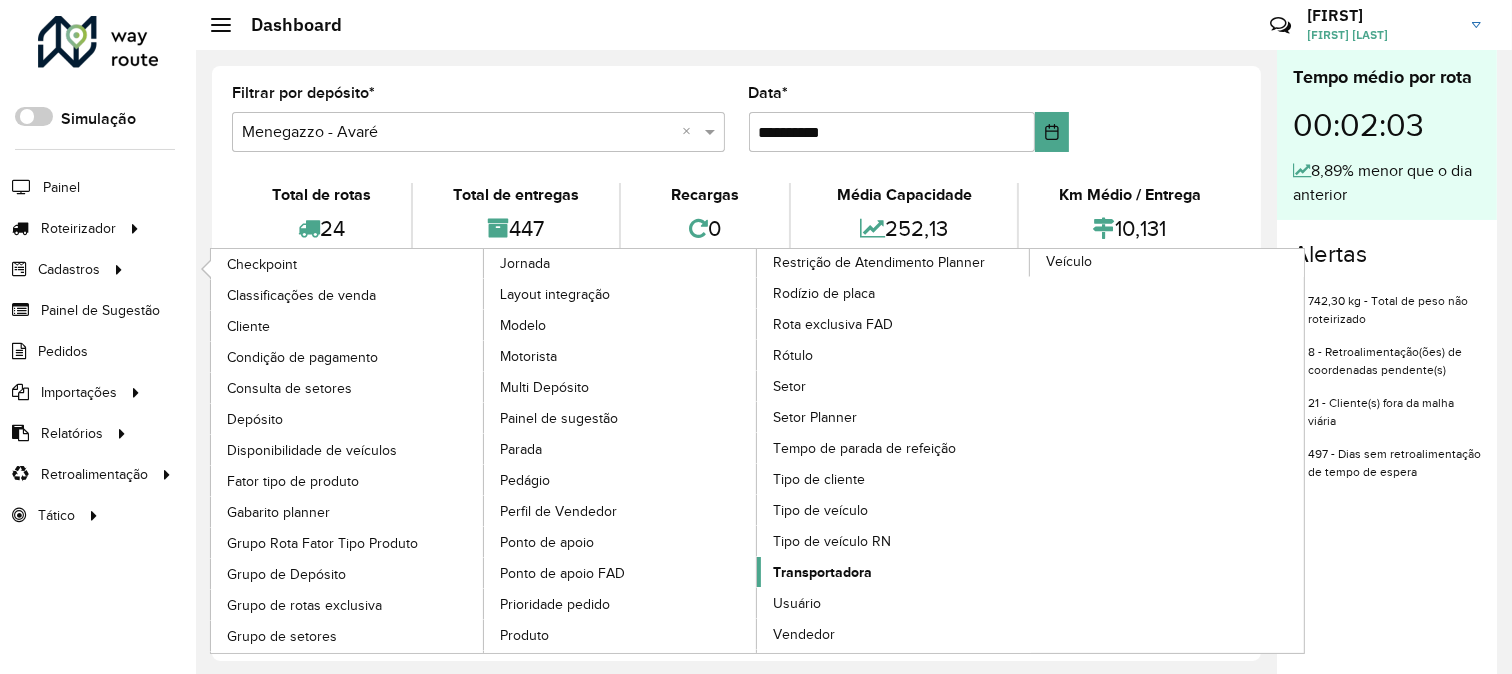 click on "Transportadora" 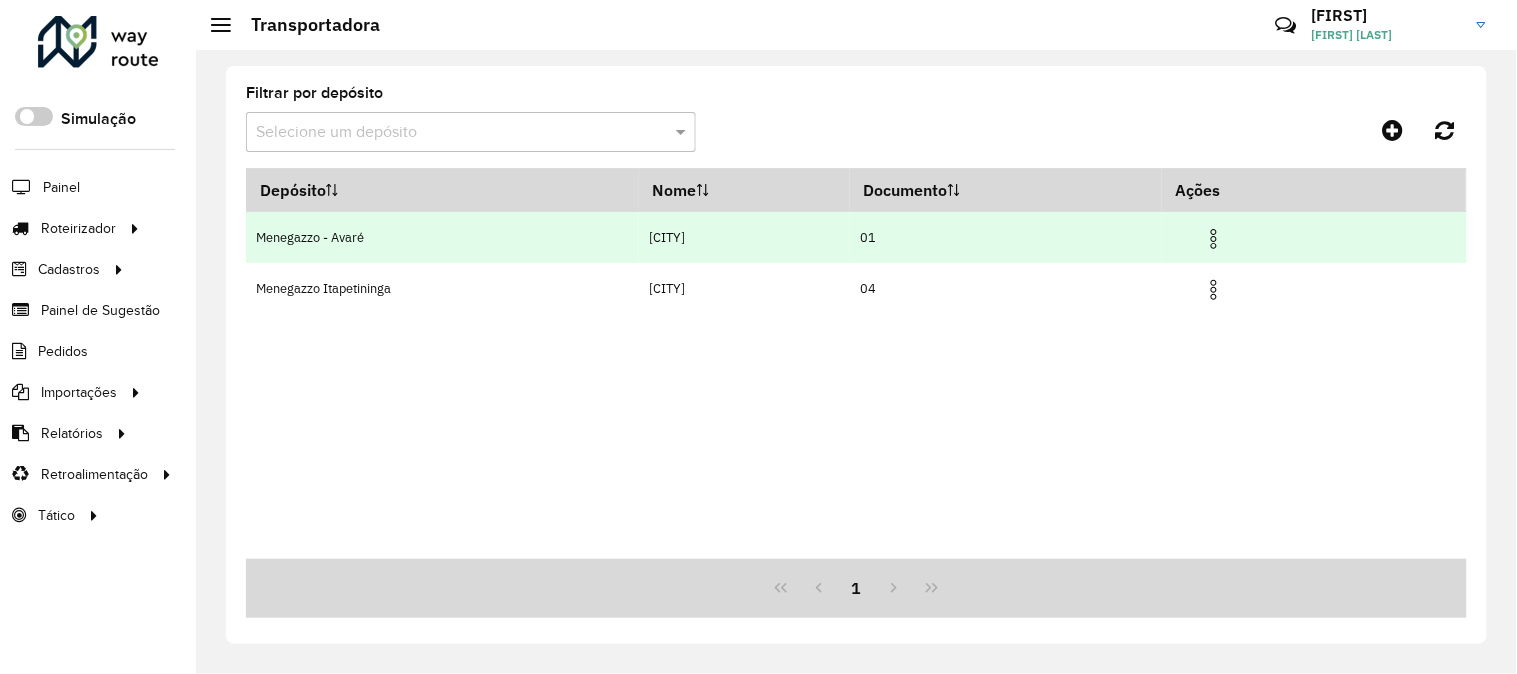 click at bounding box center (1214, 239) 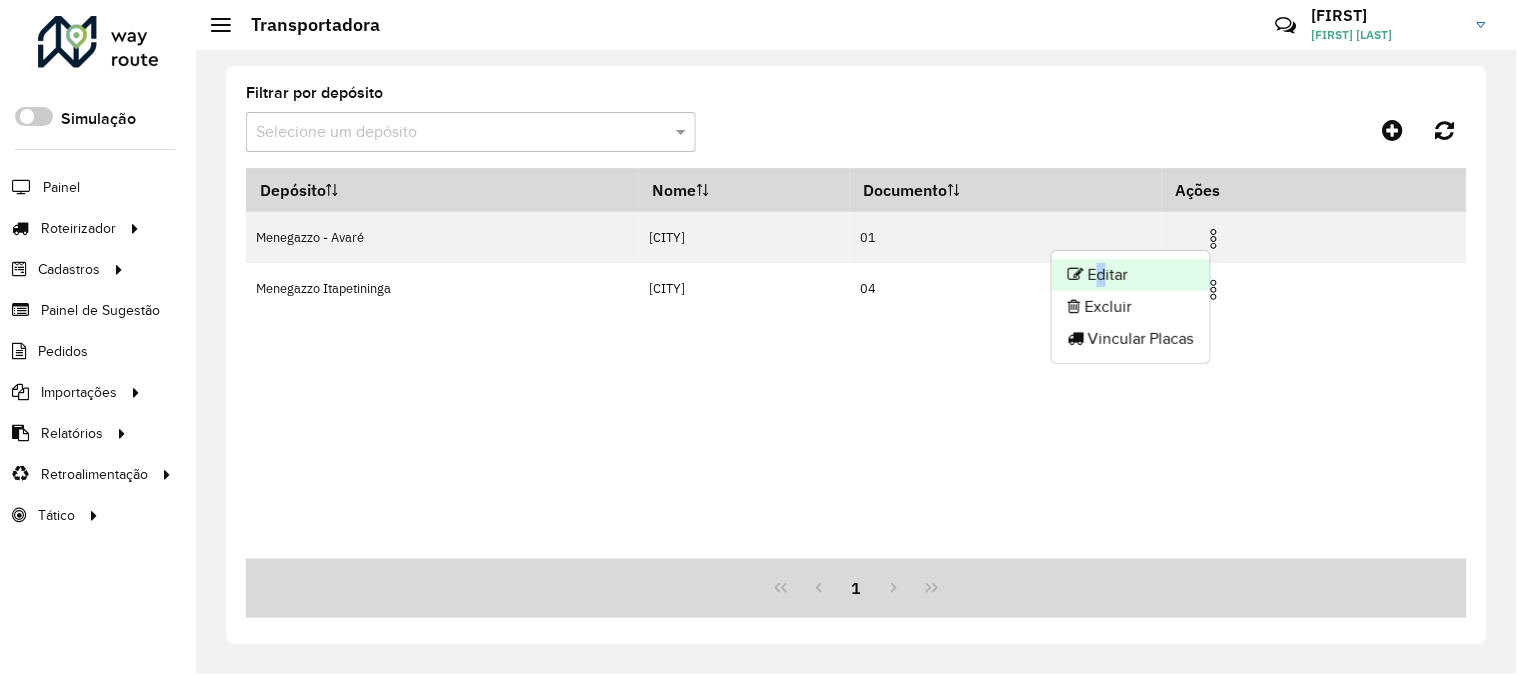 click on "Editar" 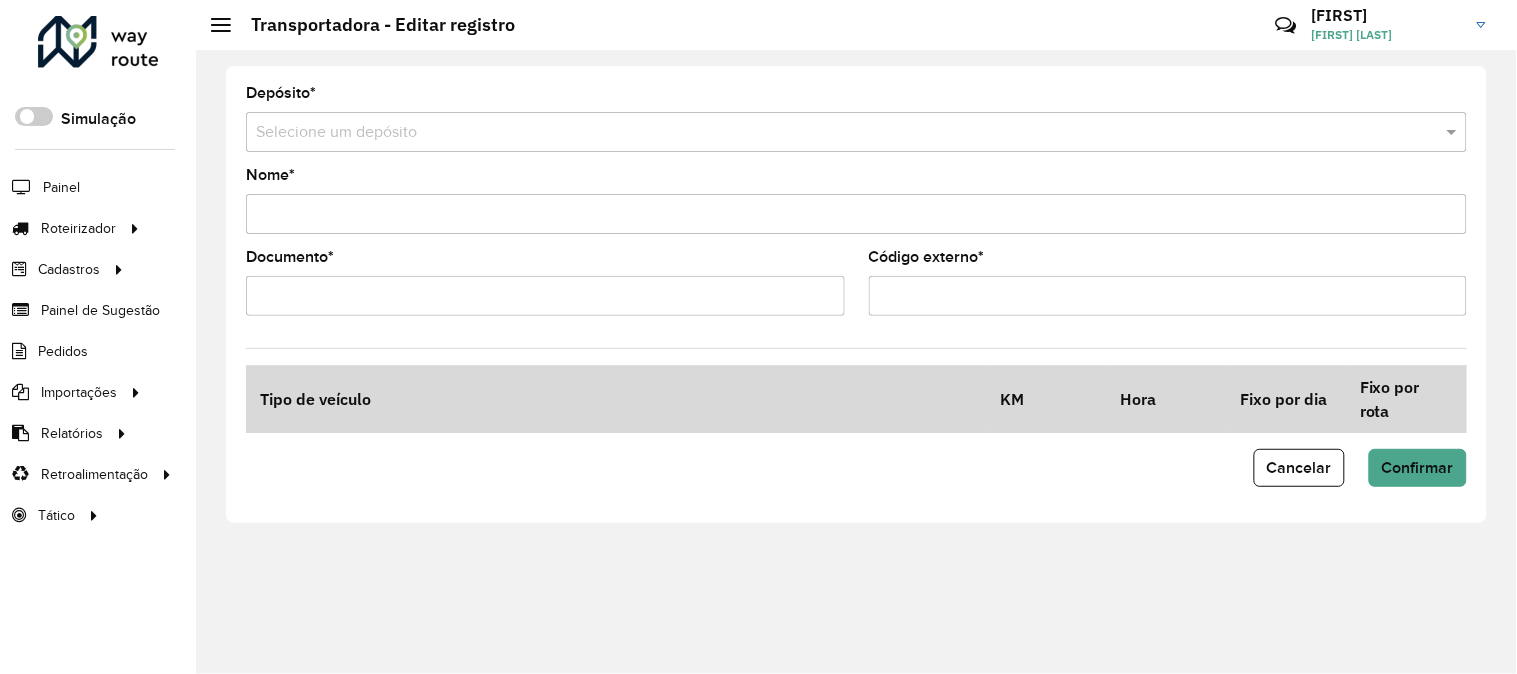 type on "*****" 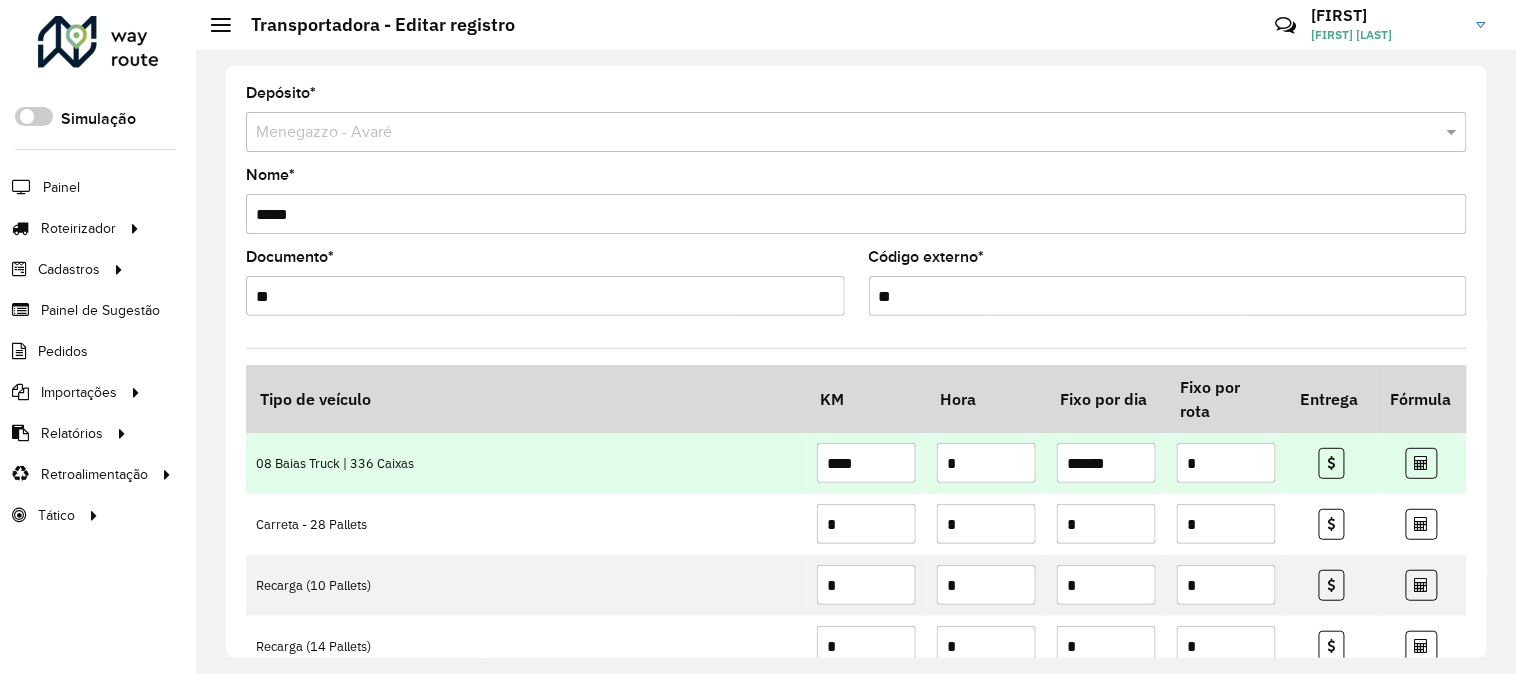 click on "******" at bounding box center [1106, 463] 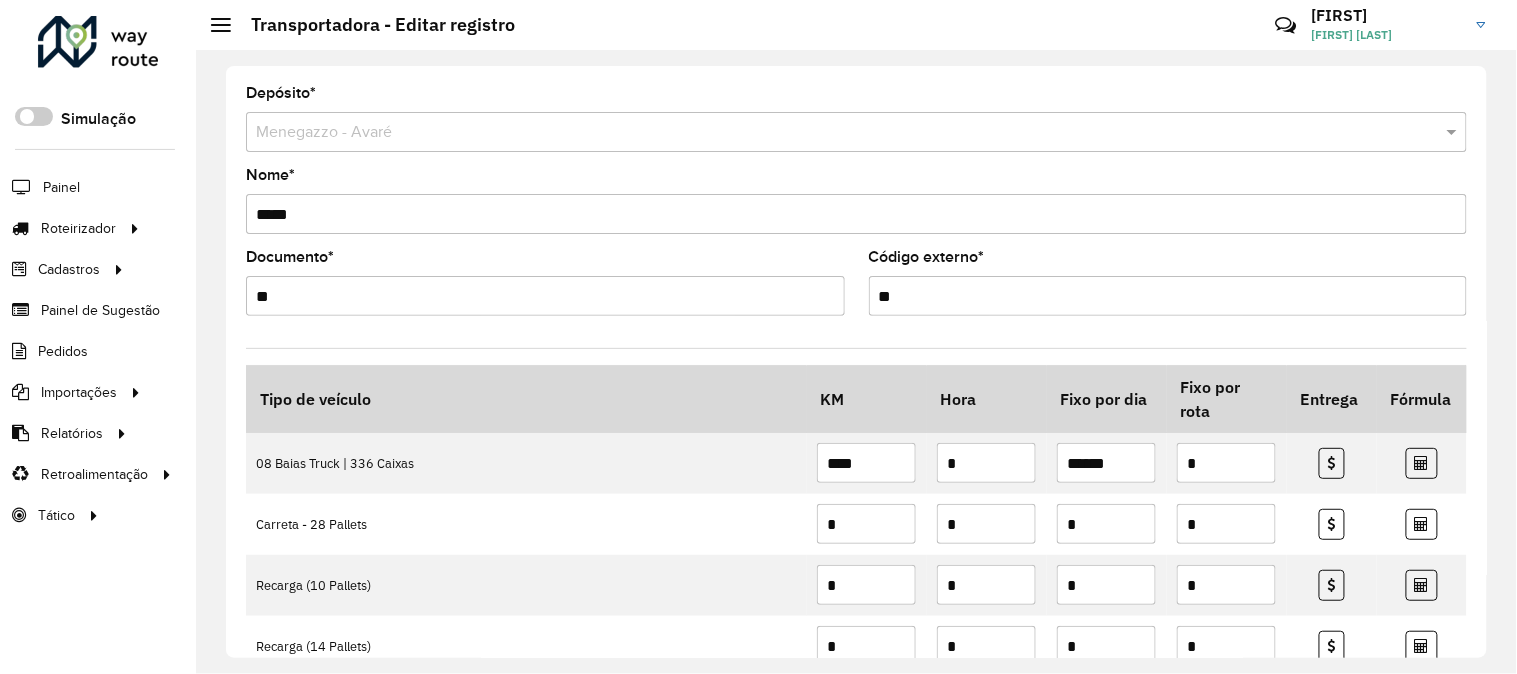 type on "******" 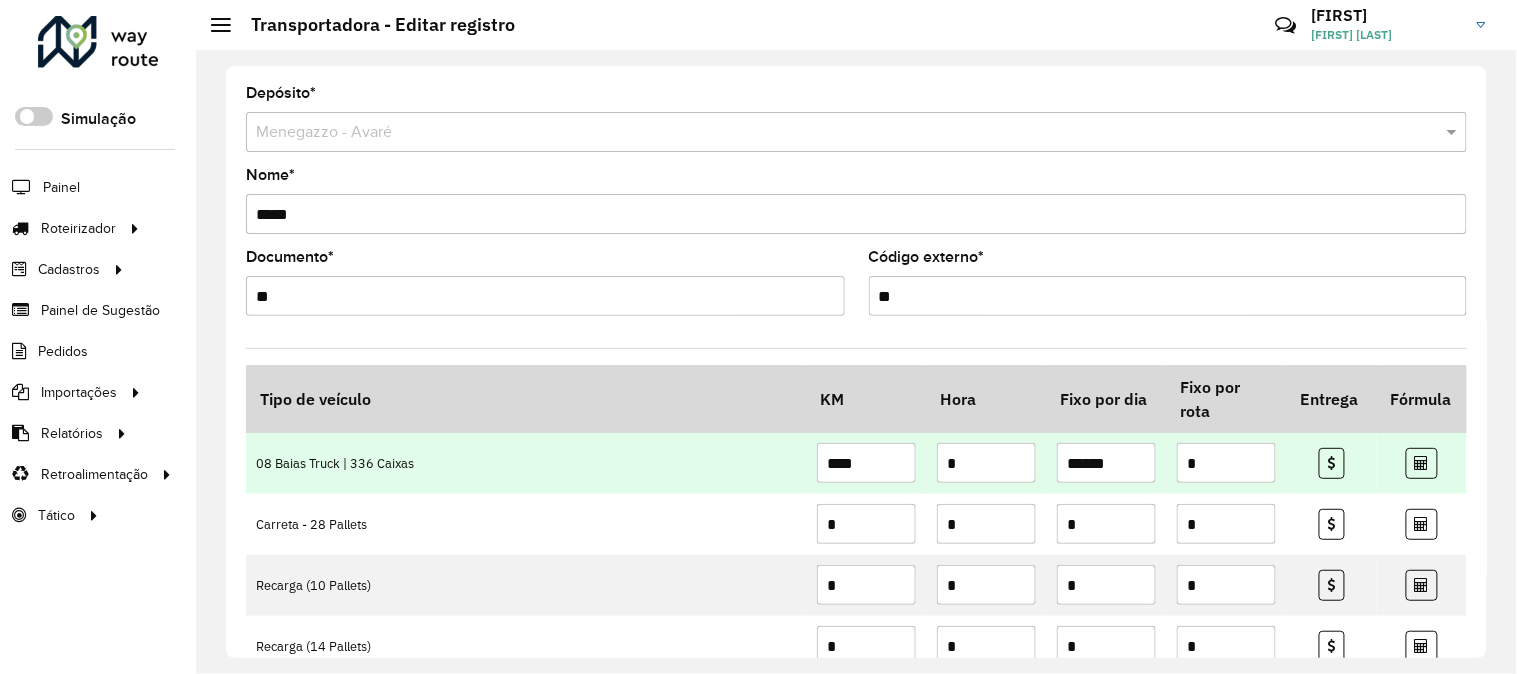 drag, startPoint x: 1123, startPoint y: 465, endPoint x: 1042, endPoint y: 462, distance: 81.055534 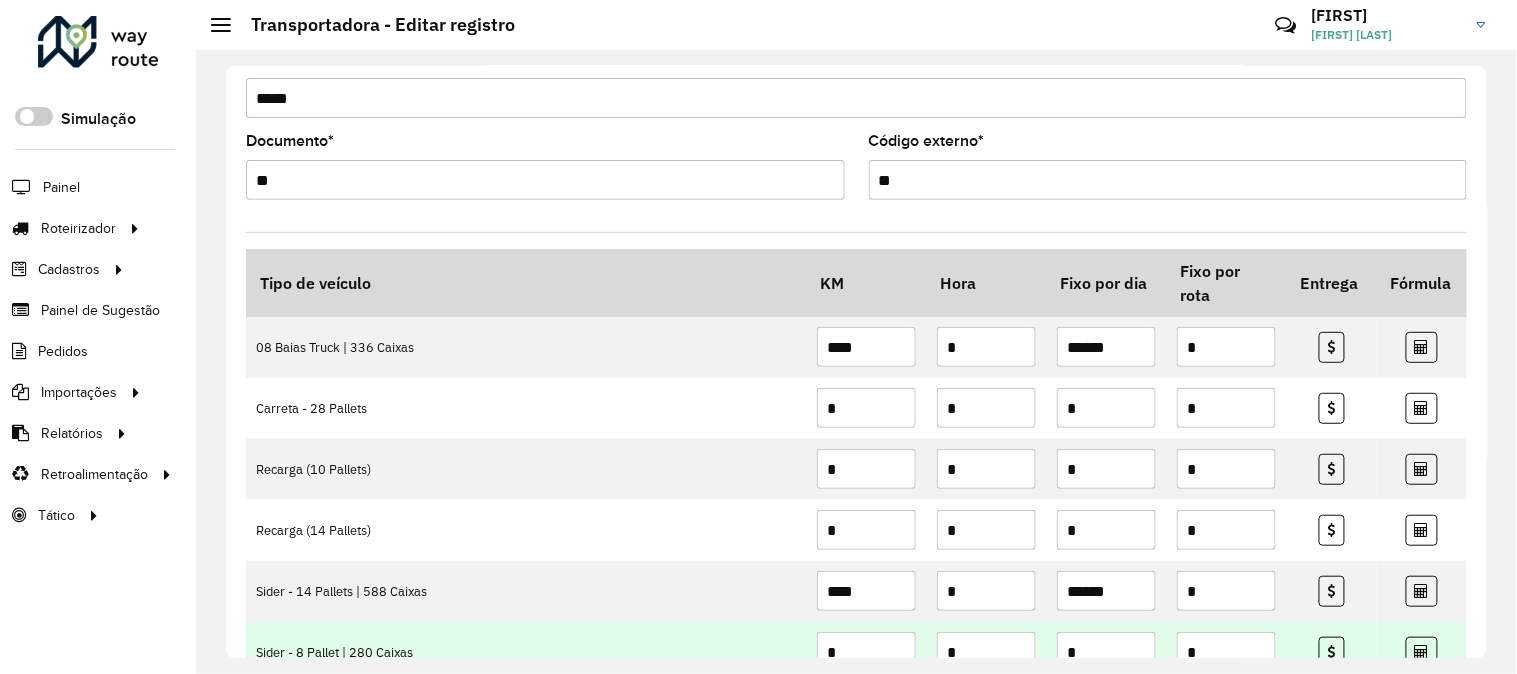 scroll, scrollTop: 296, scrollLeft: 0, axis: vertical 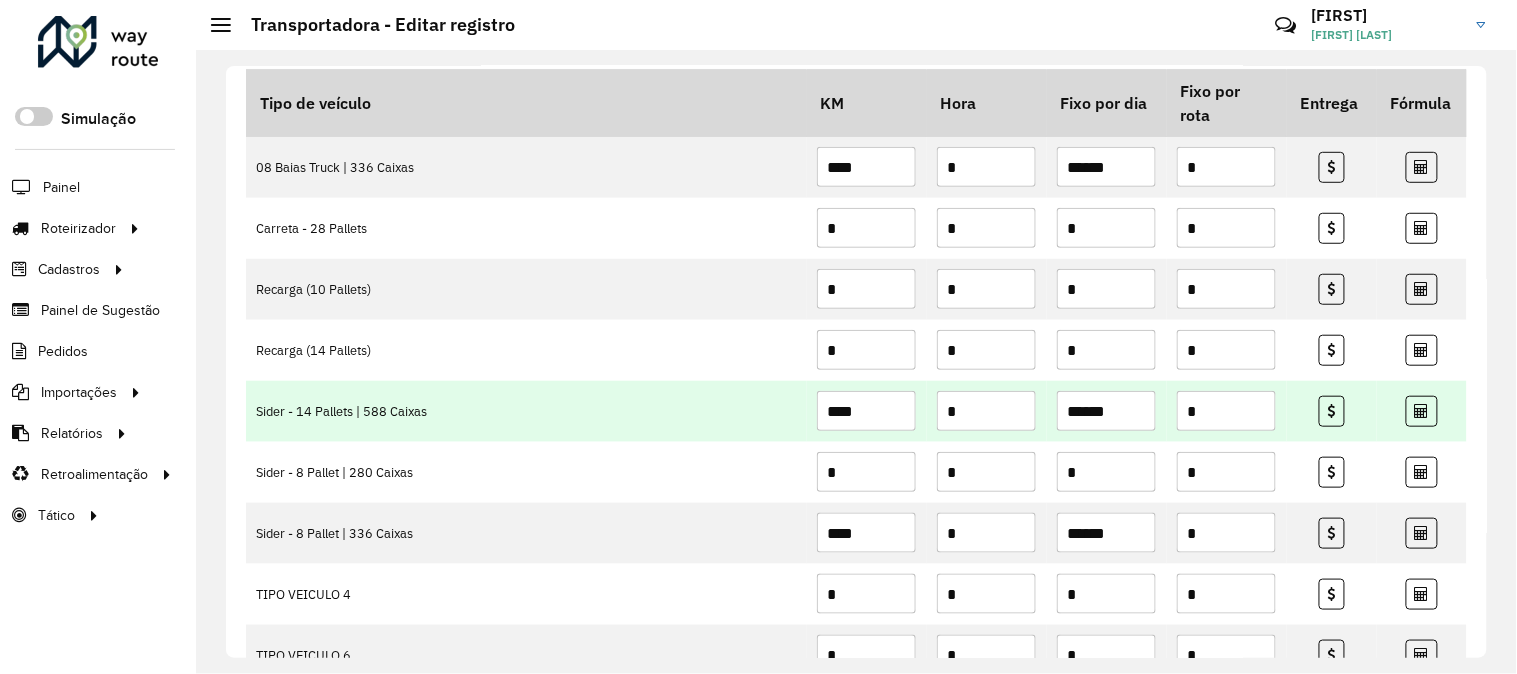 drag, startPoint x: 1065, startPoint y: 417, endPoint x: 991, endPoint y: 416, distance: 74.00676 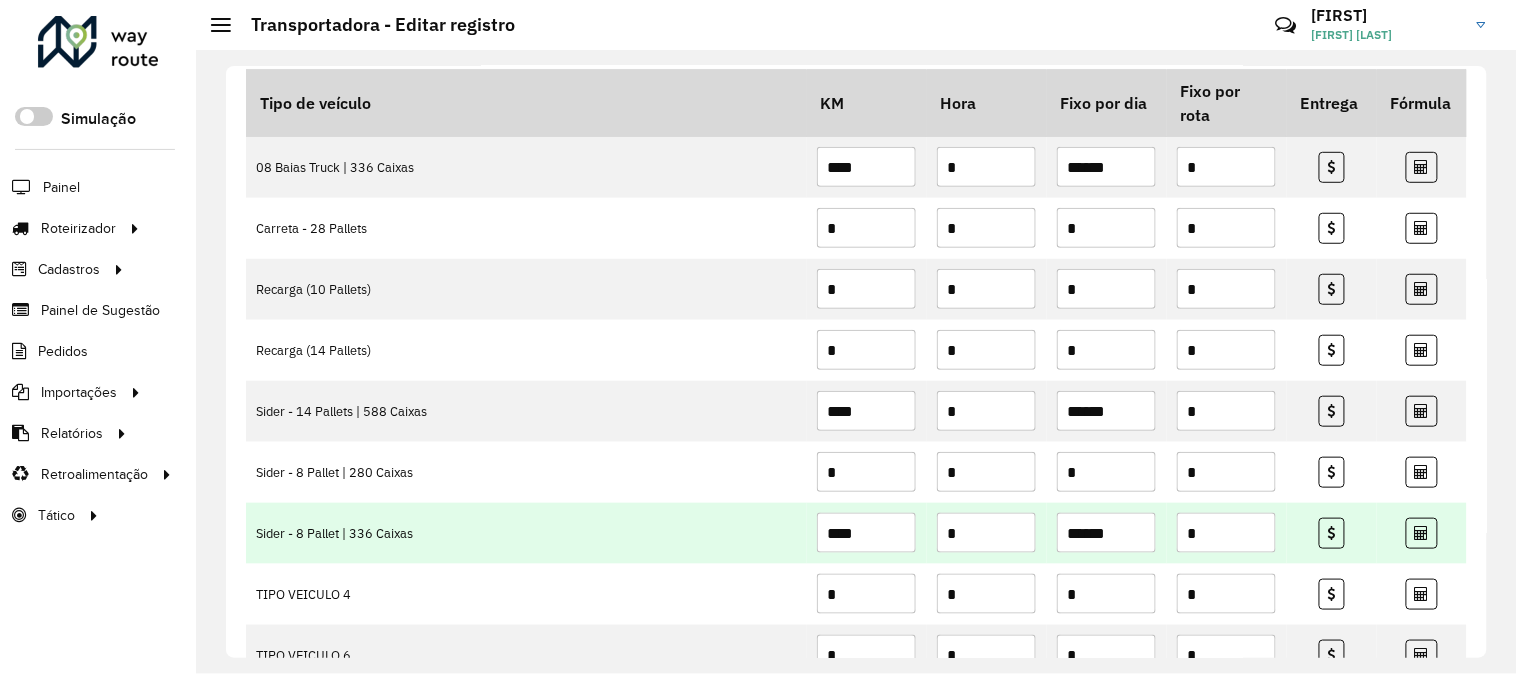 type on "******" 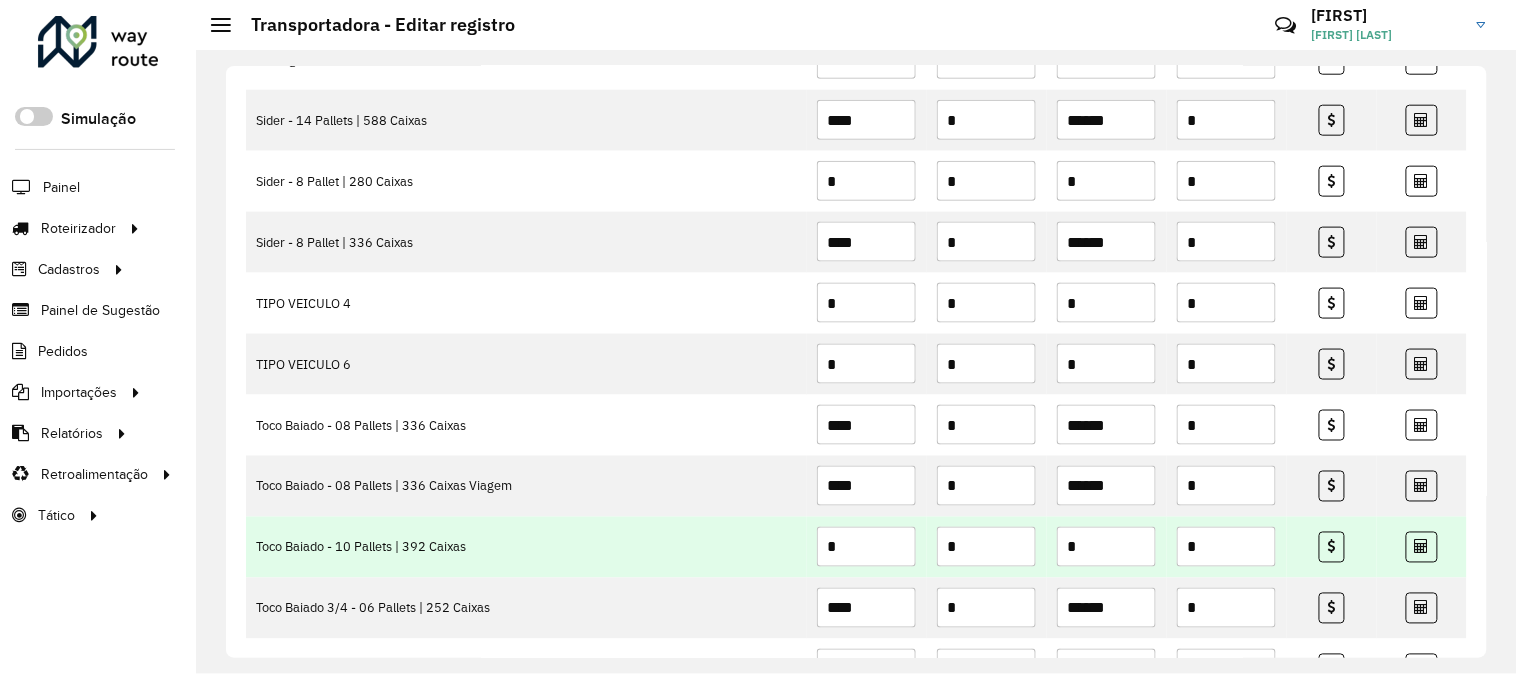 scroll, scrollTop: 592, scrollLeft: 0, axis: vertical 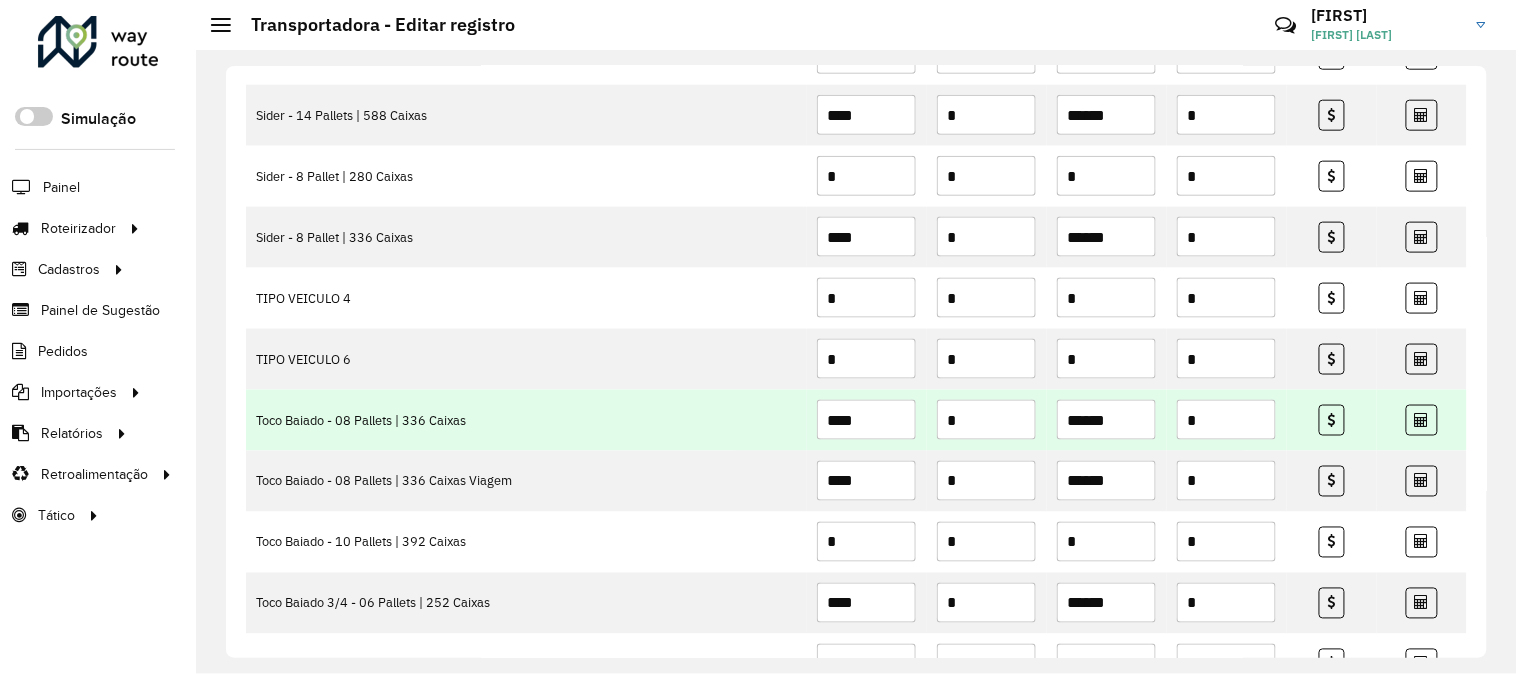 type on "******" 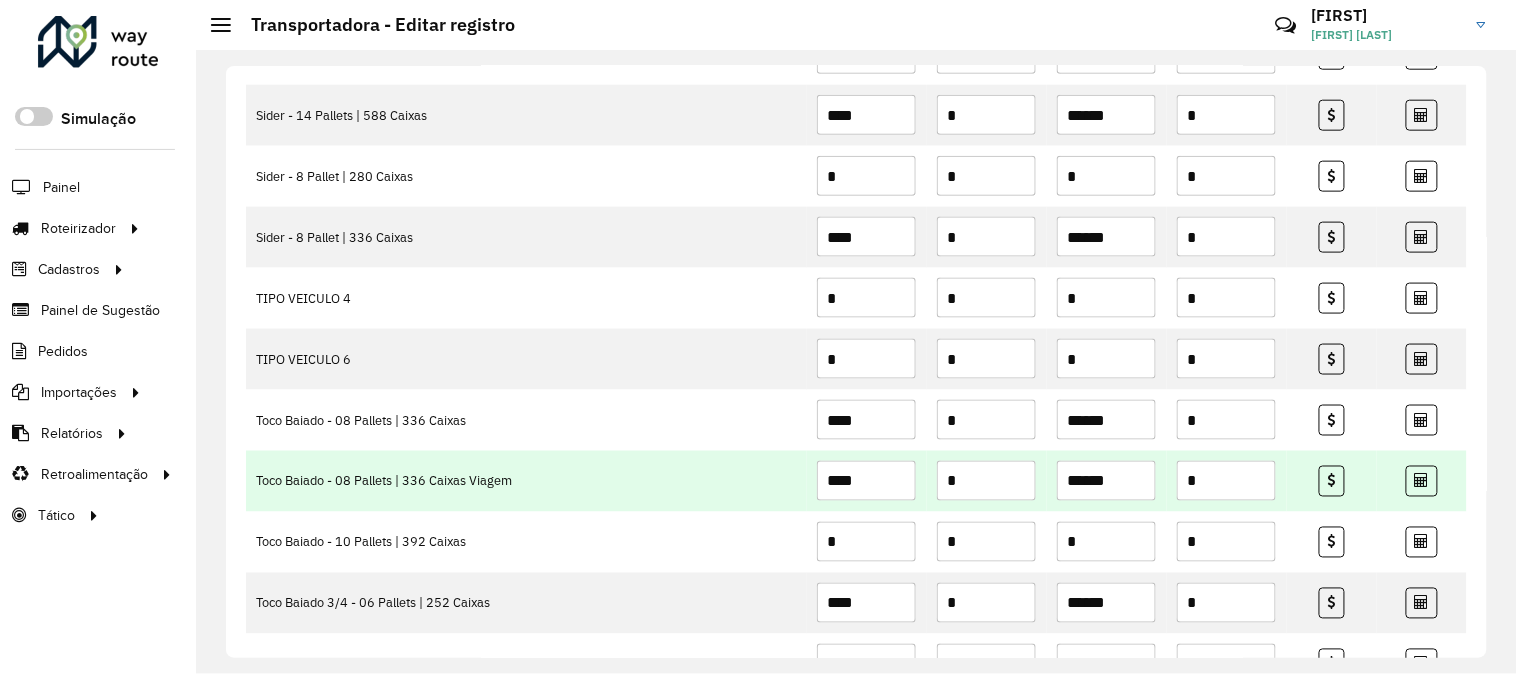 type on "******" 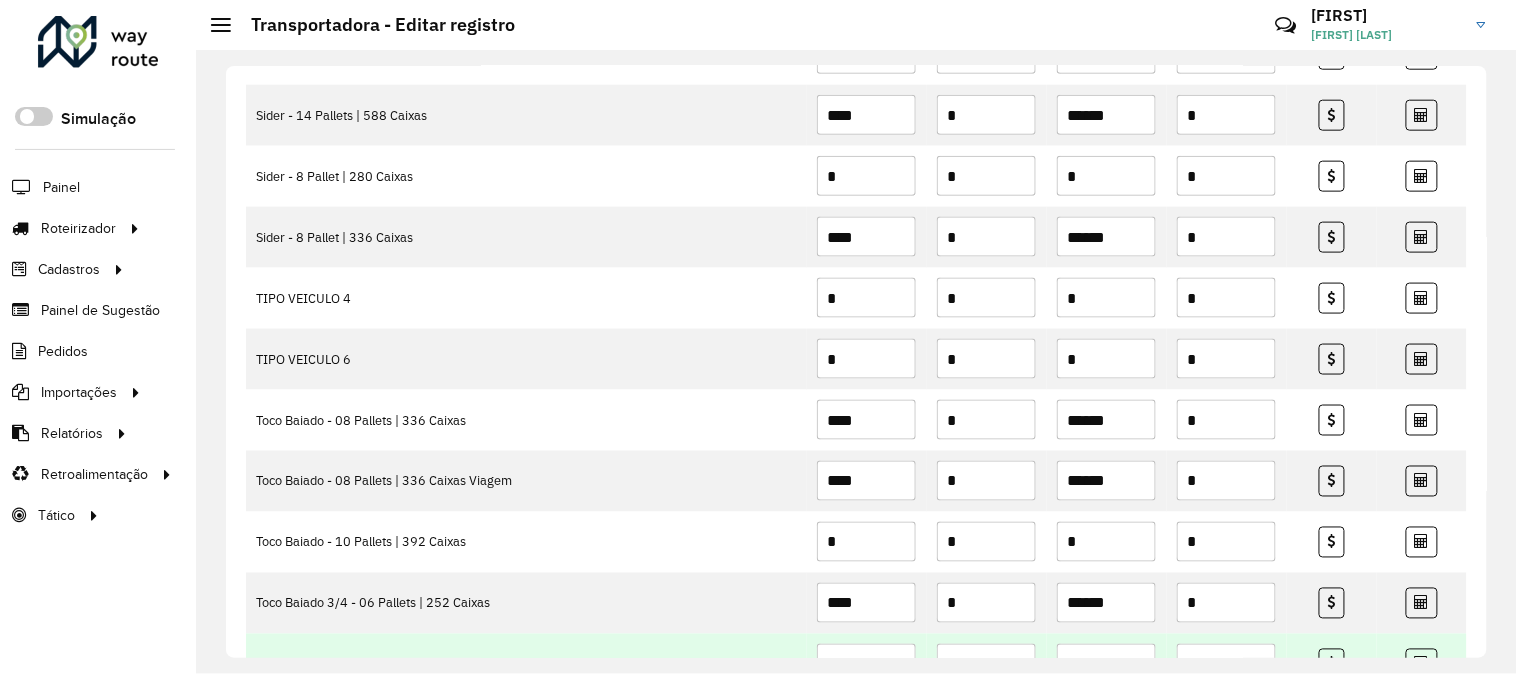 scroll, scrollTop: 741, scrollLeft: 0, axis: vertical 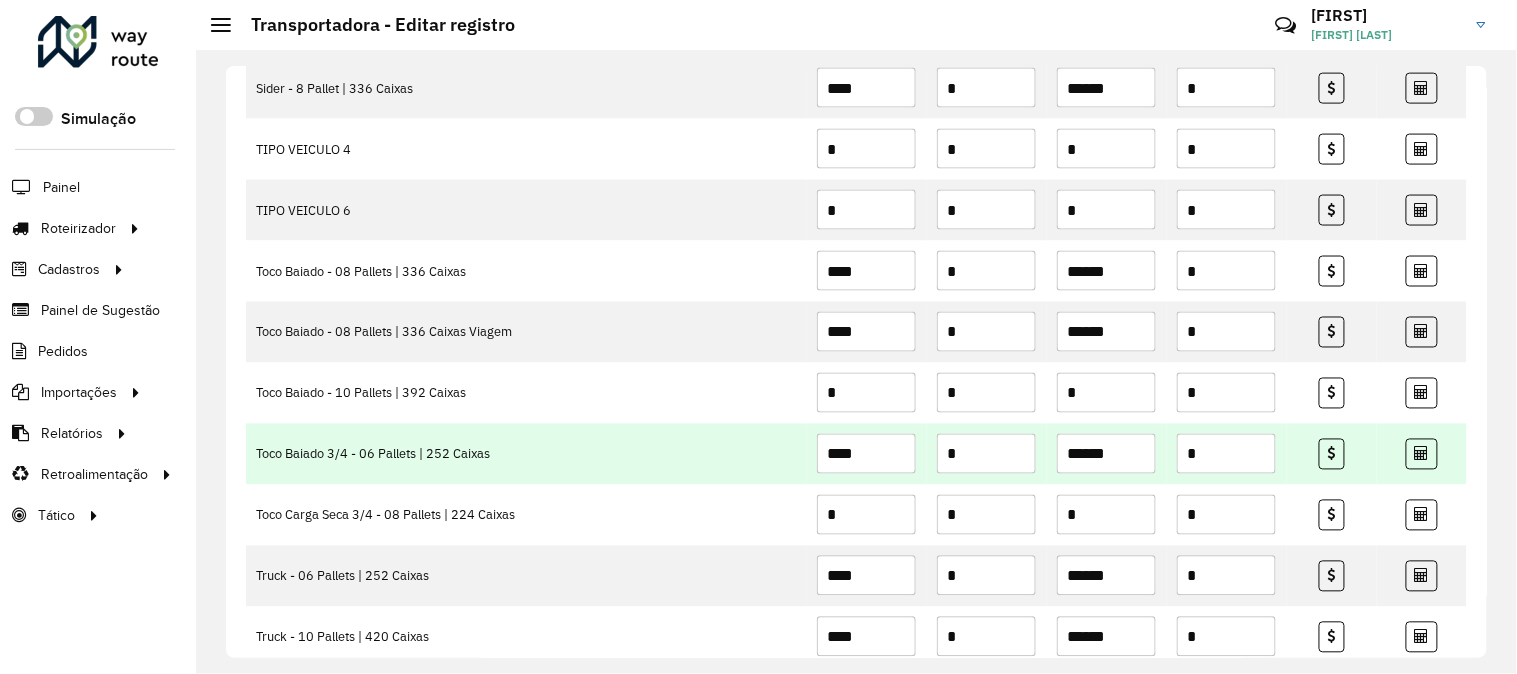 type on "******" 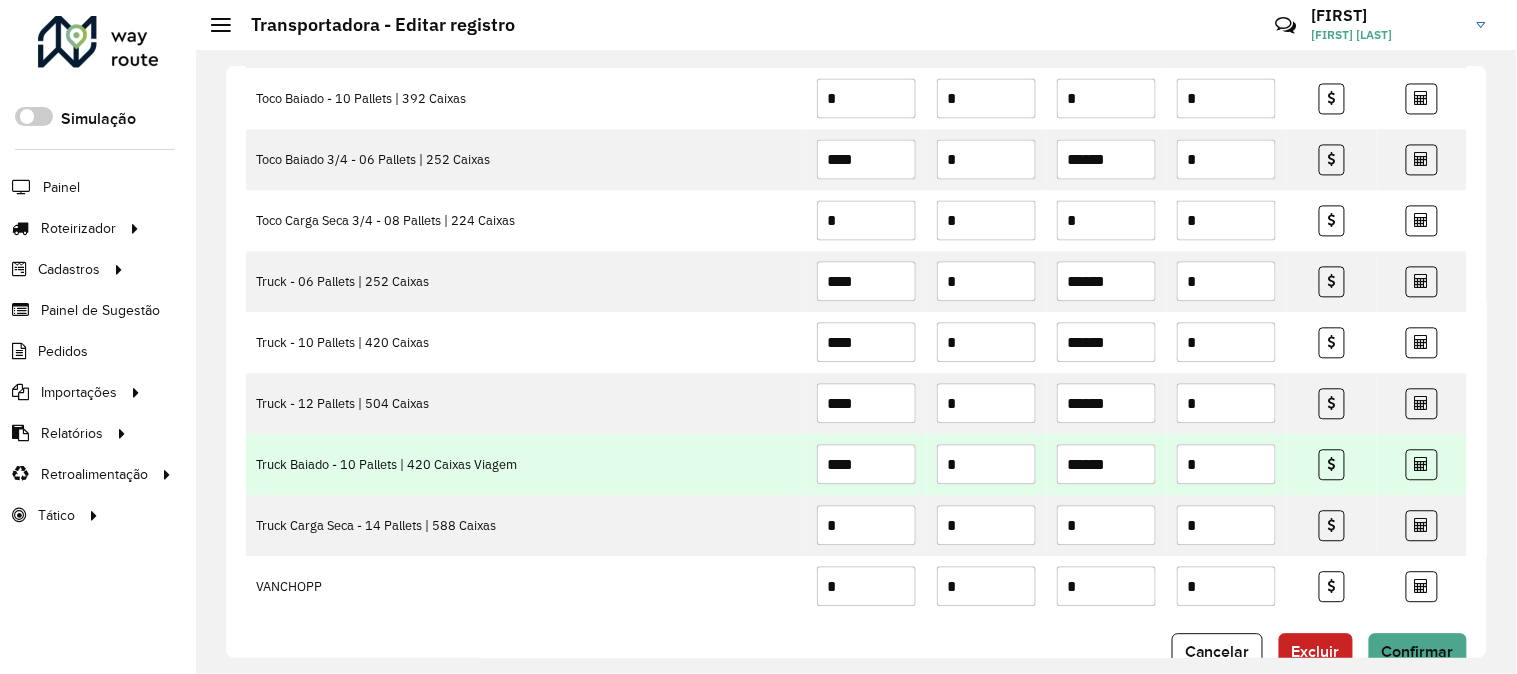 scroll, scrollTop: 1036, scrollLeft: 0, axis: vertical 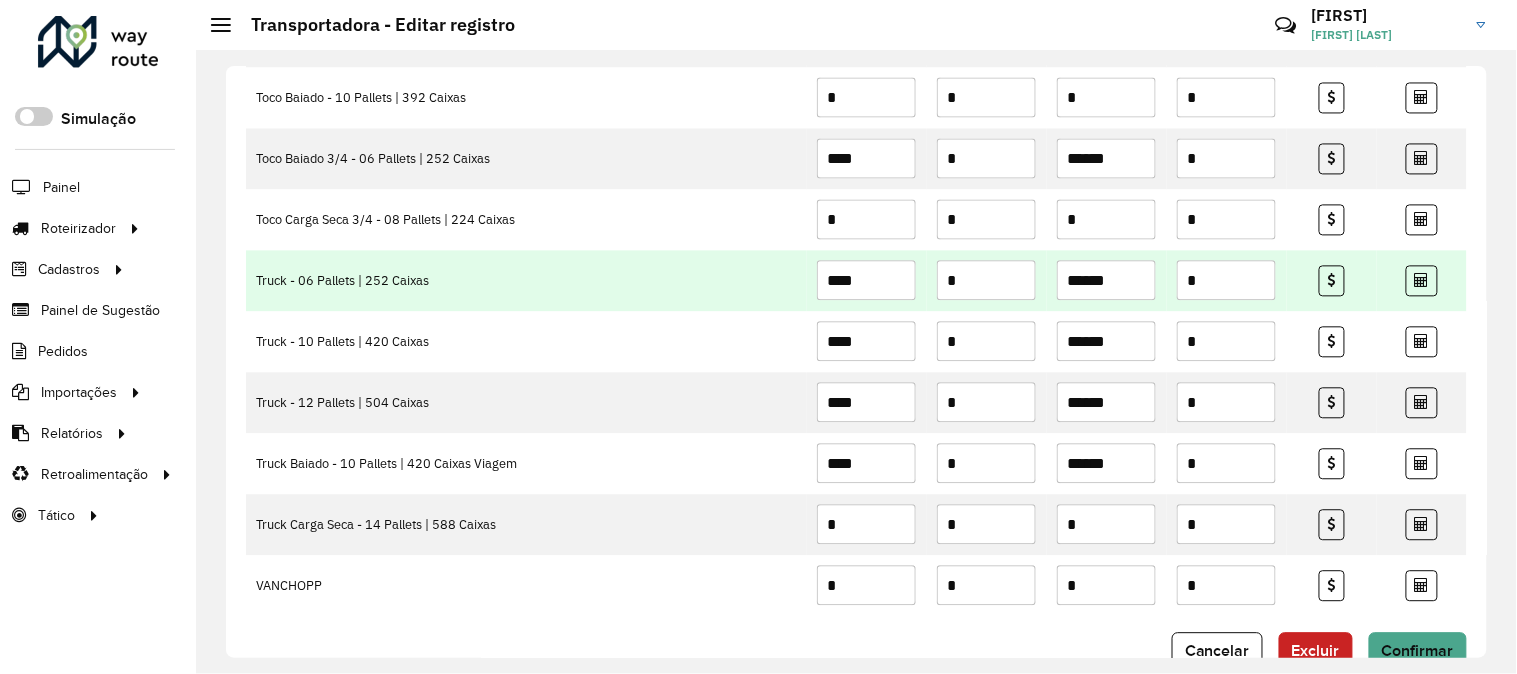 type on "******" 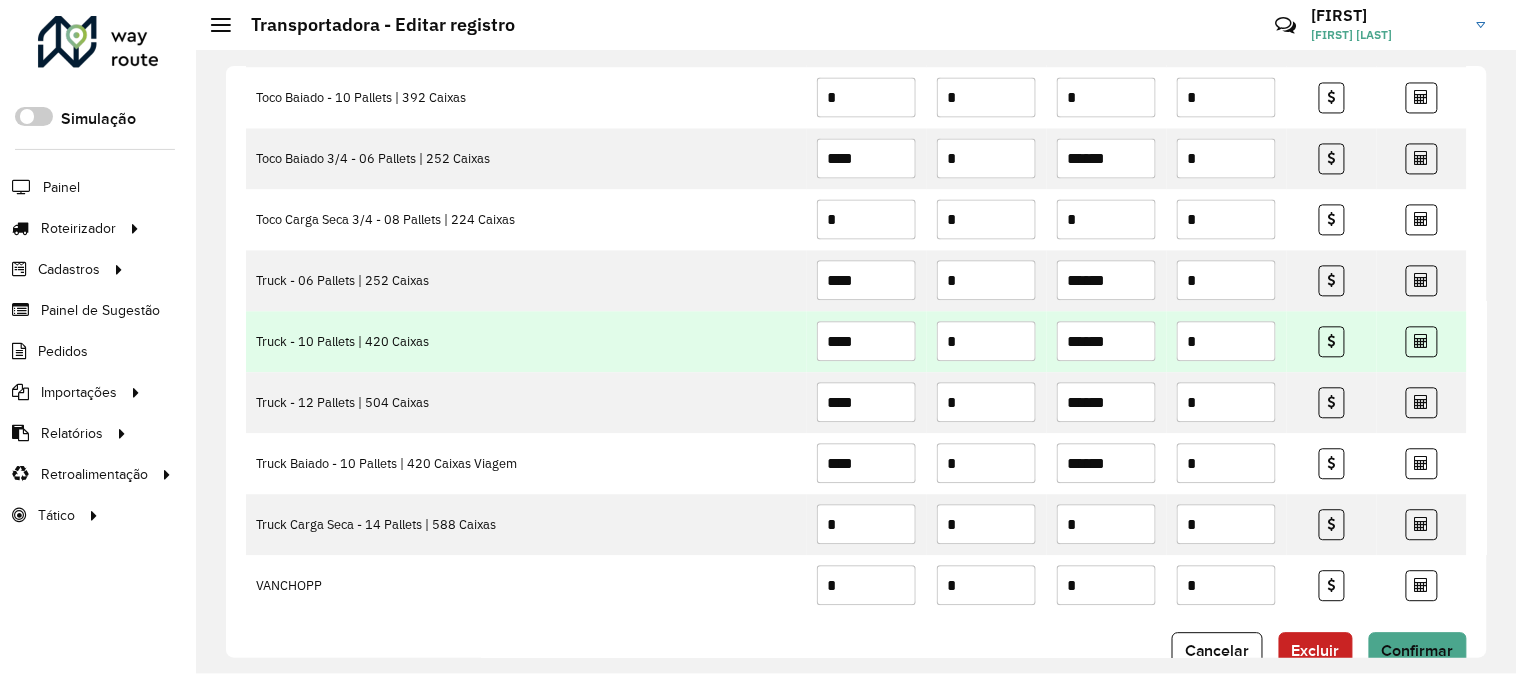 type on "******" 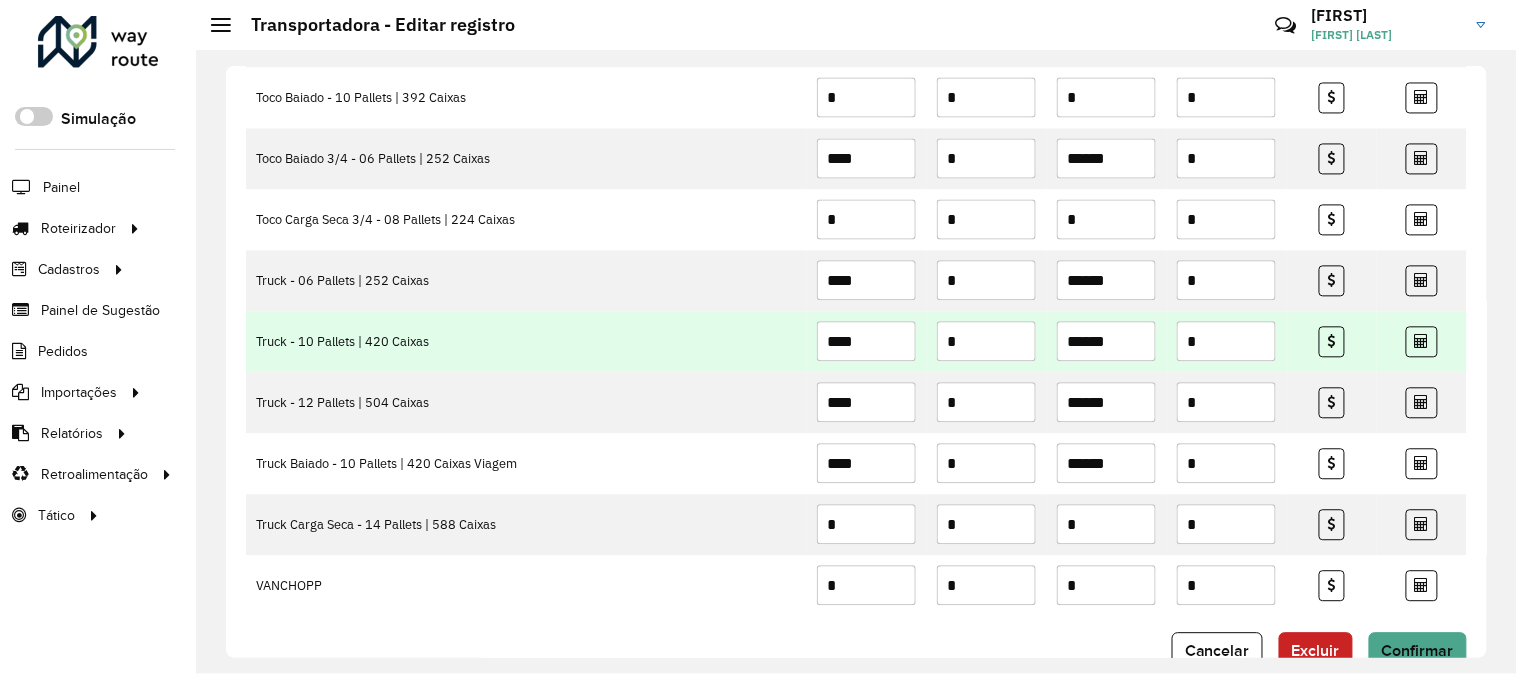 click on "******" at bounding box center (1106, 342) 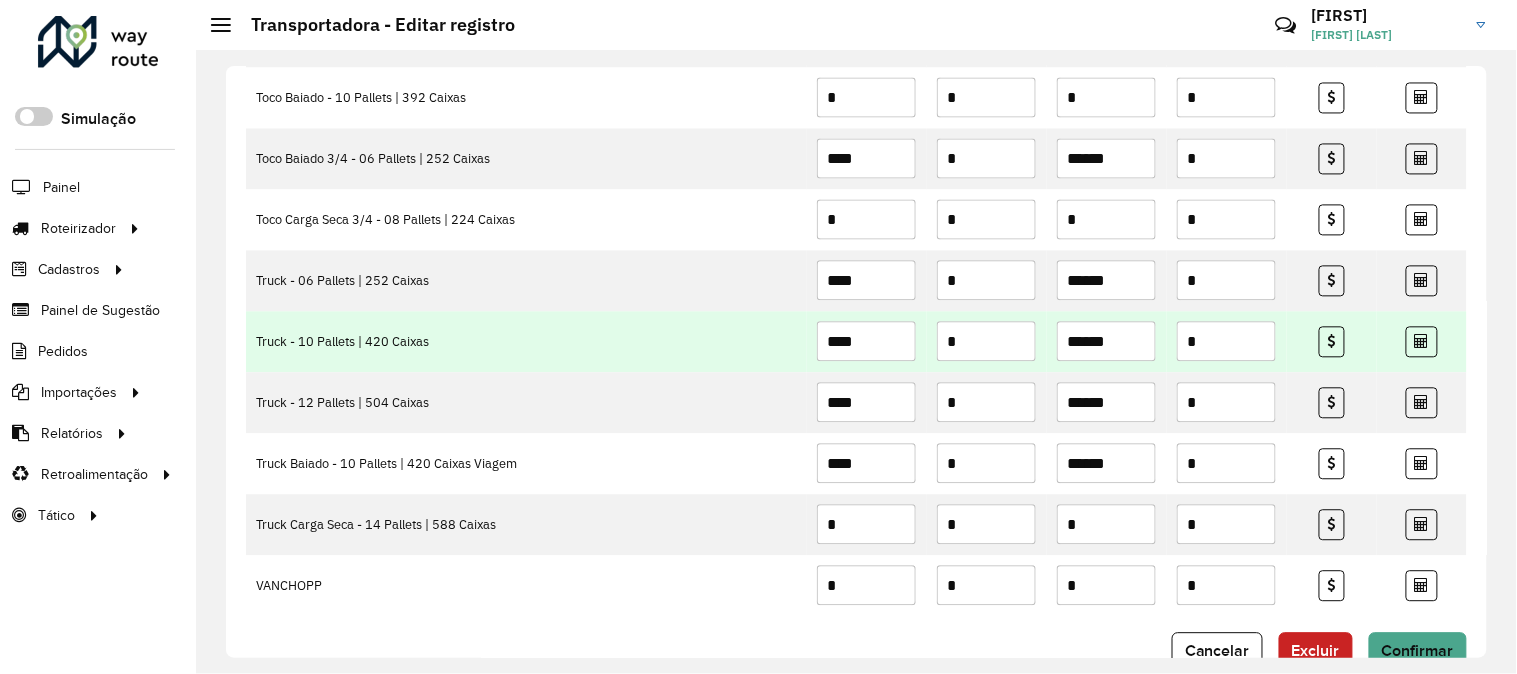 drag, startPoint x: 1135, startPoint y: 344, endPoint x: 1020, endPoint y: 353, distance: 115.35164 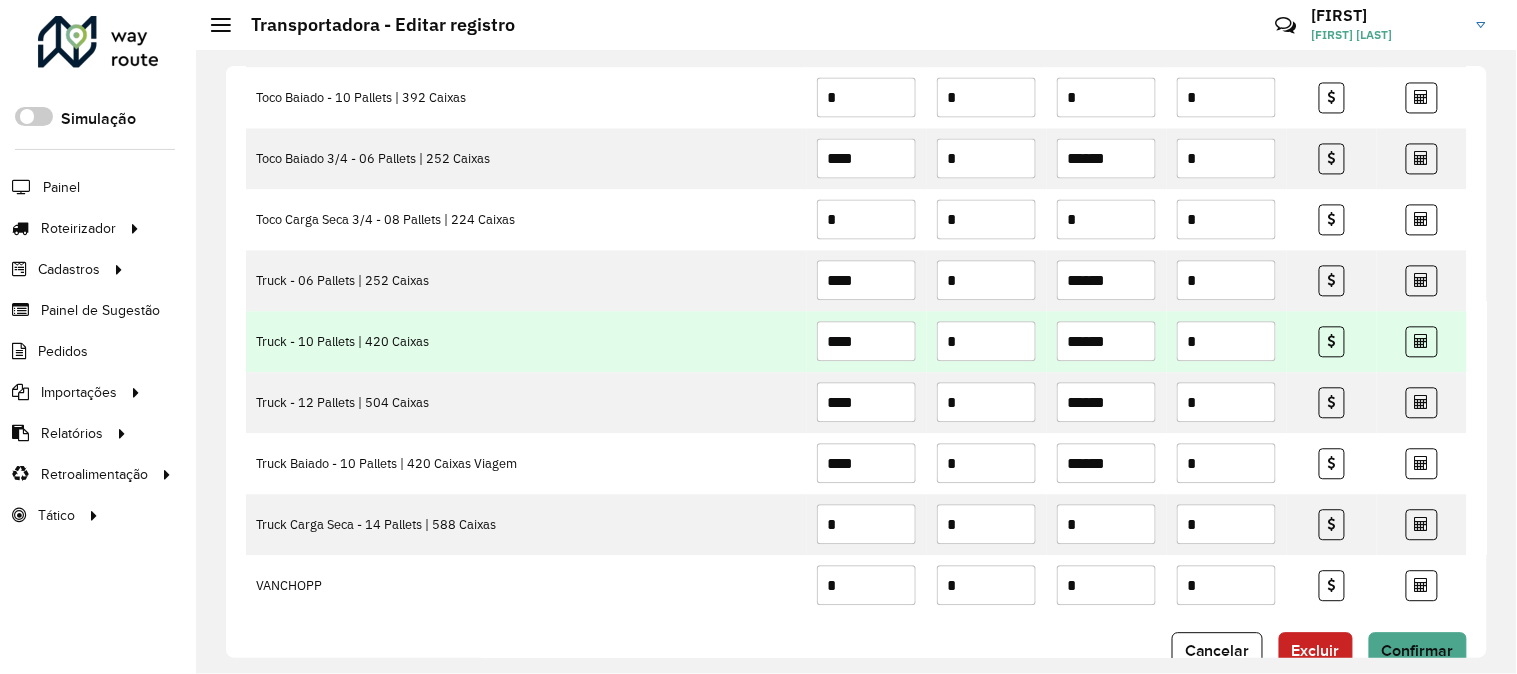 click on "Truck - 10 Pallets | 420 Caixas **** * ****** *" at bounding box center (856, 342) 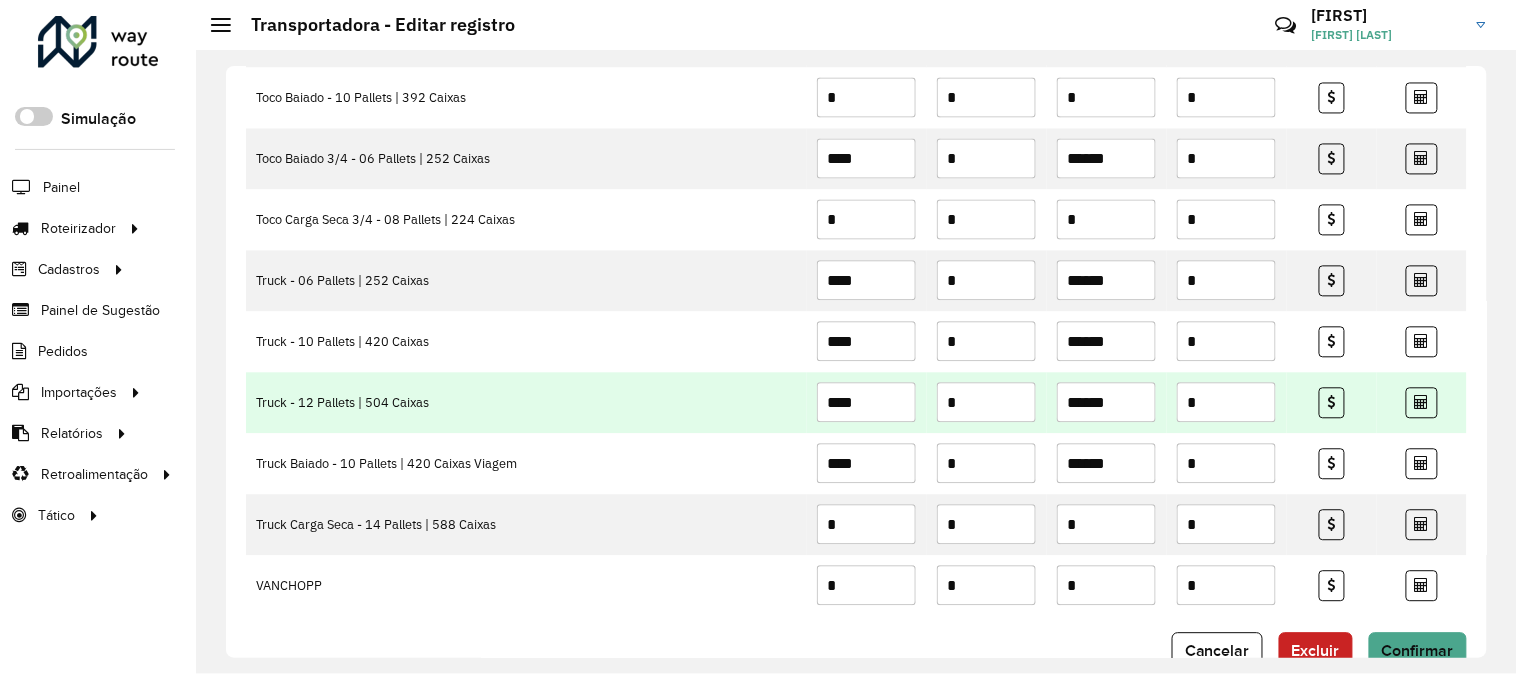 type on "******" 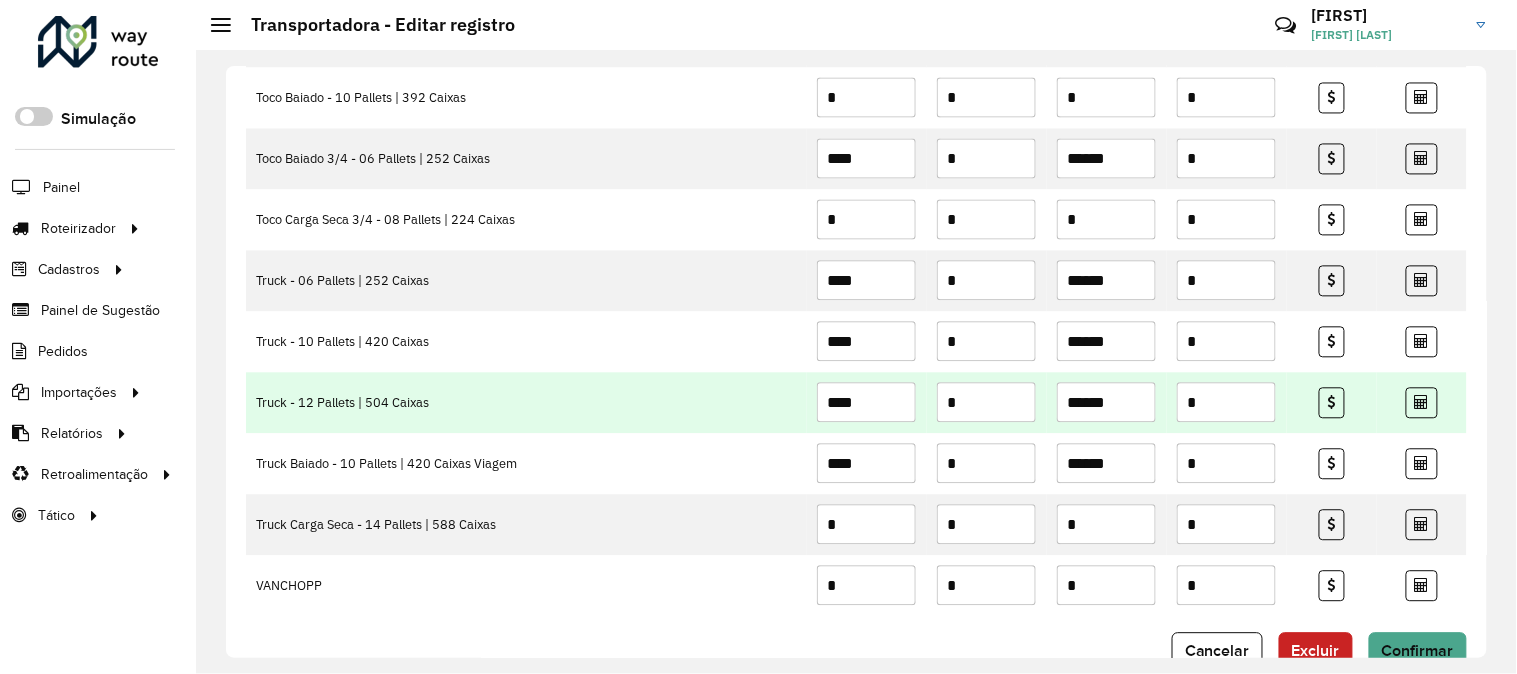 drag, startPoint x: 1120, startPoint y: 405, endPoint x: 1015, endPoint y: 417, distance: 105.68349 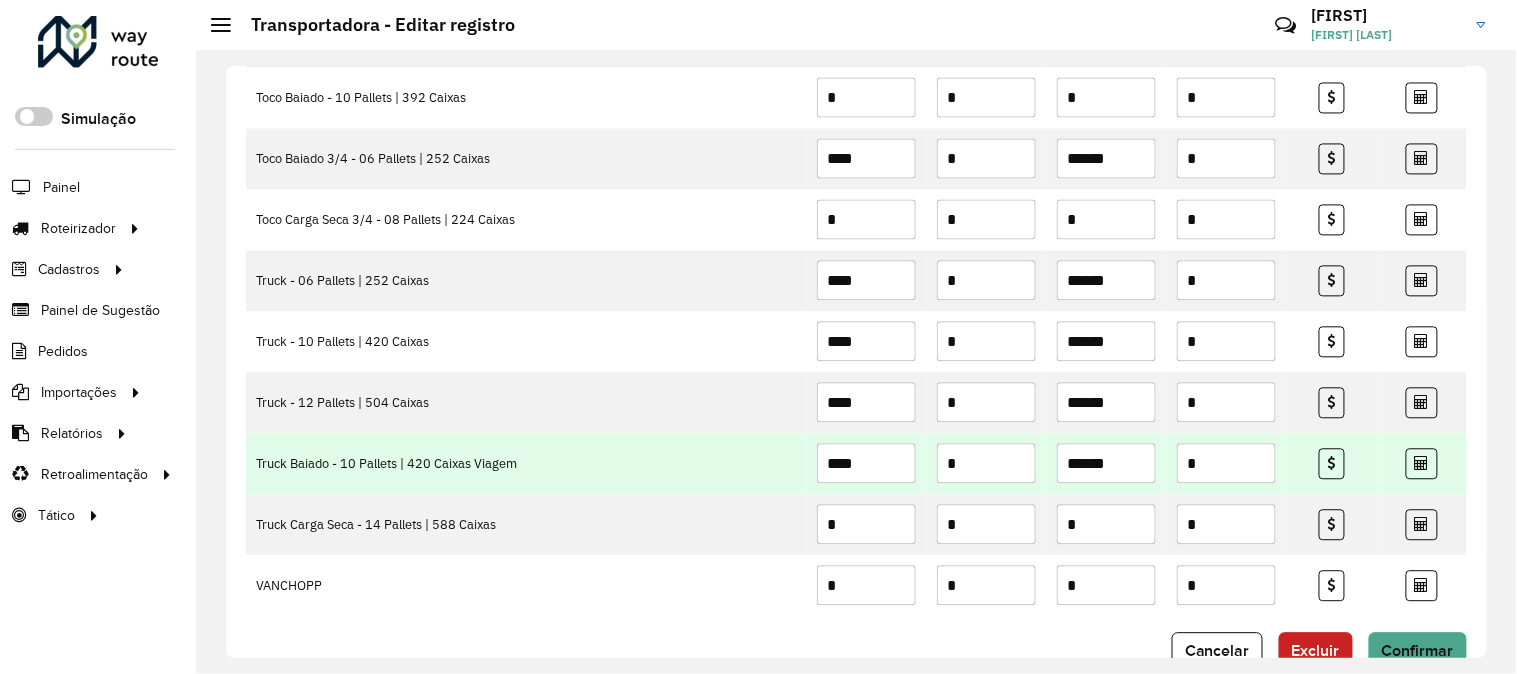type on "******" 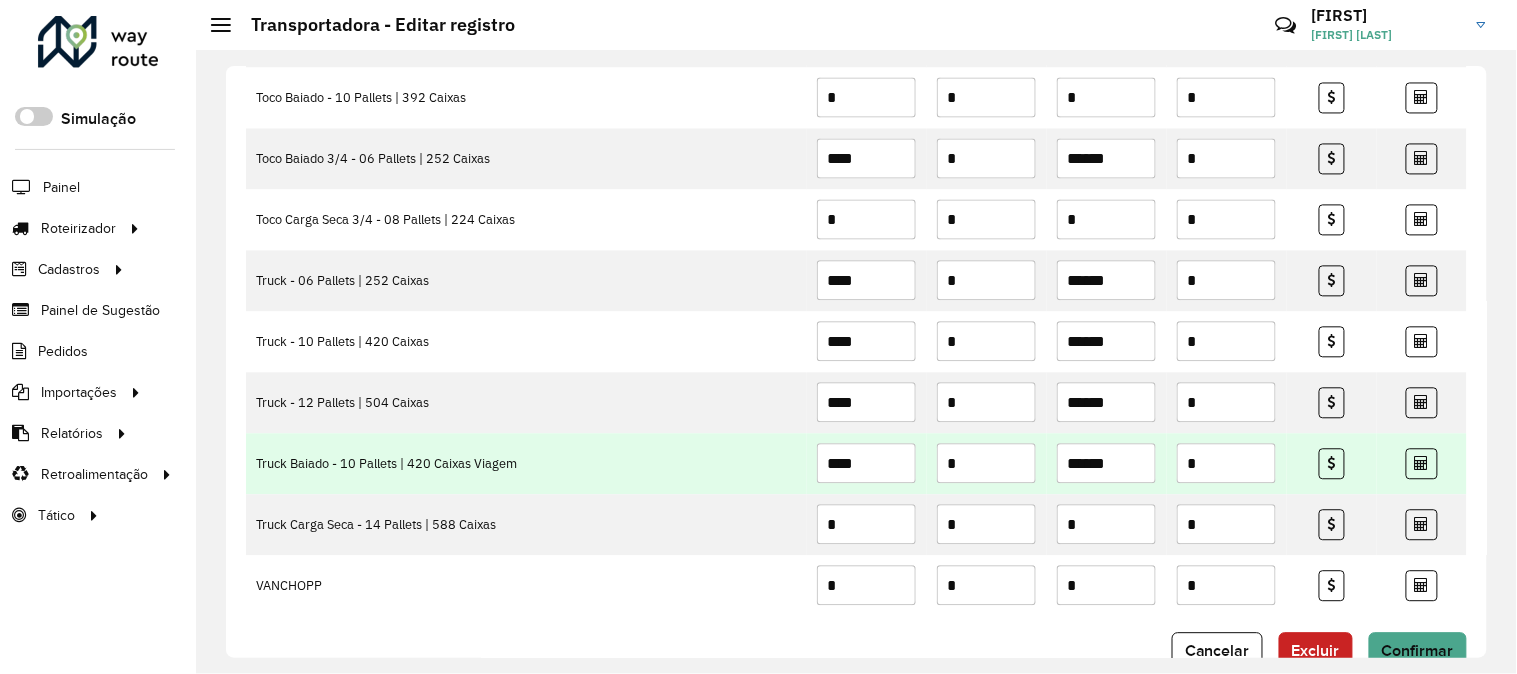 drag, startPoint x: 1107, startPoint y: 475, endPoint x: 1005, endPoint y: 483, distance: 102.31325 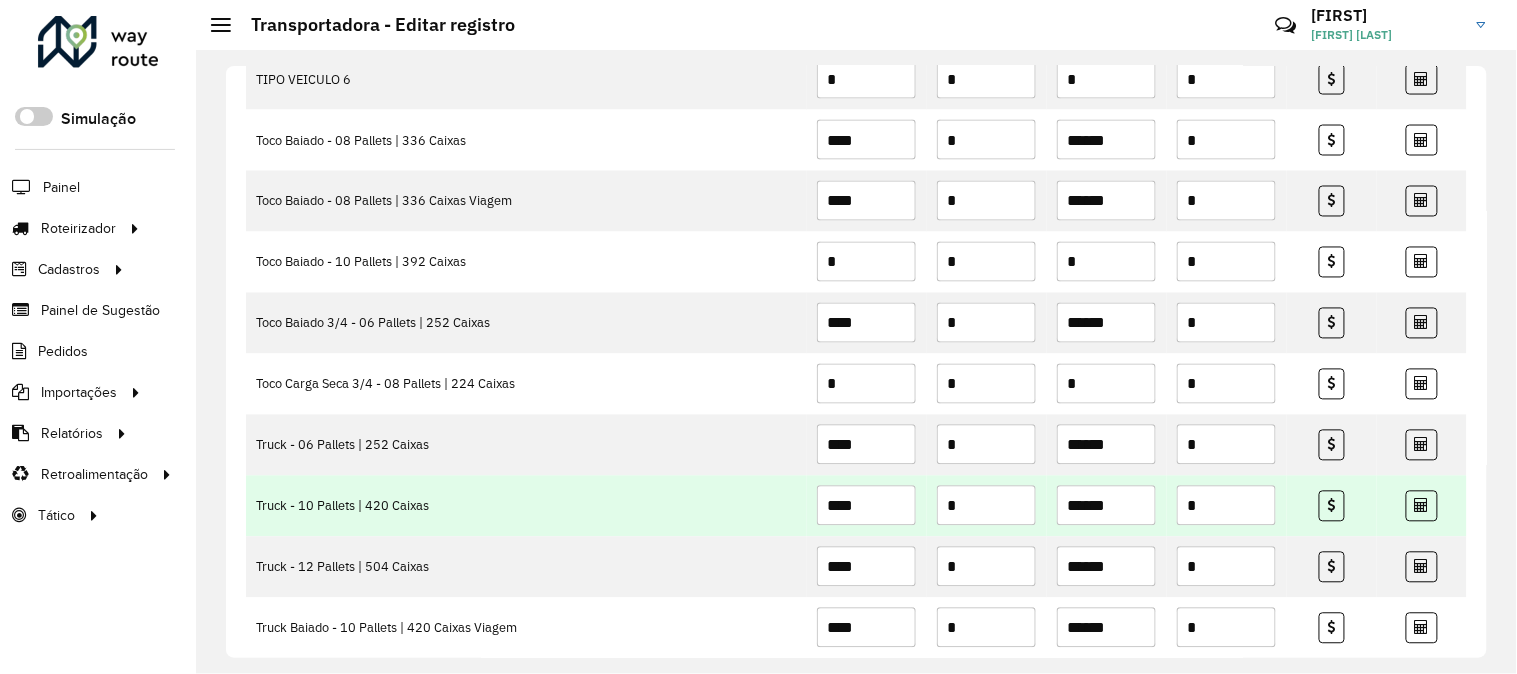 scroll, scrollTop: 1087, scrollLeft: 0, axis: vertical 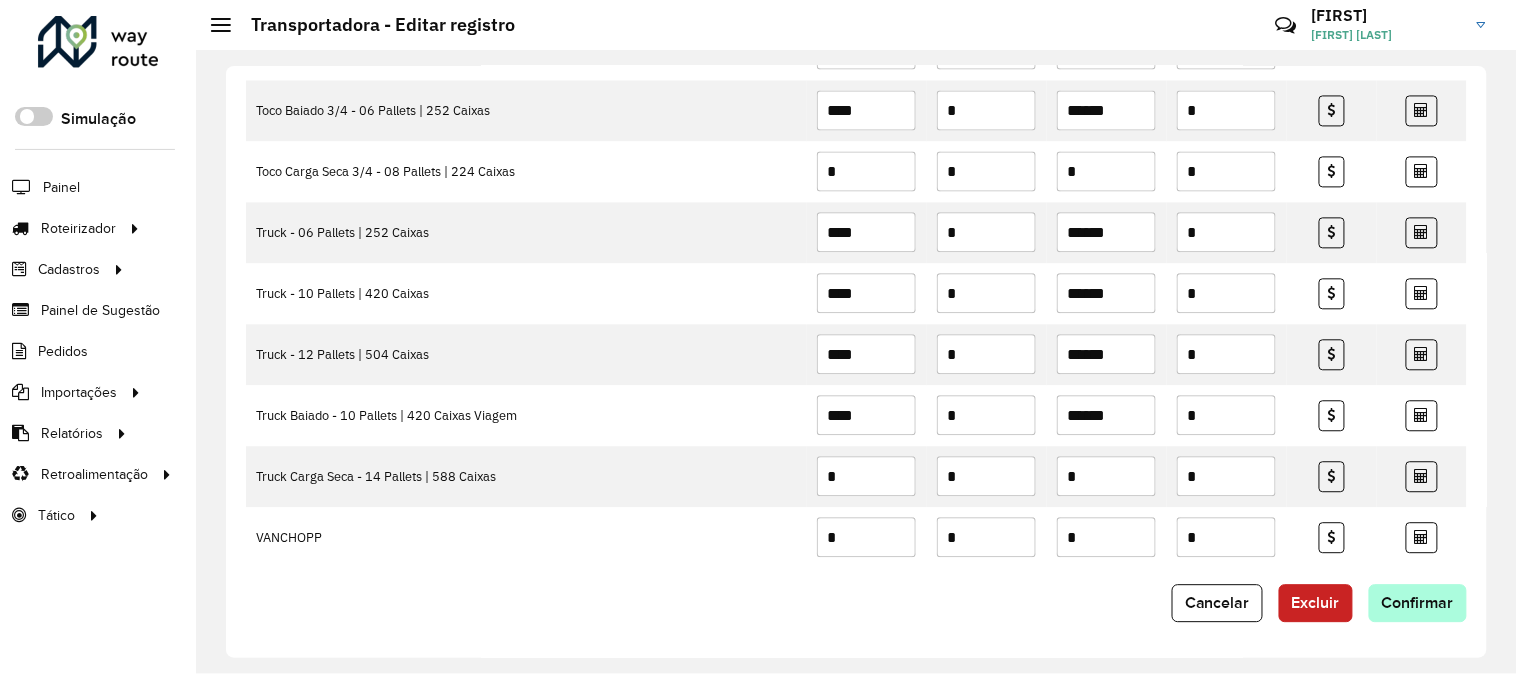 type on "******" 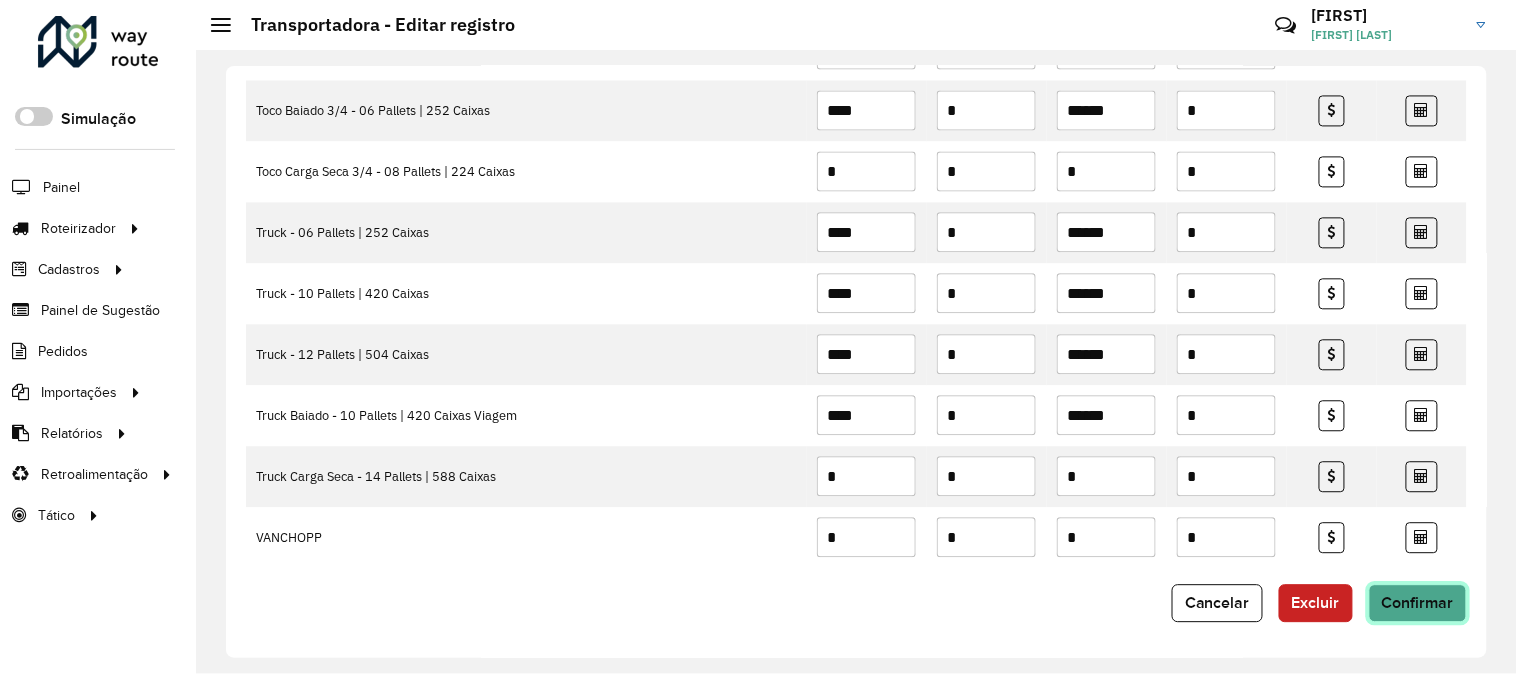 click on "Confirmar" 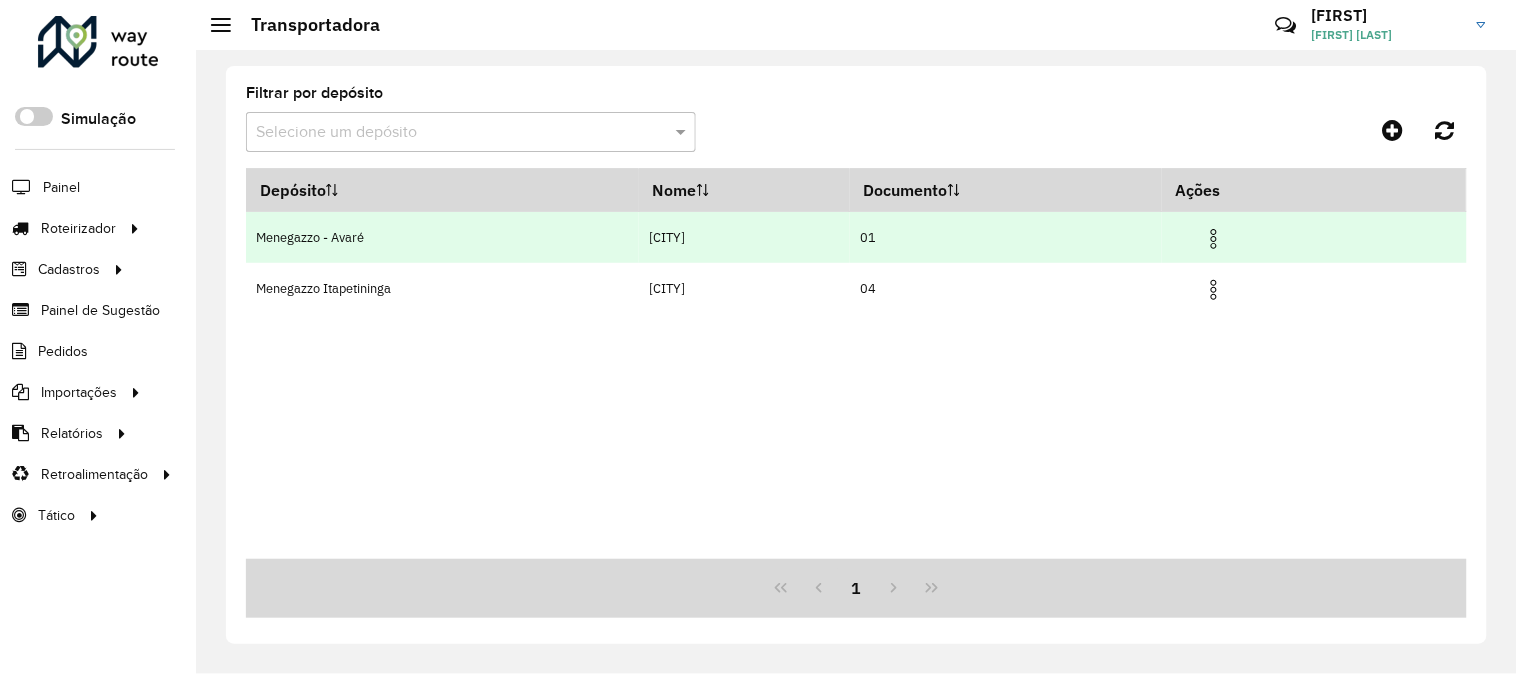 click at bounding box center [1214, 239] 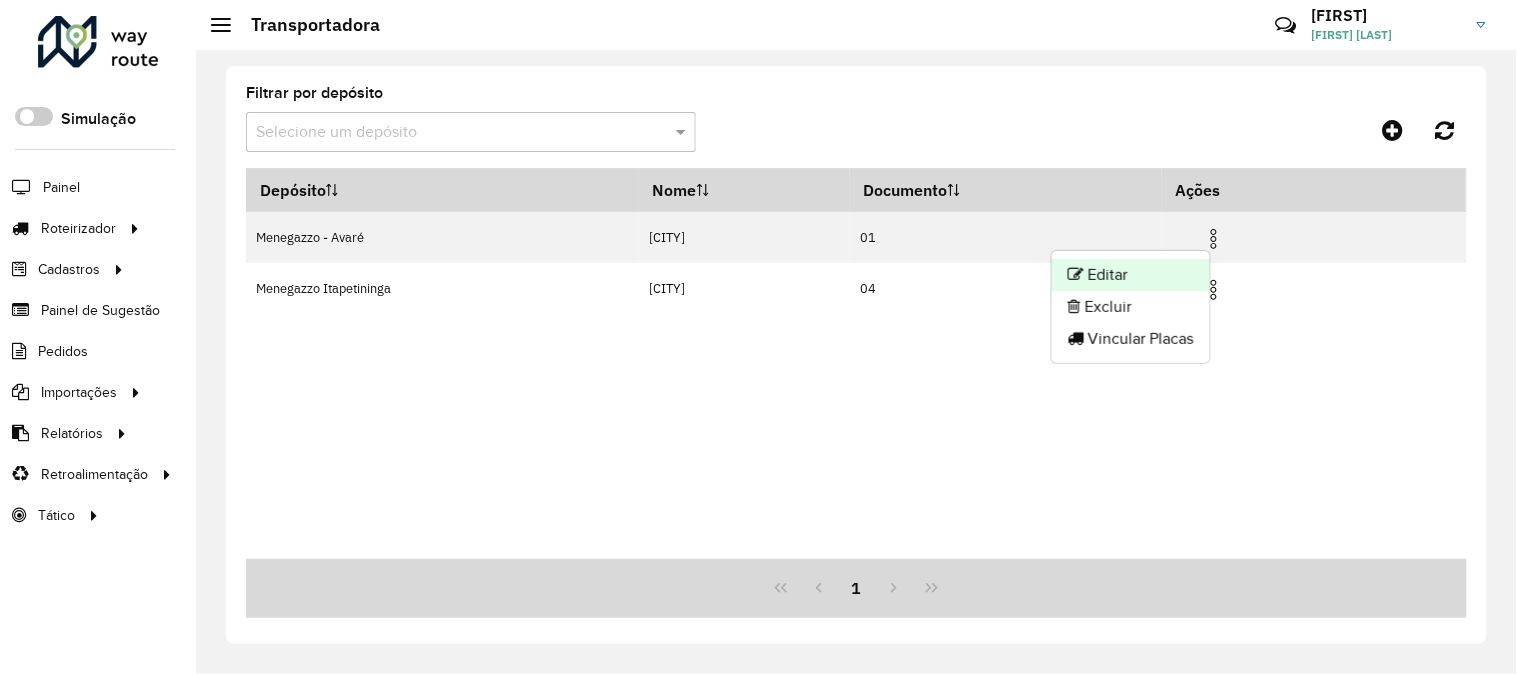 click on "Editar" 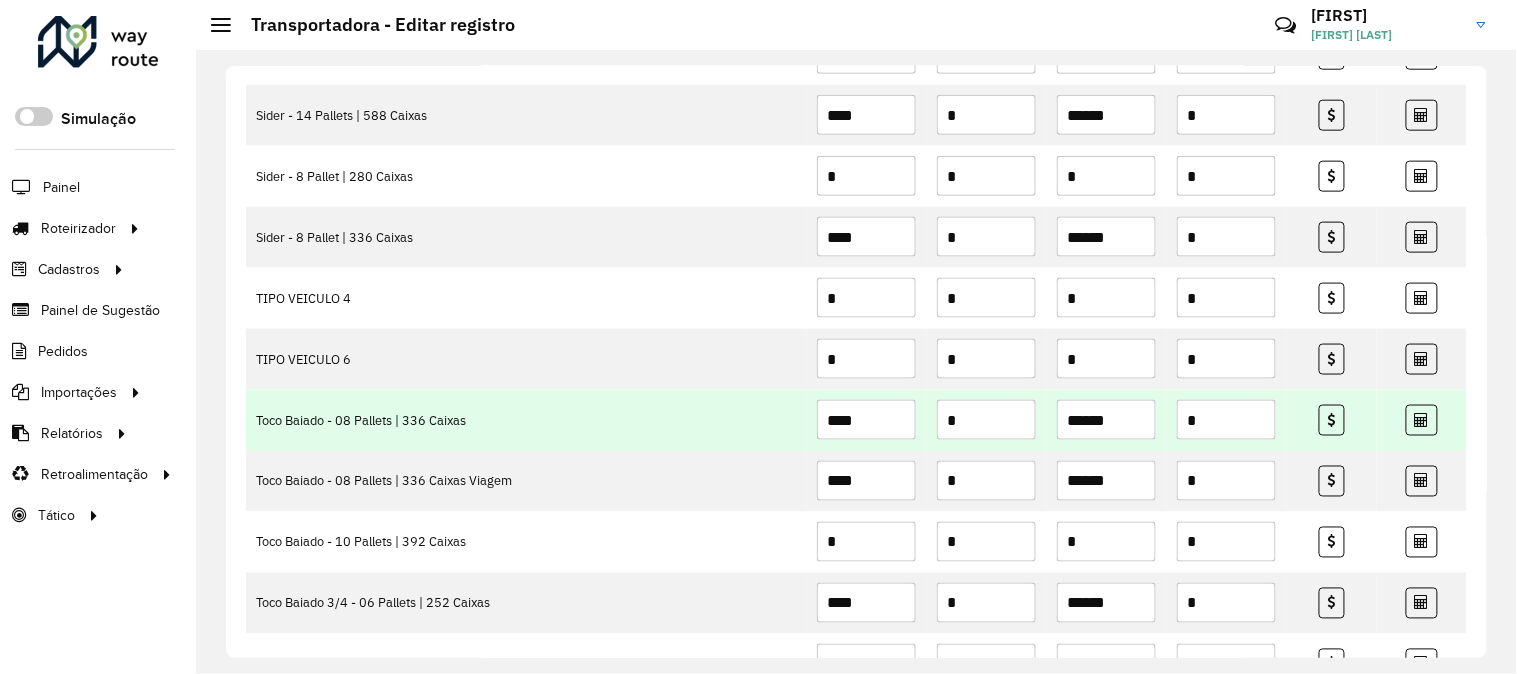 scroll, scrollTop: 147, scrollLeft: 0, axis: vertical 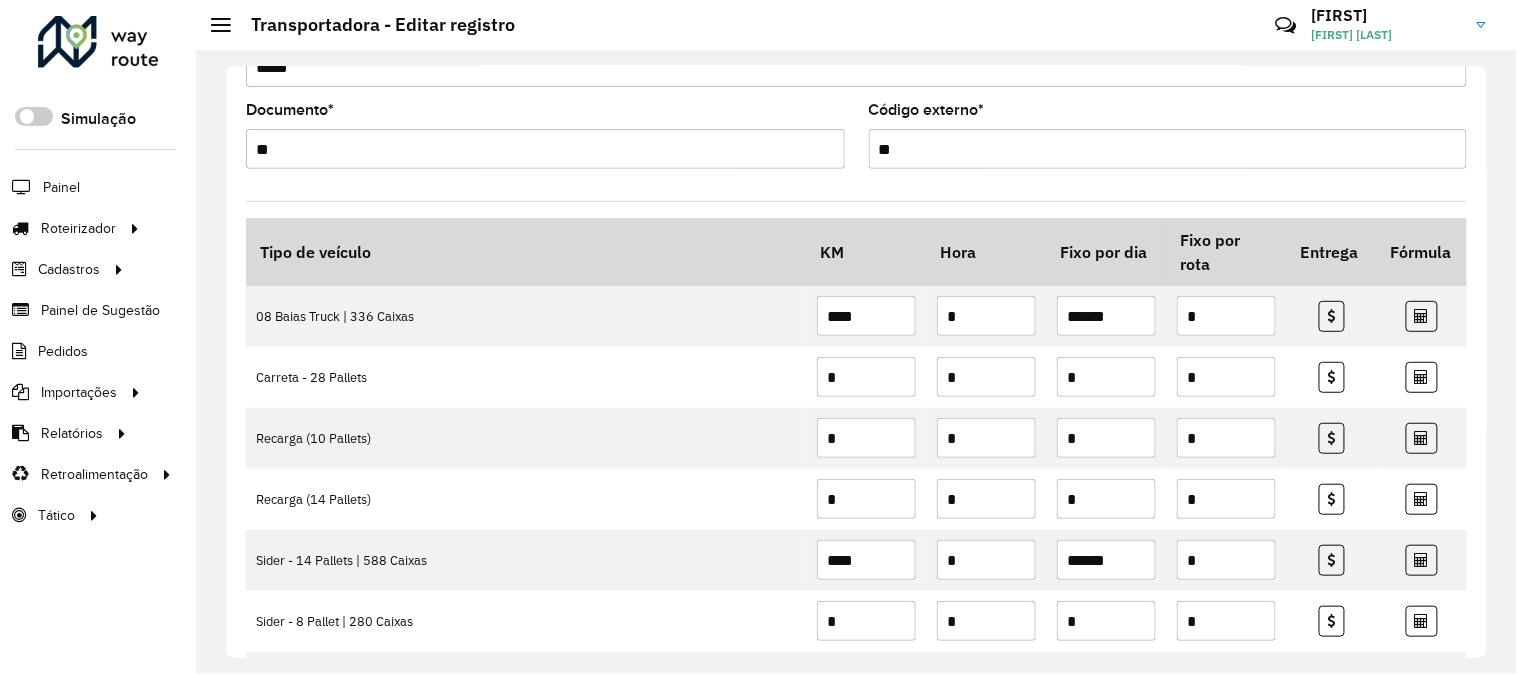 click 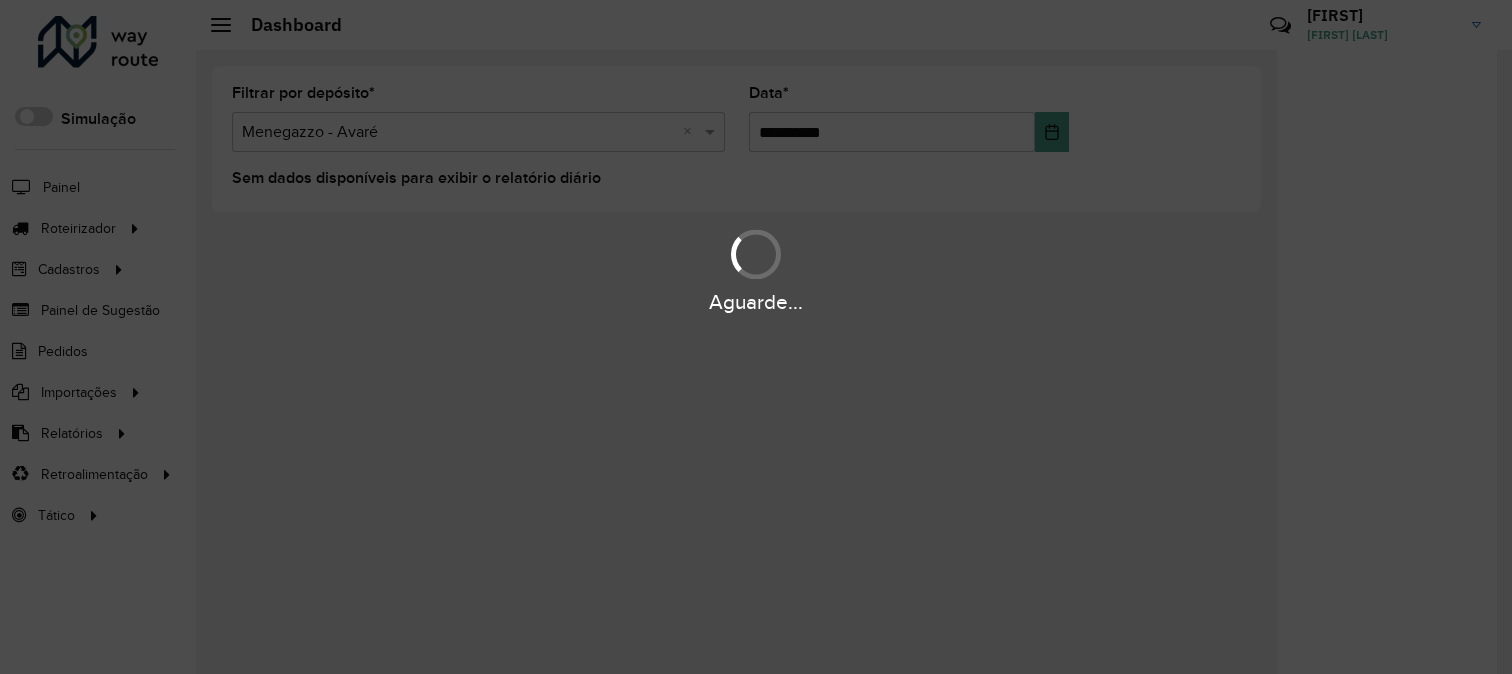 scroll, scrollTop: 0, scrollLeft: 0, axis: both 